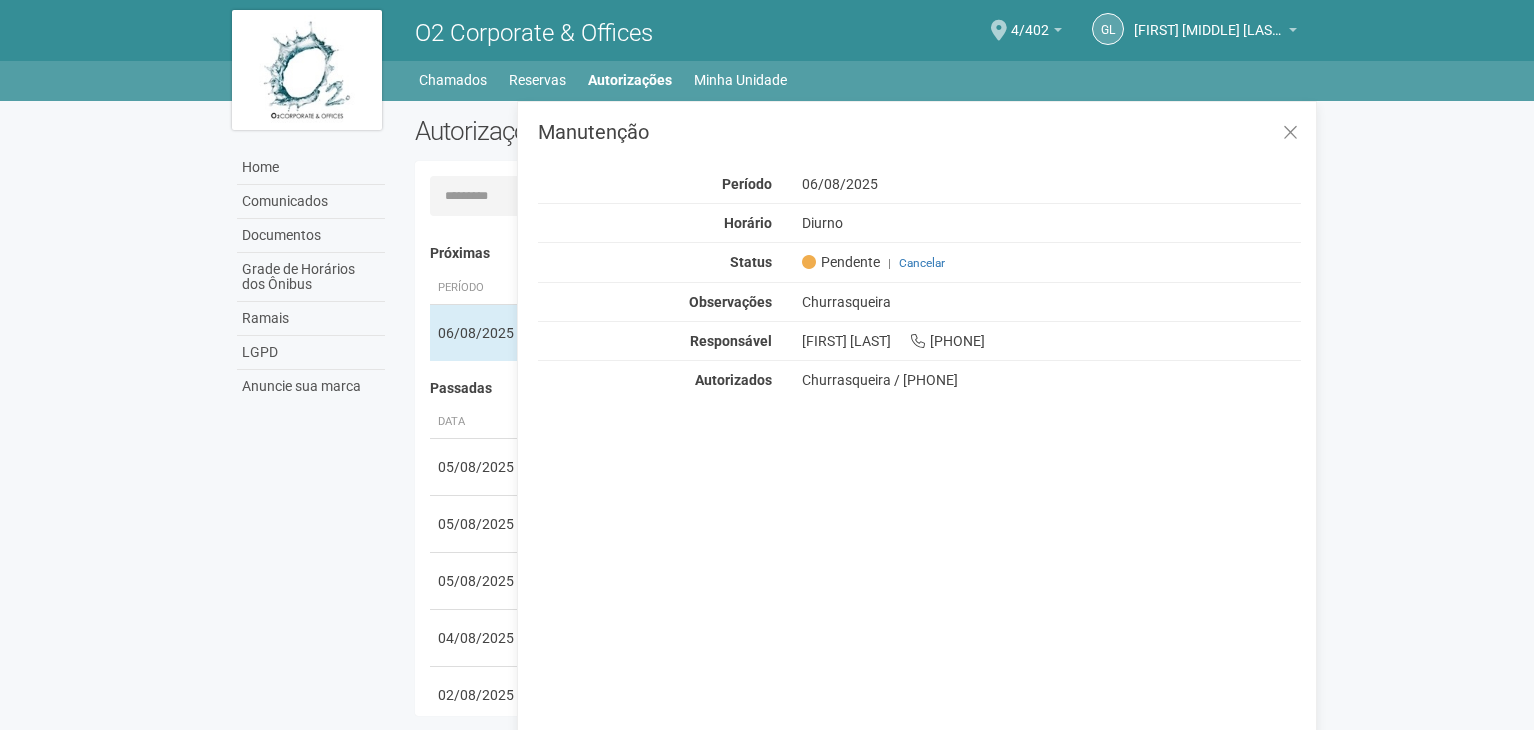 scroll, scrollTop: 31, scrollLeft: 0, axis: vertical 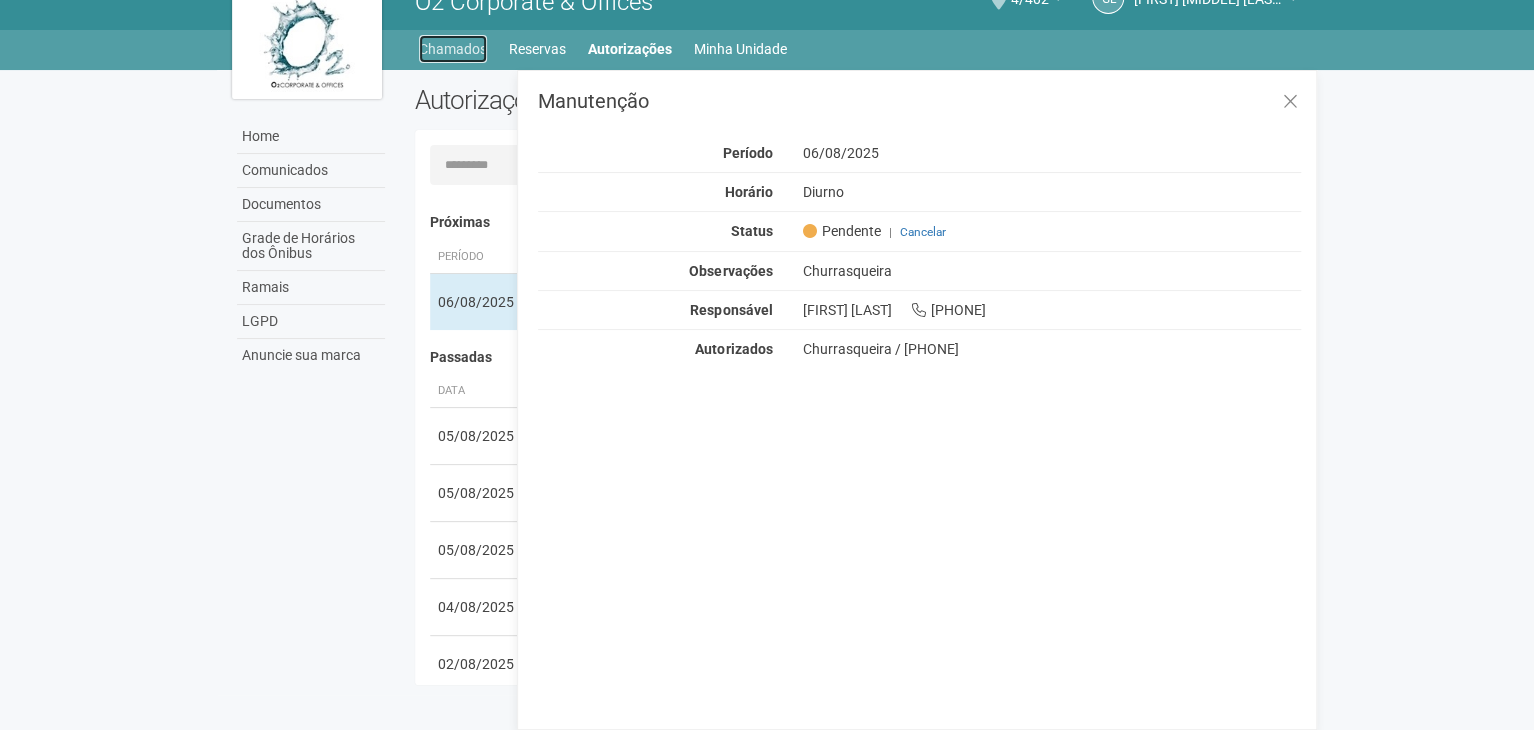 click on "Chamados" at bounding box center (453, 49) 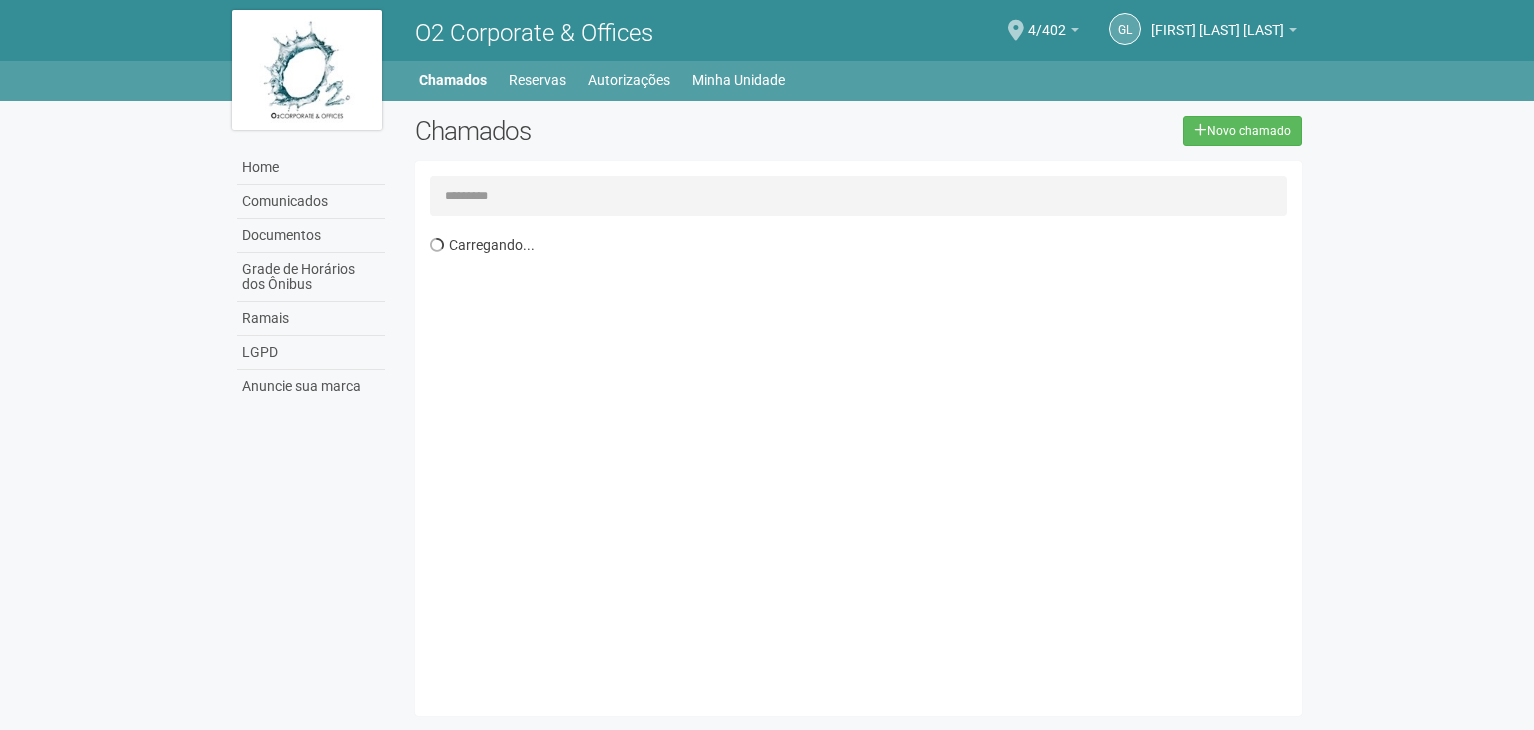 scroll, scrollTop: 0, scrollLeft: 0, axis: both 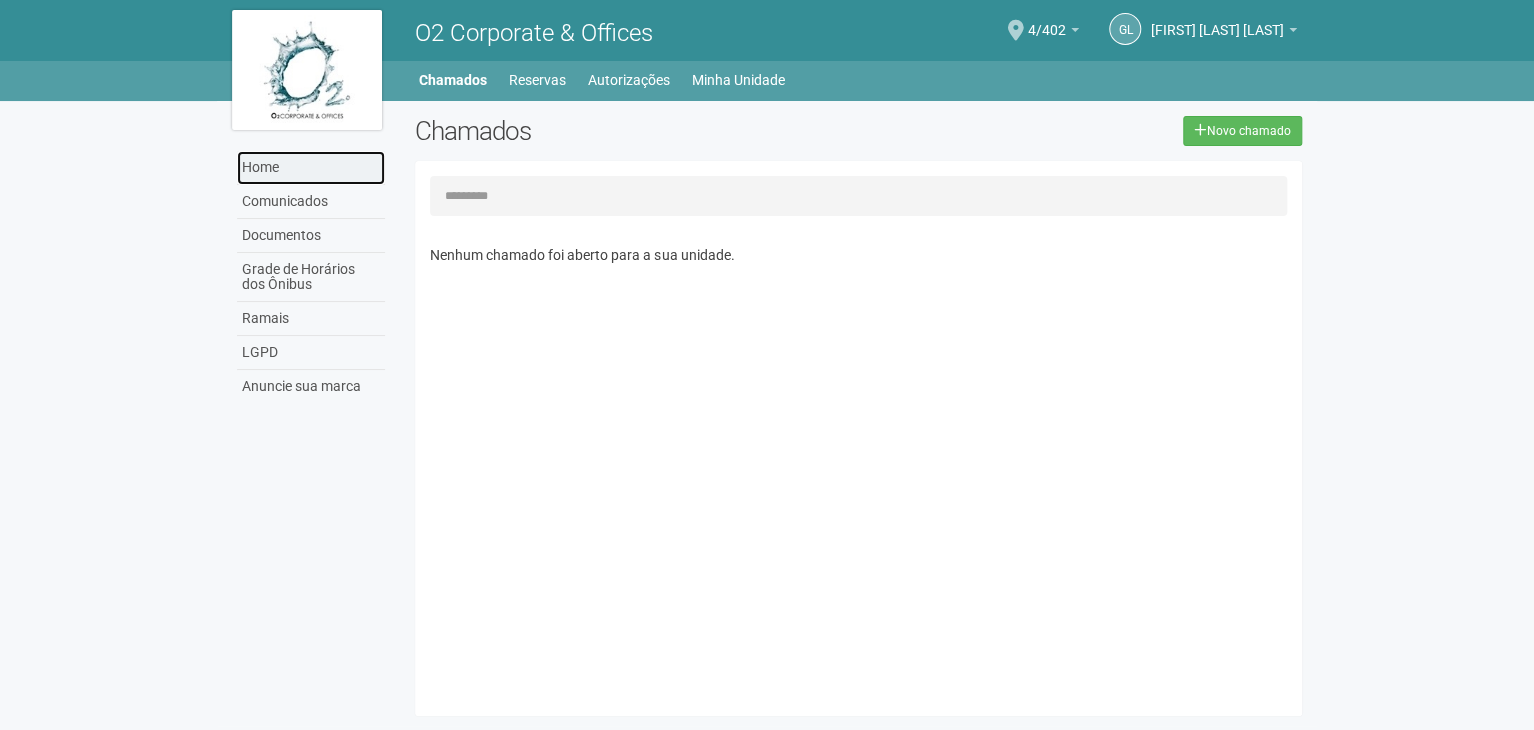 click on "Home" at bounding box center (311, 168) 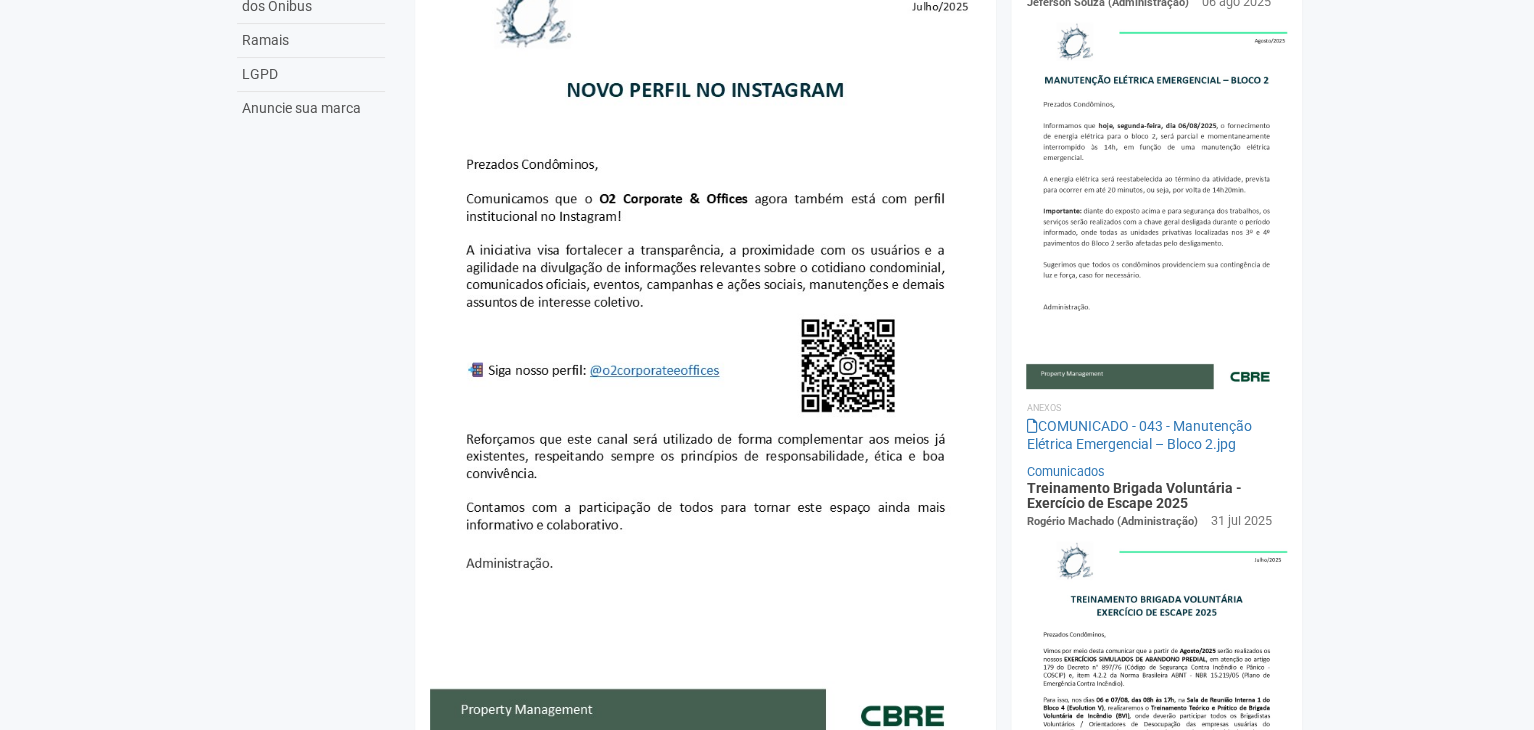 scroll, scrollTop: 0, scrollLeft: 0, axis: both 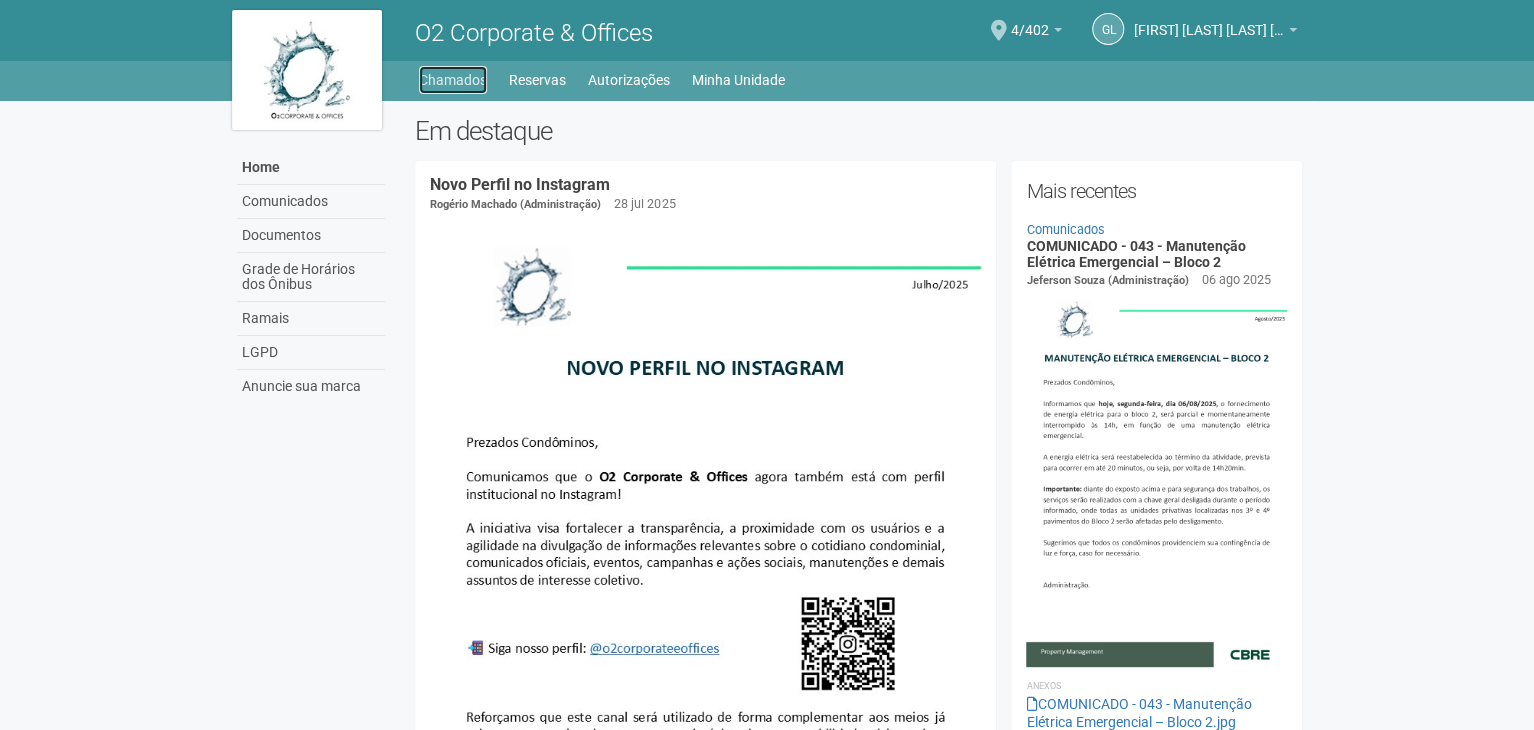 click on "Chamados" at bounding box center [453, 80] 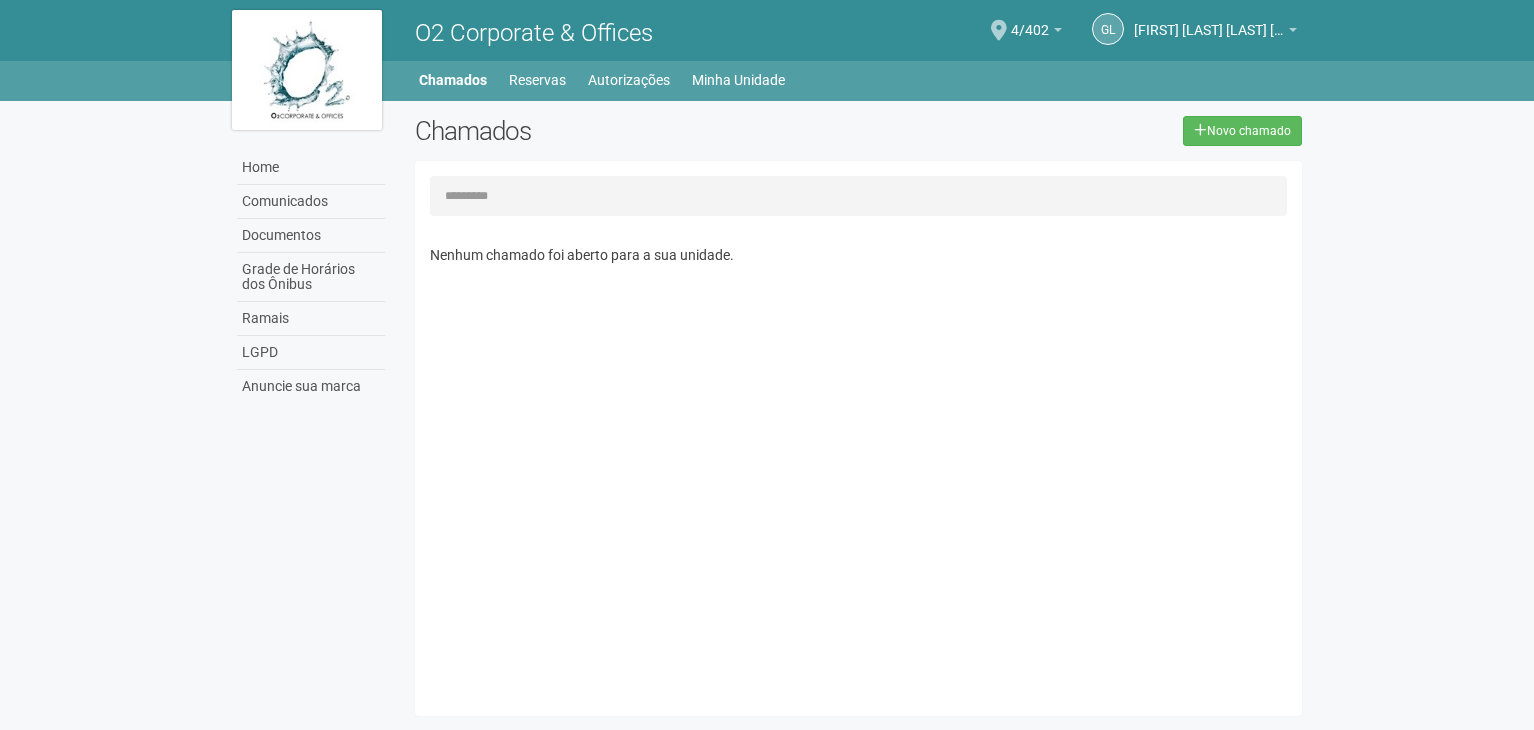 scroll, scrollTop: 0, scrollLeft: 0, axis: both 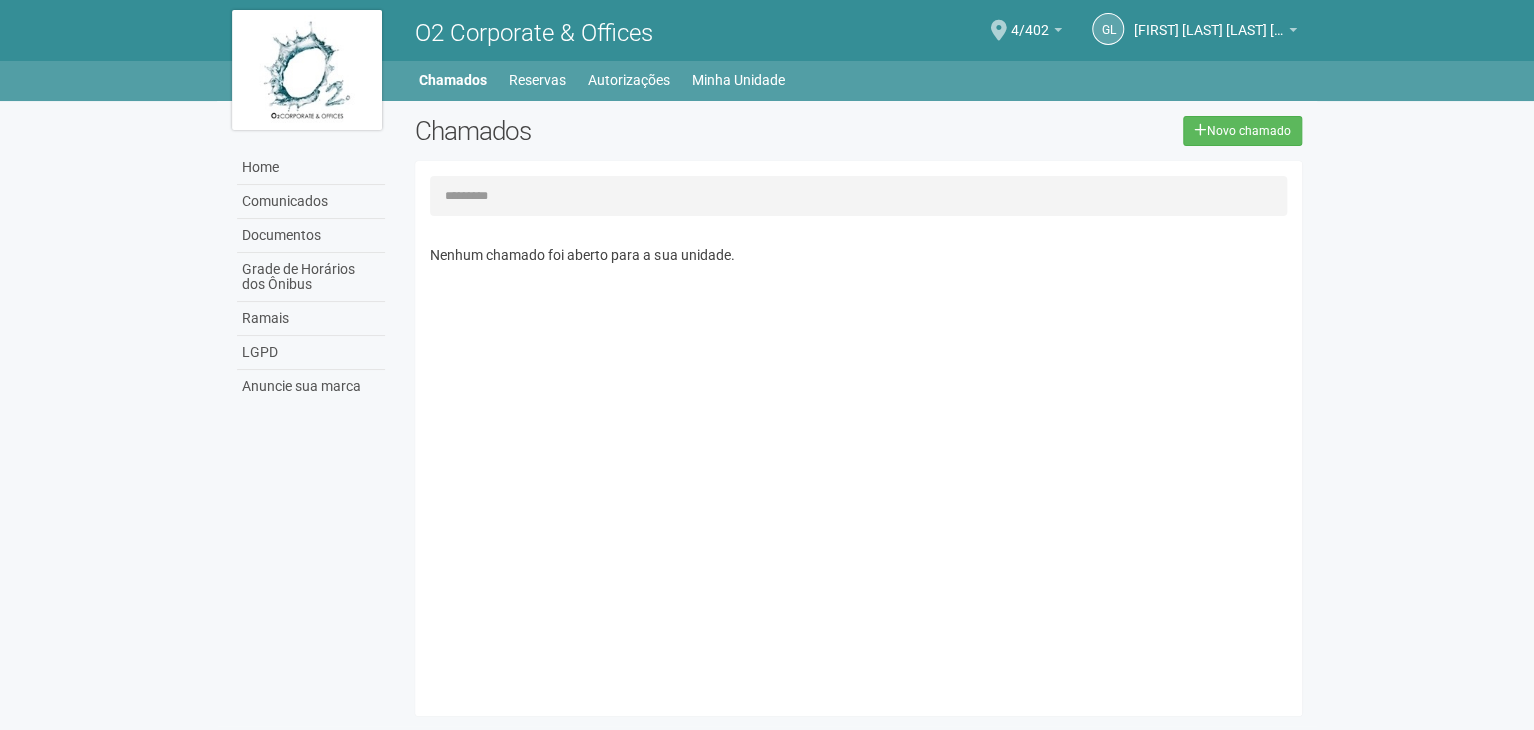click on "O2 Corporate & Offices" at bounding box center (534, 33) 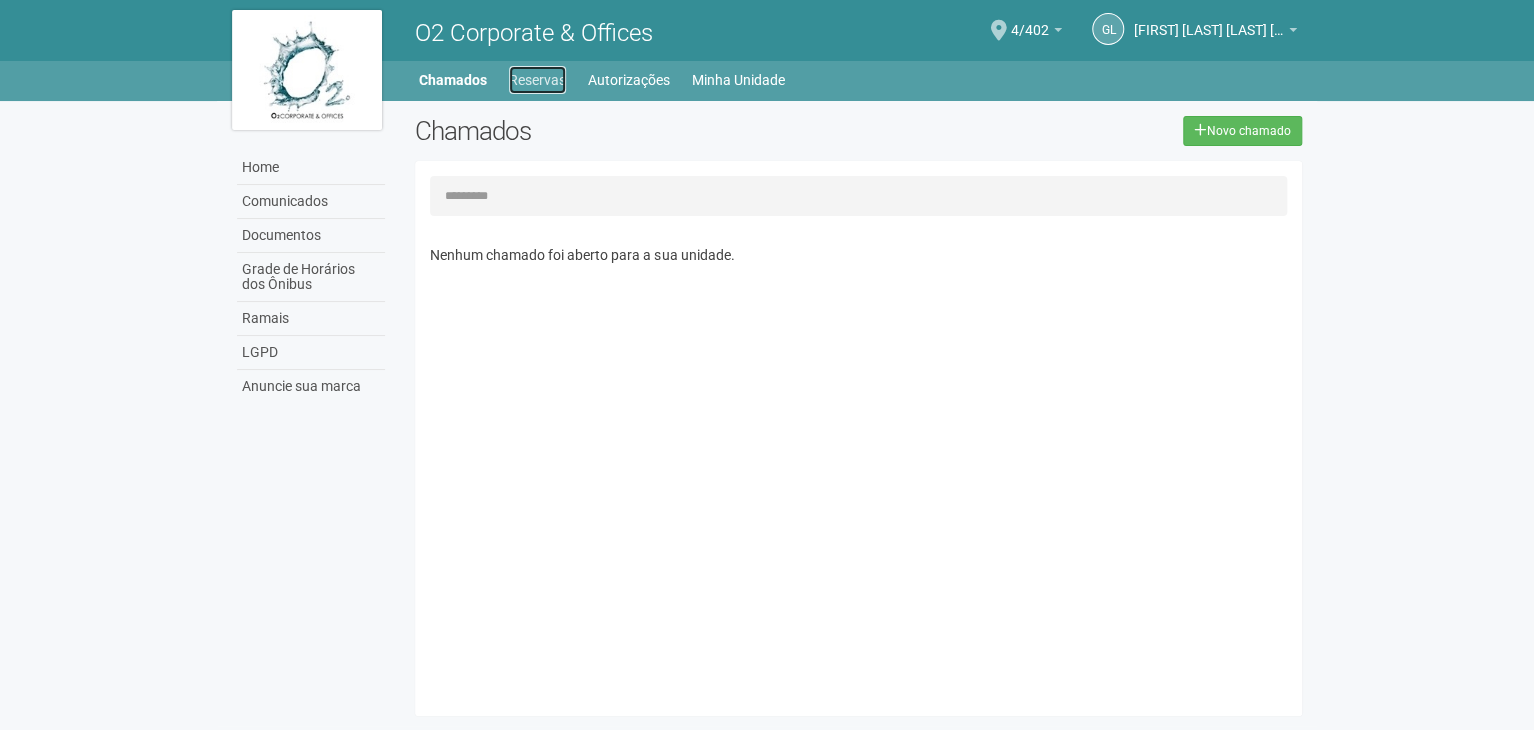 click on "Reservas" at bounding box center [537, 80] 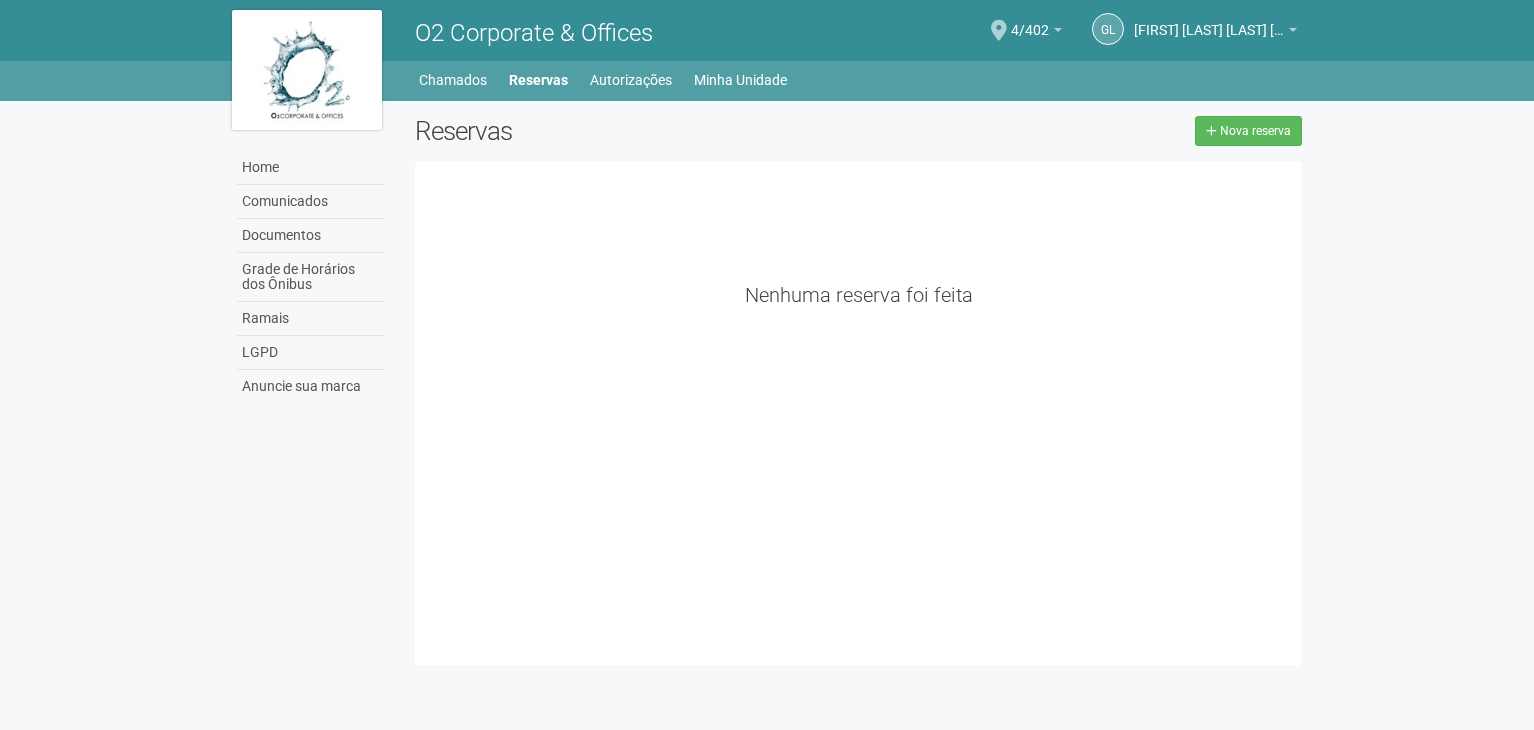 scroll, scrollTop: 0, scrollLeft: 0, axis: both 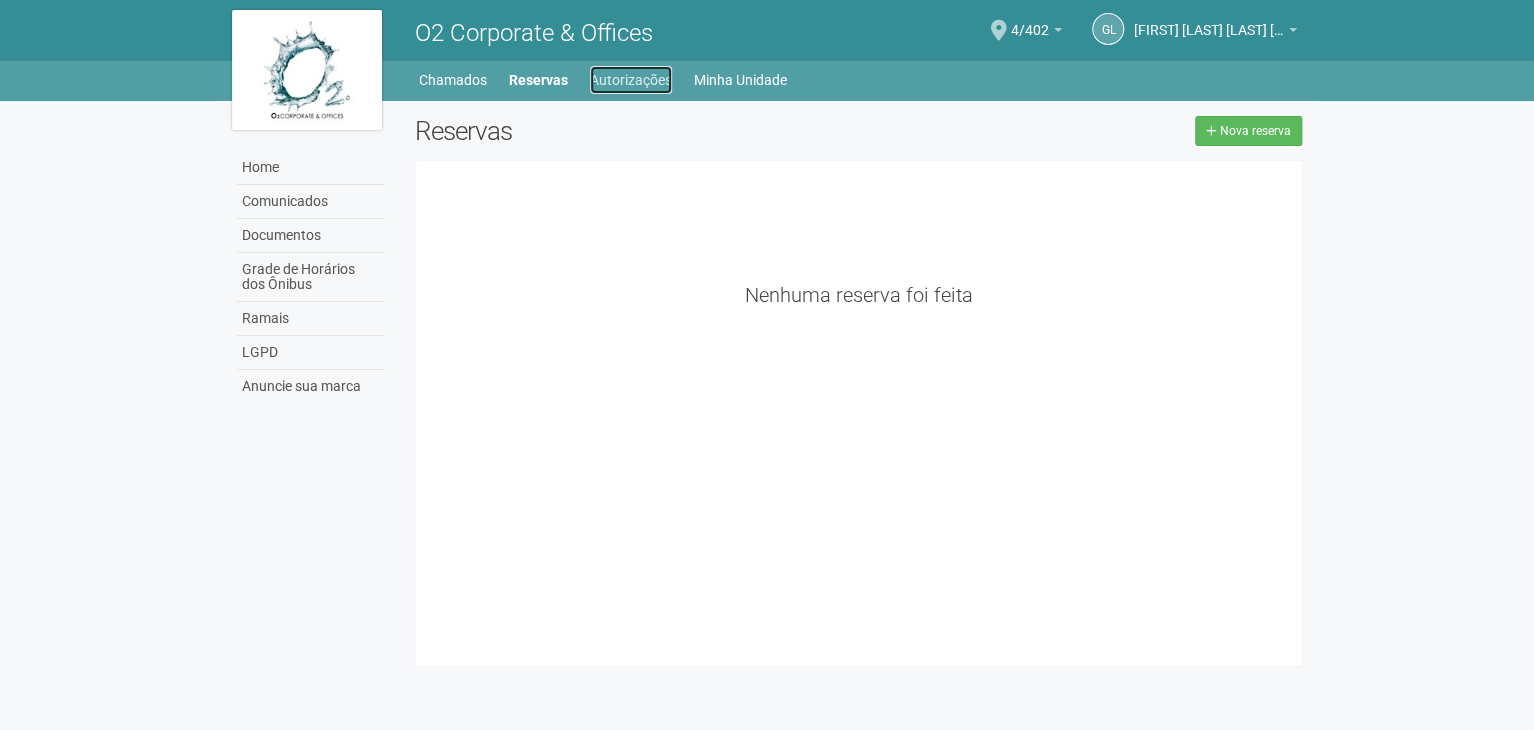 click on "Autorizações" at bounding box center (631, 80) 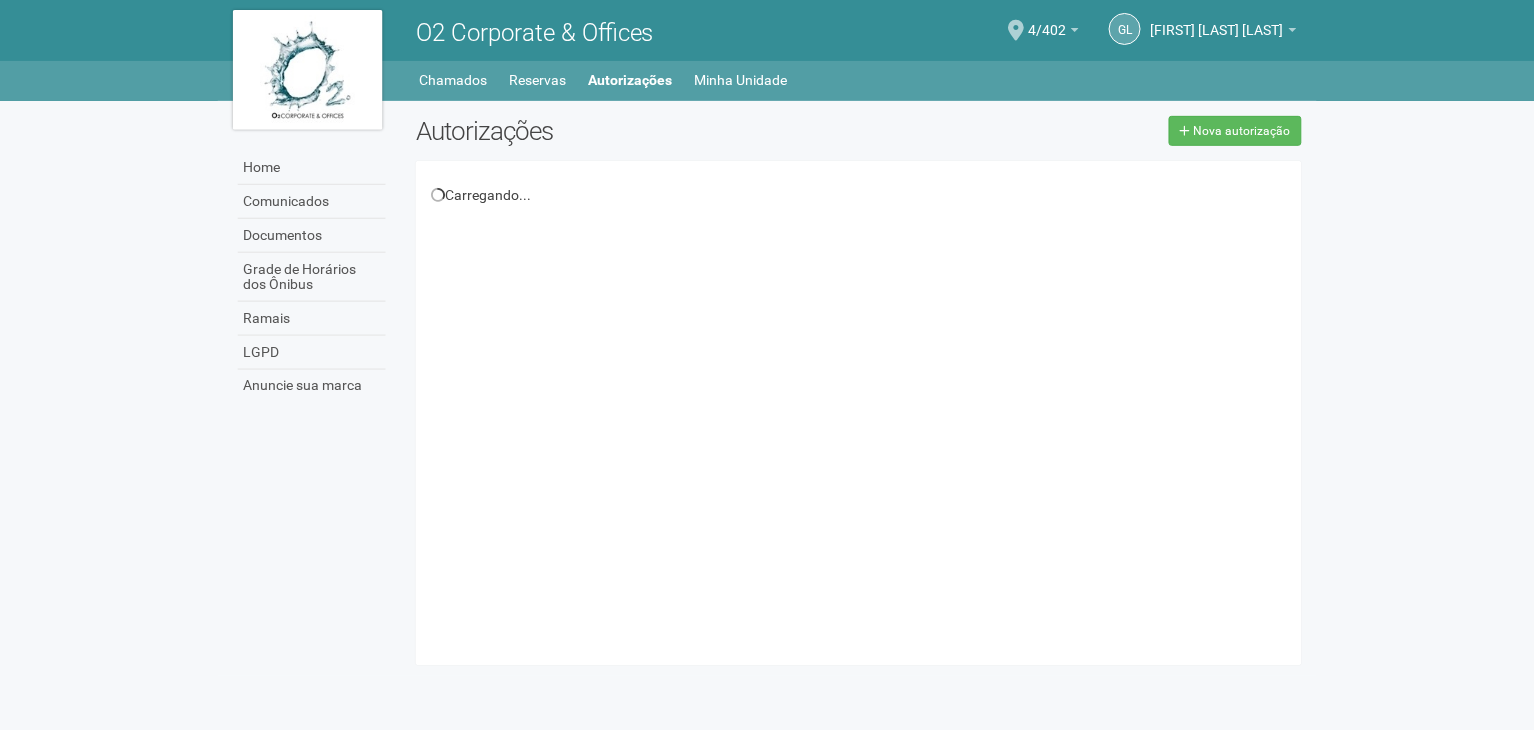 scroll, scrollTop: 0, scrollLeft: 0, axis: both 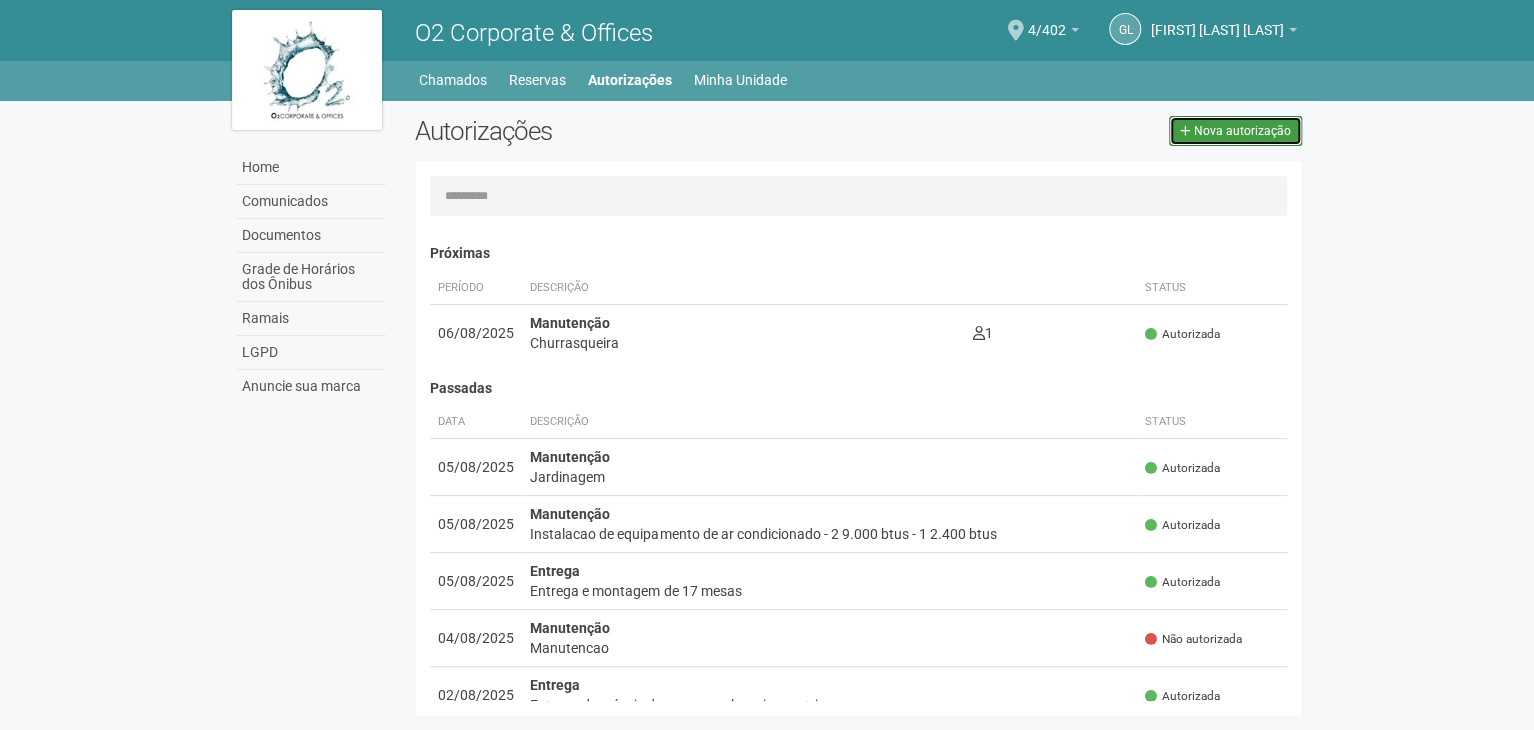 click at bounding box center (1185, 131) 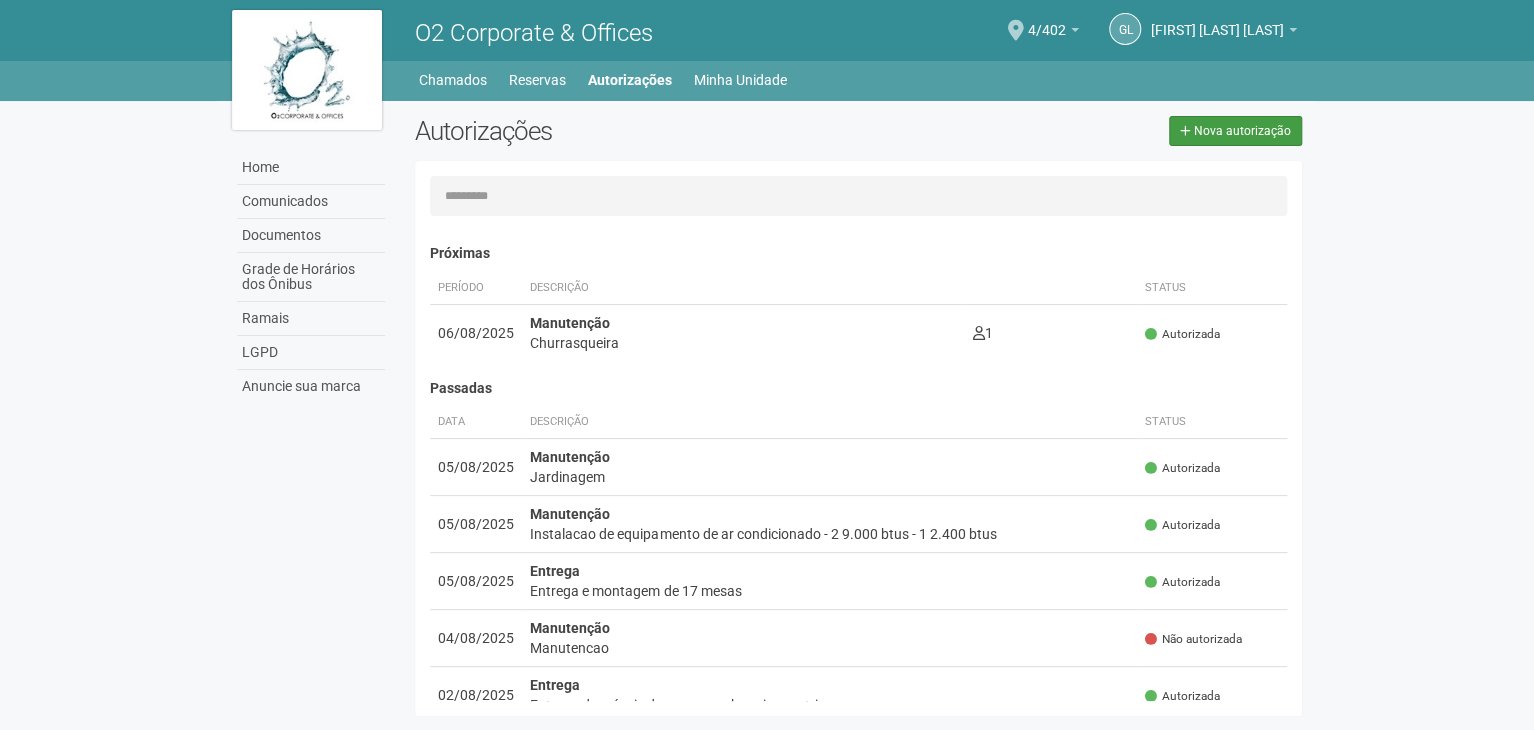 select on "**" 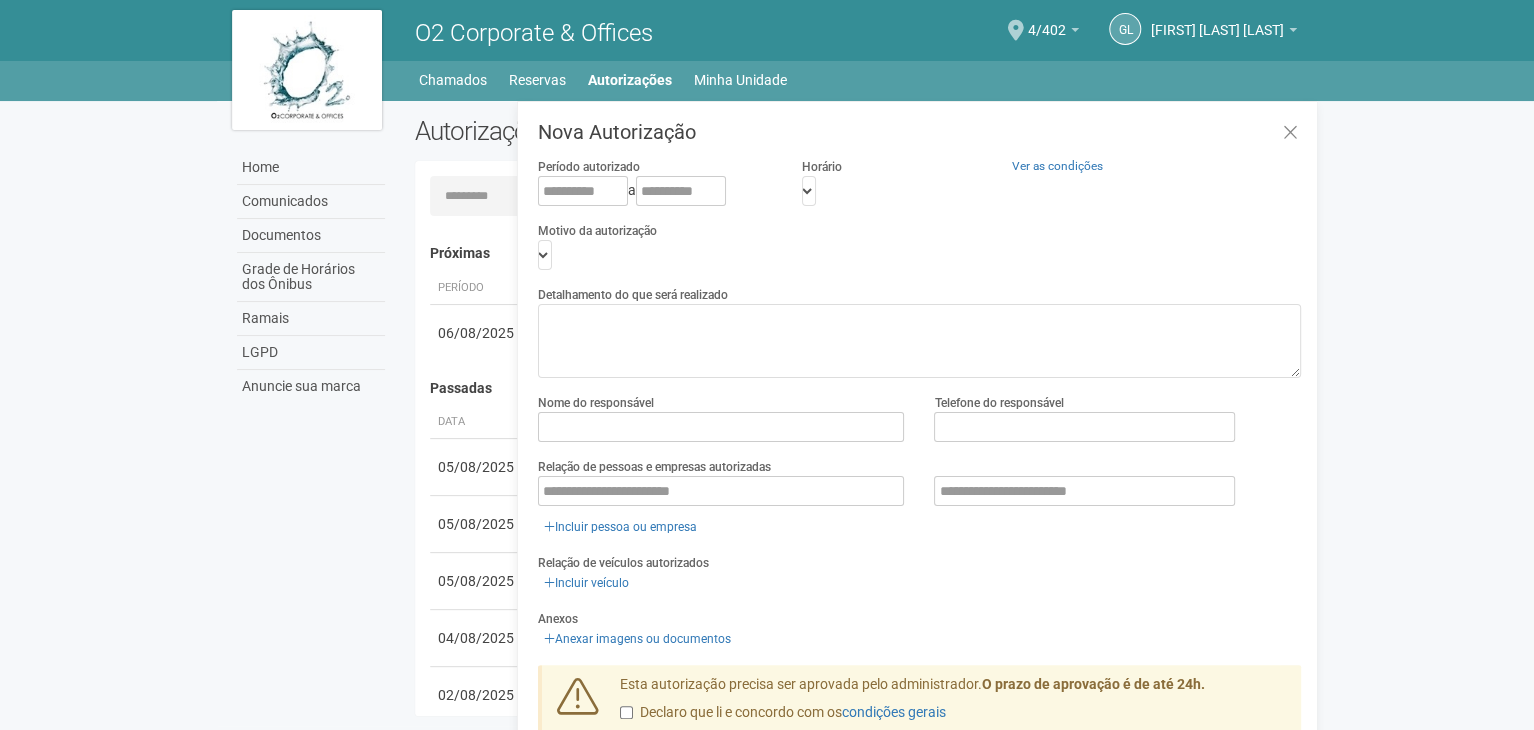 scroll, scrollTop: 31, scrollLeft: 0, axis: vertical 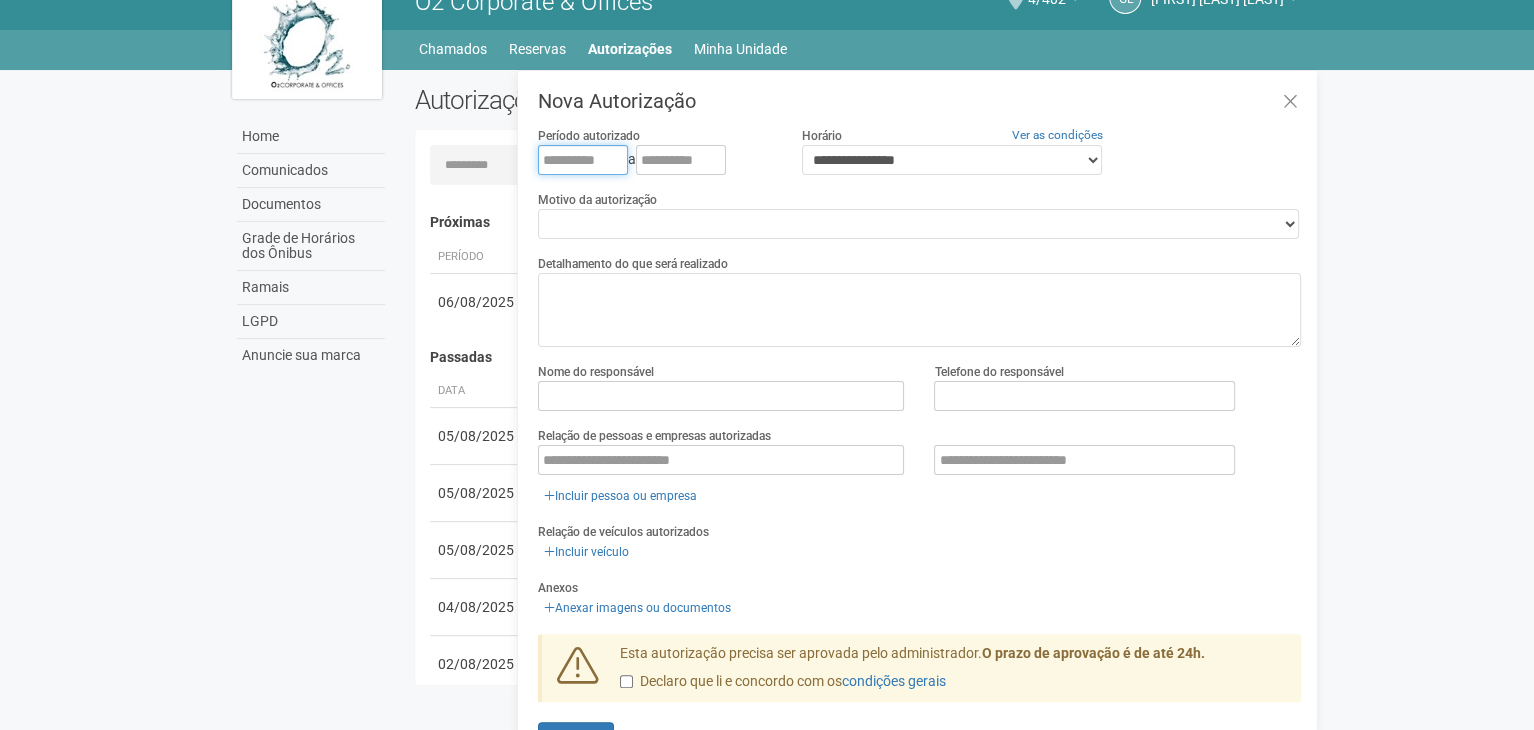 click at bounding box center [583, 160] 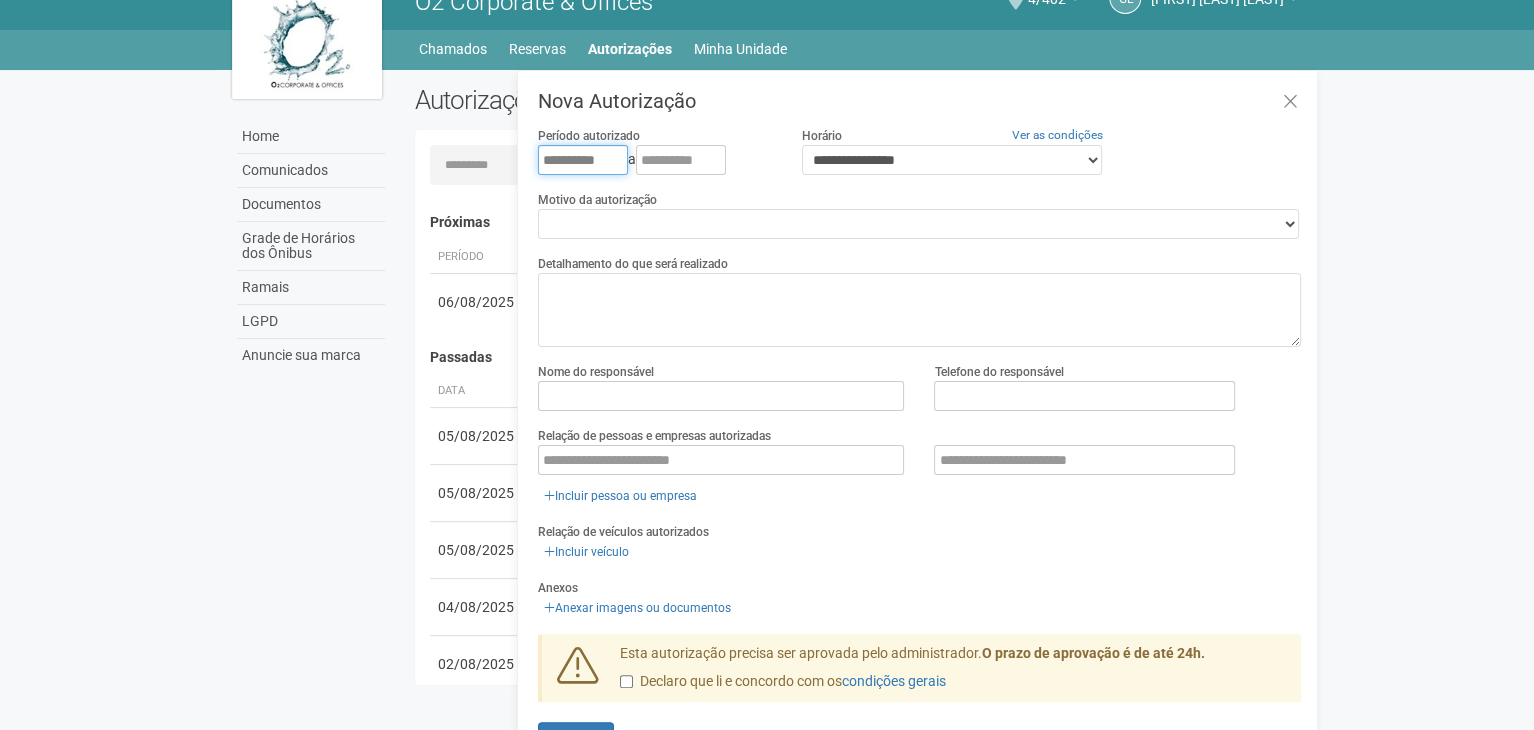type on "**********" 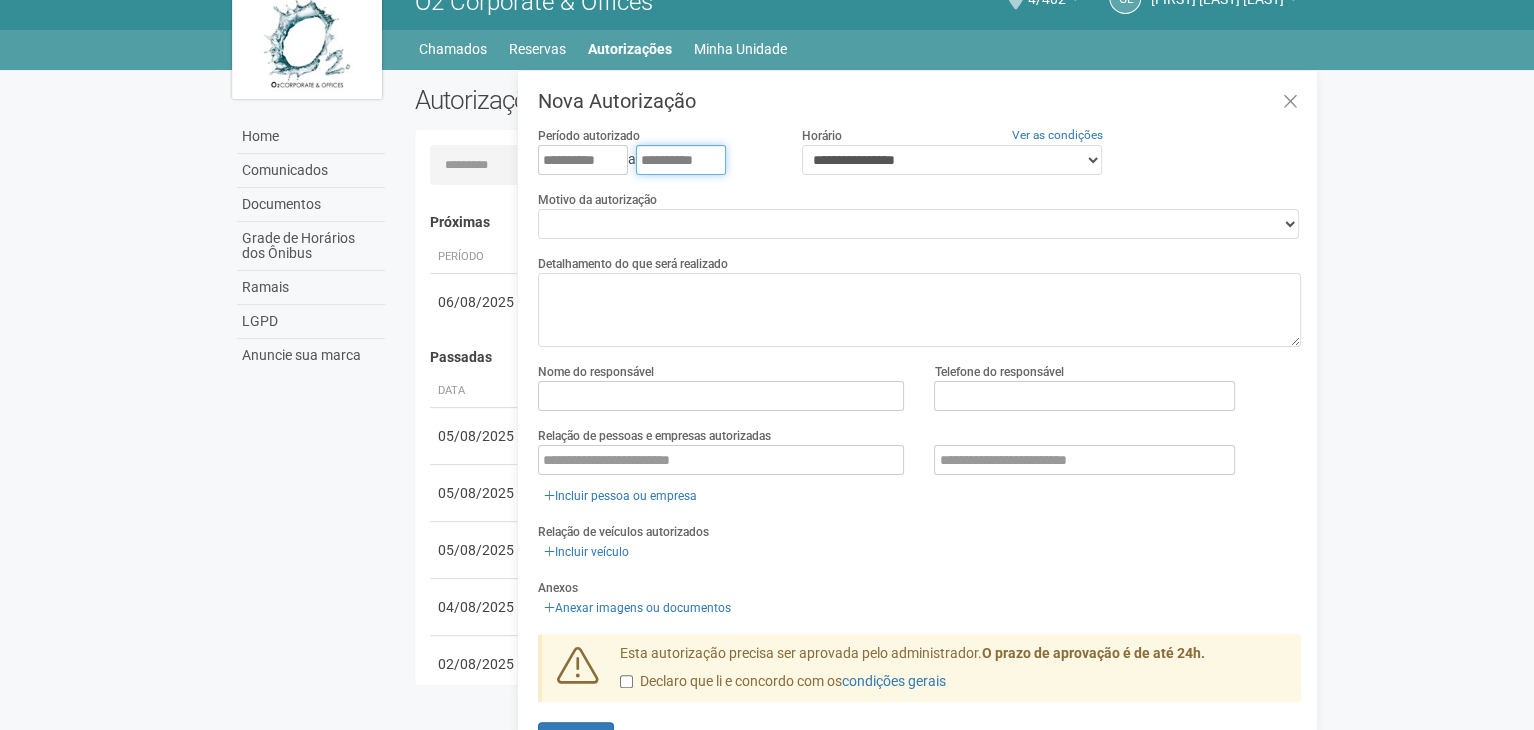 type on "**********" 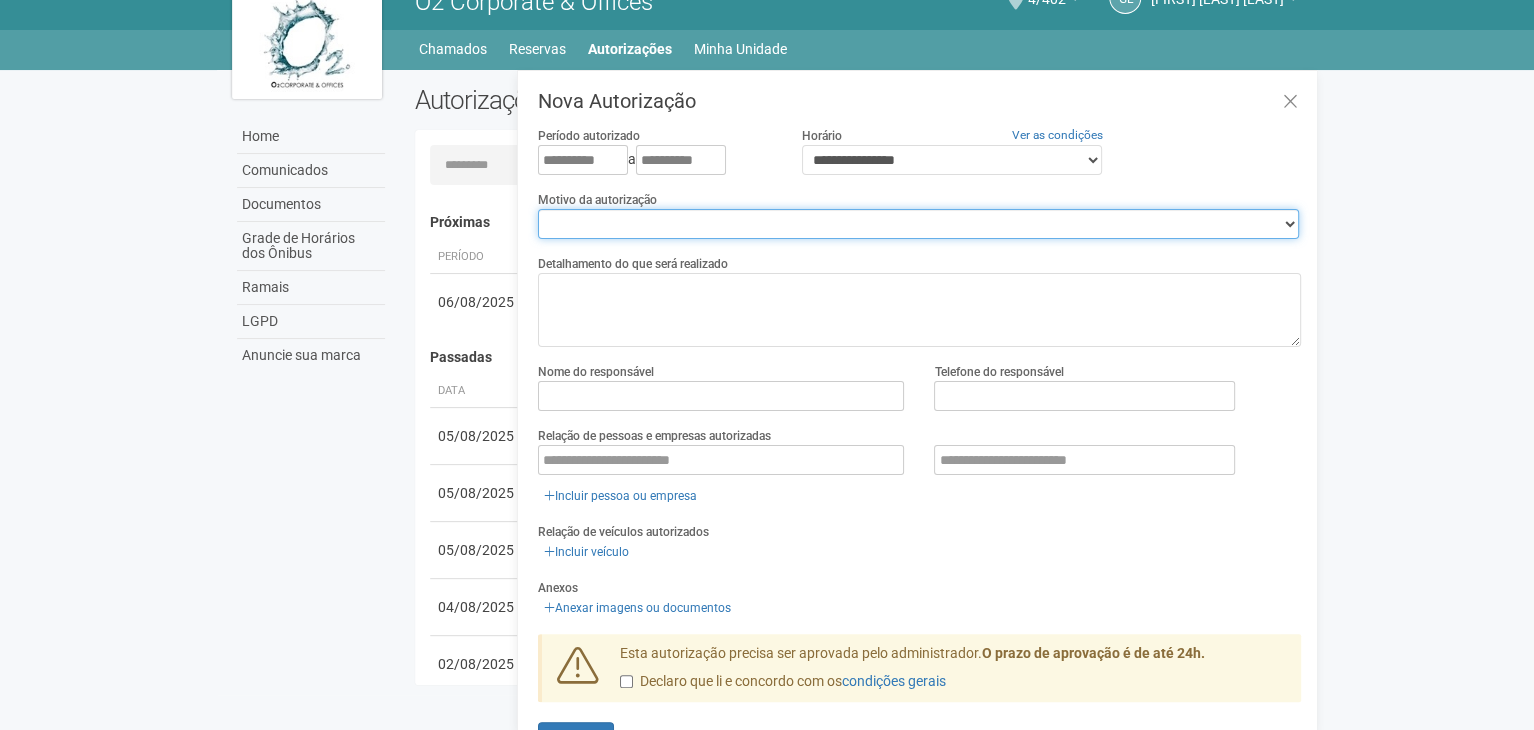 click on "**********" at bounding box center (918, 224) 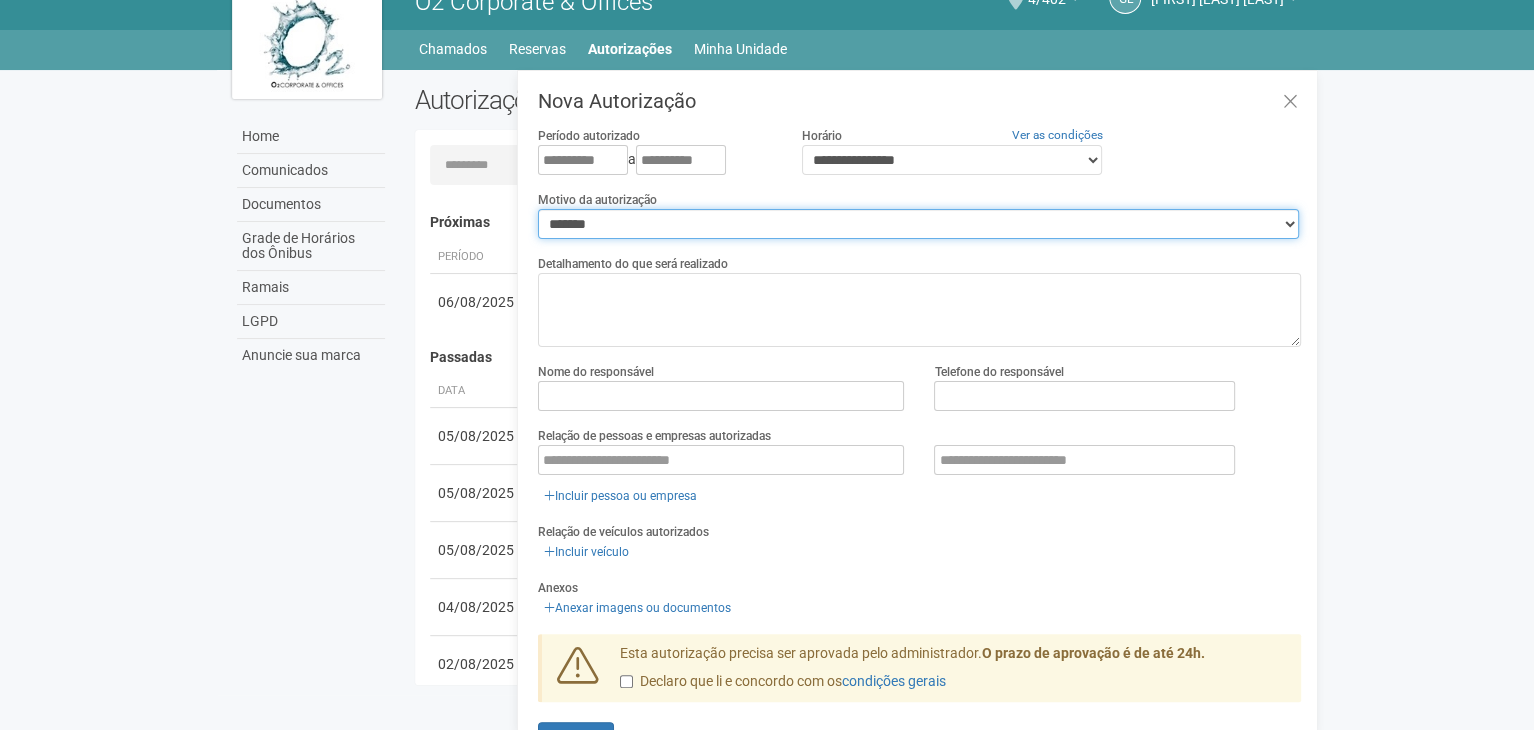 click on "**********" at bounding box center [918, 224] 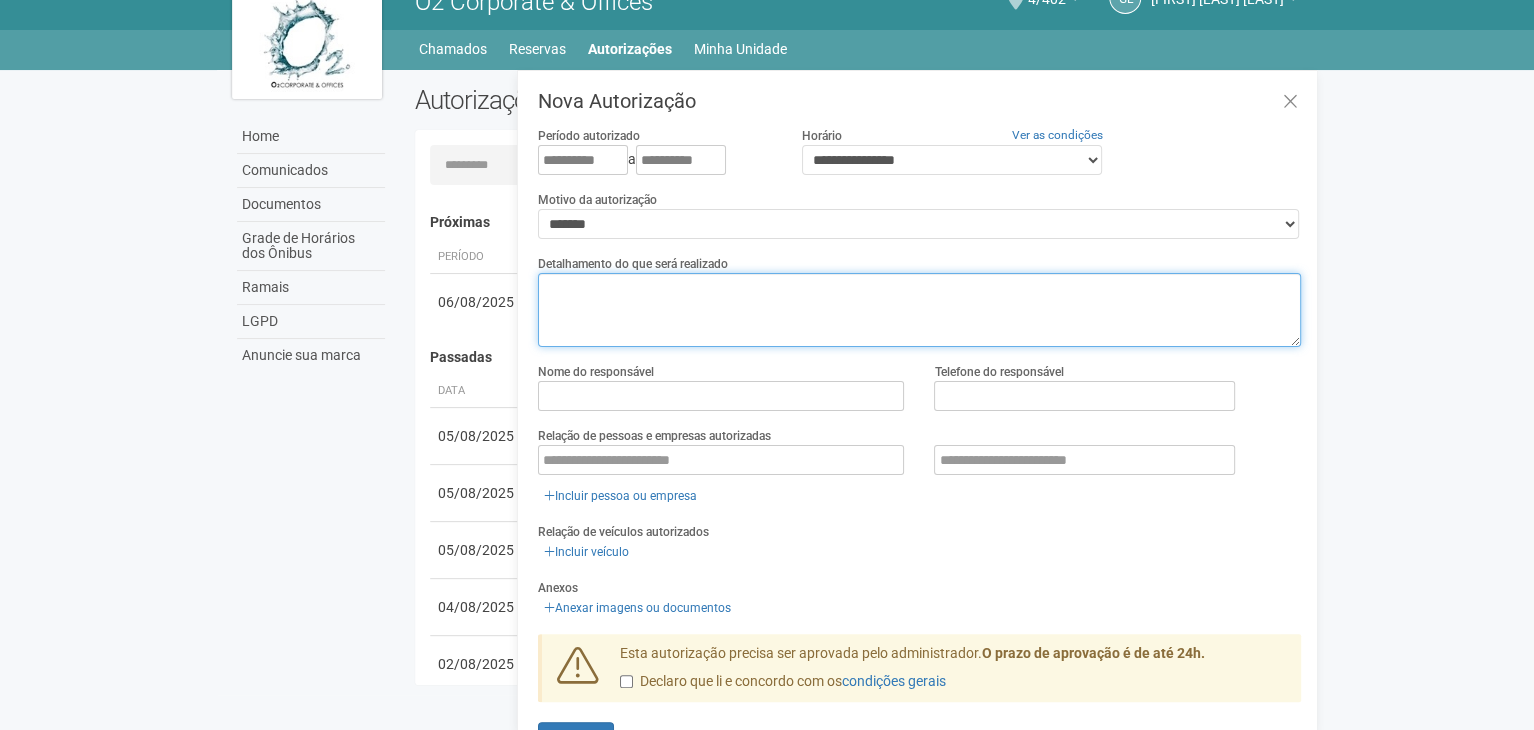 click at bounding box center [919, 310] 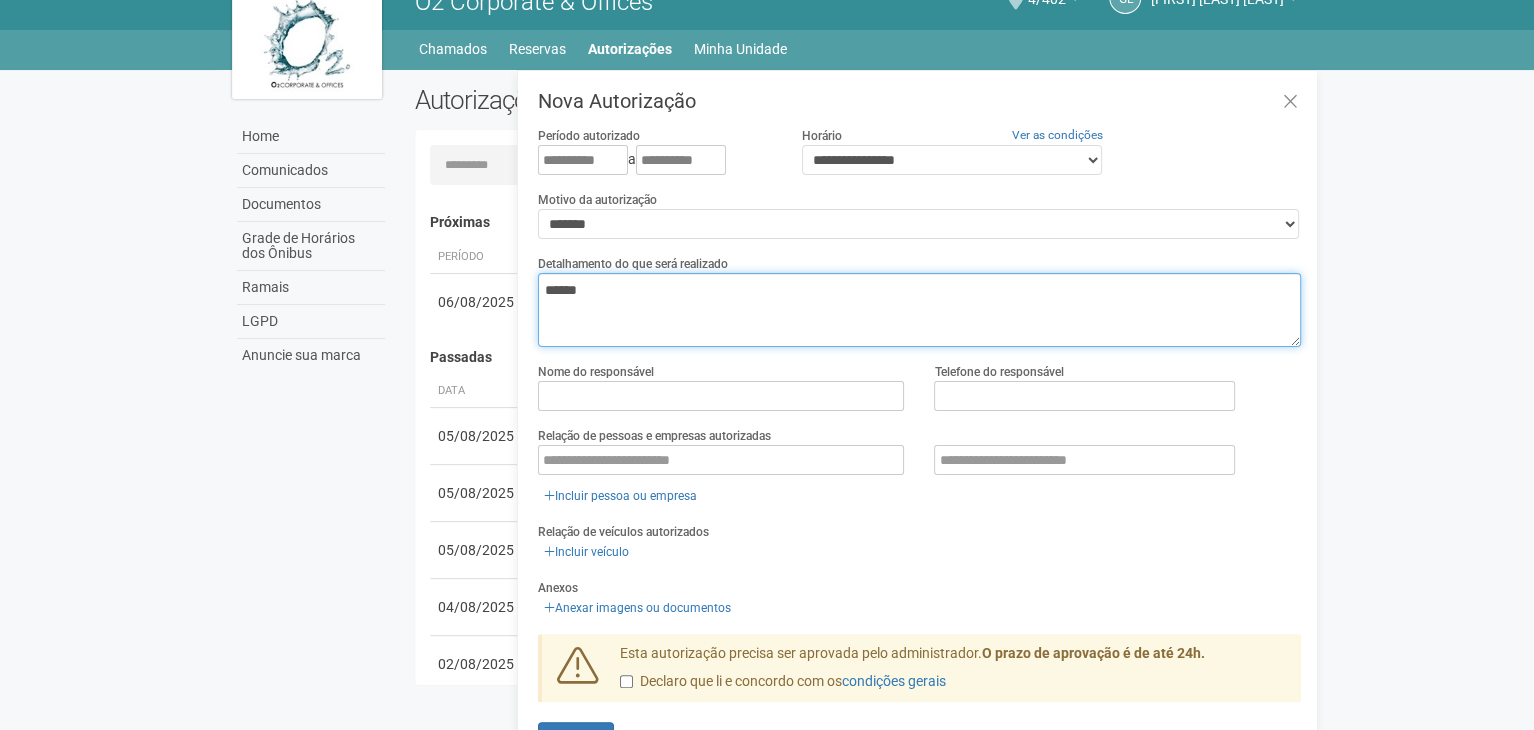 type on "******" 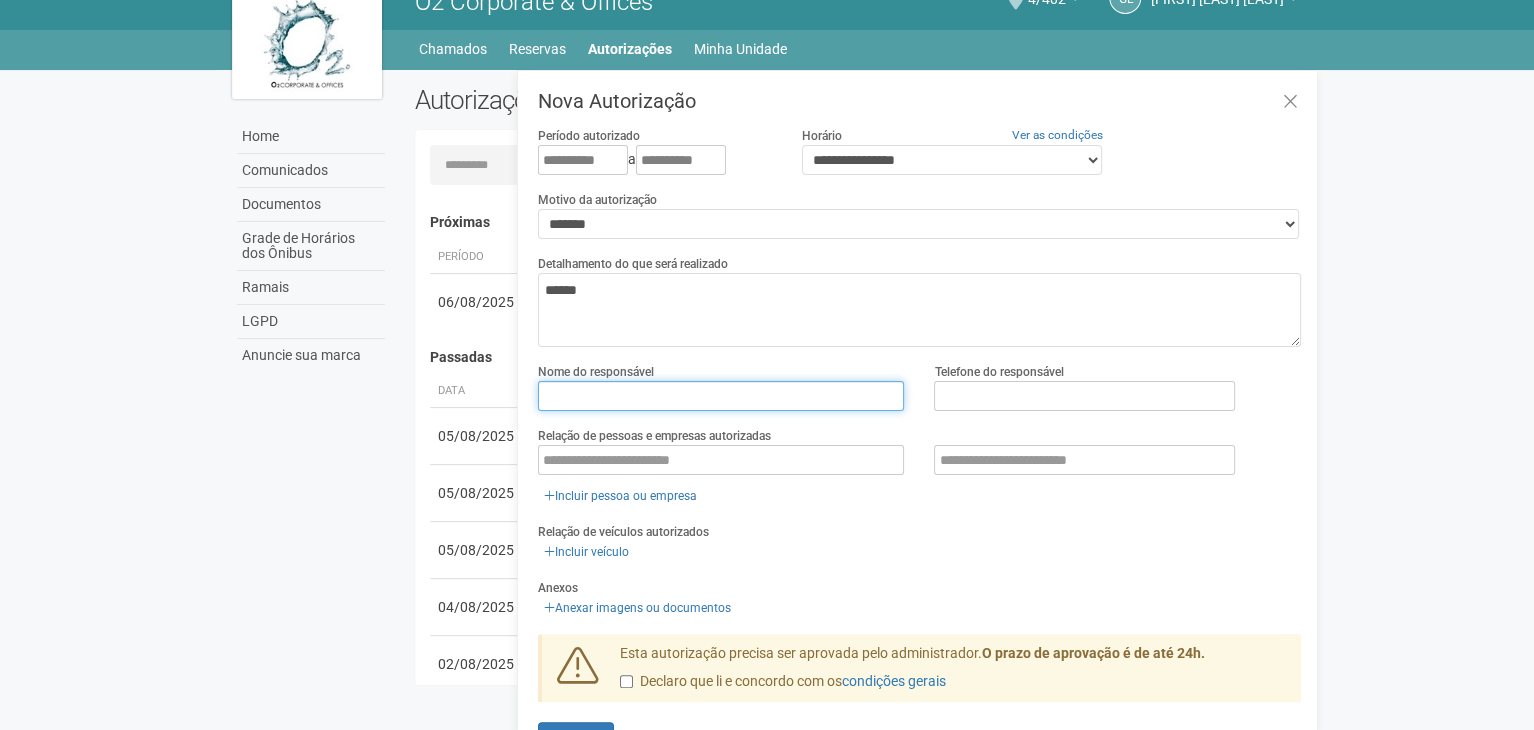 click at bounding box center (721, 396) 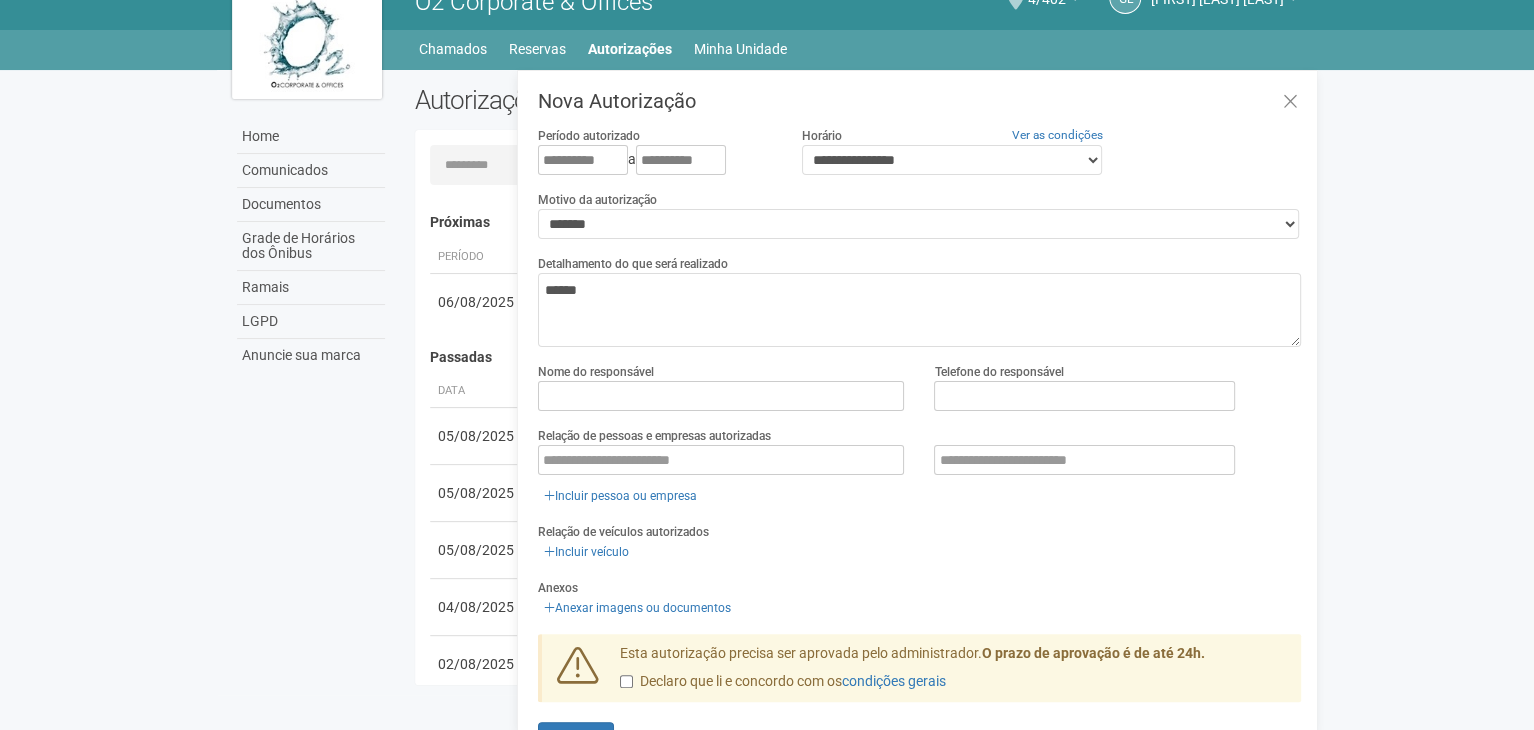 click on "Relação de veículos autorizados
Incluir veículo" at bounding box center [919, 542] 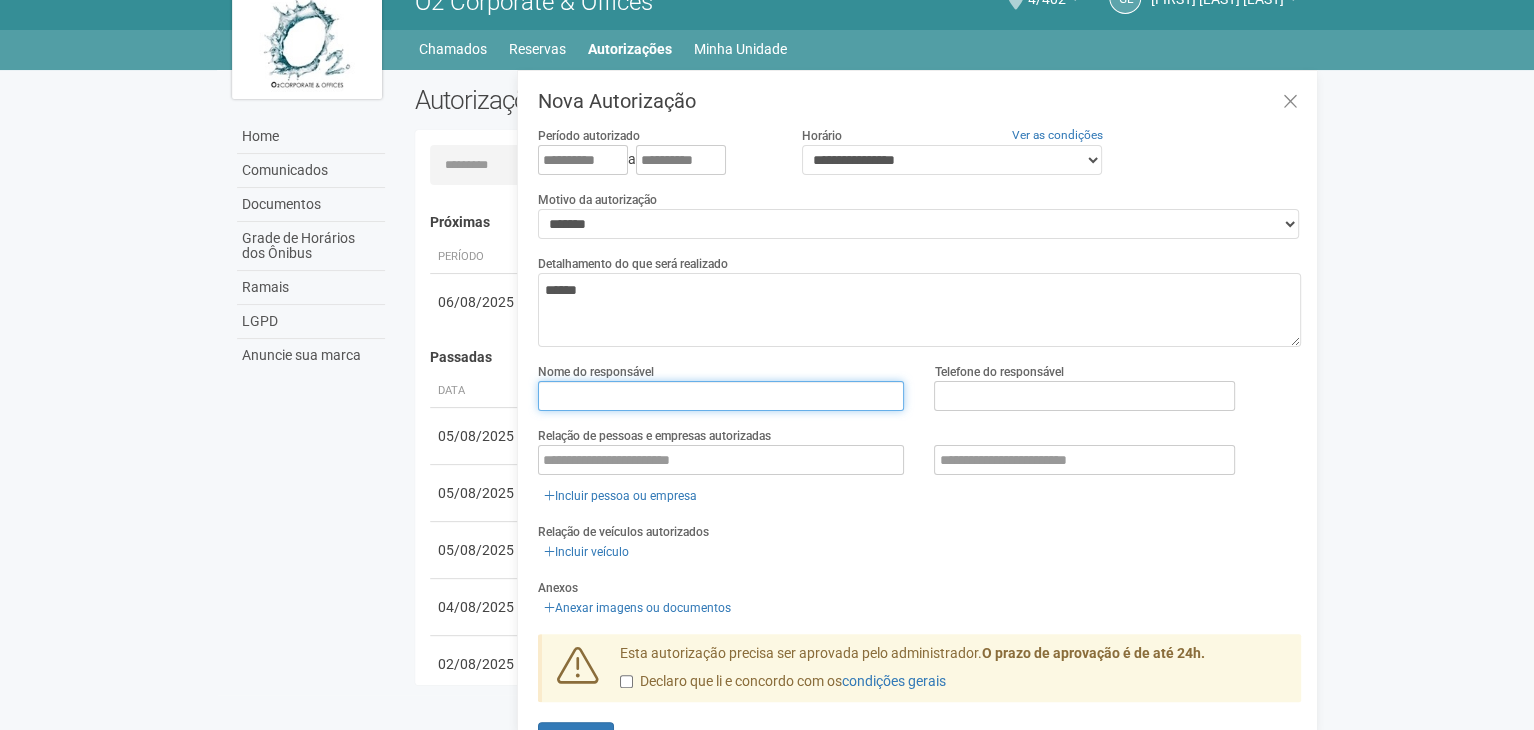 click at bounding box center [721, 396] 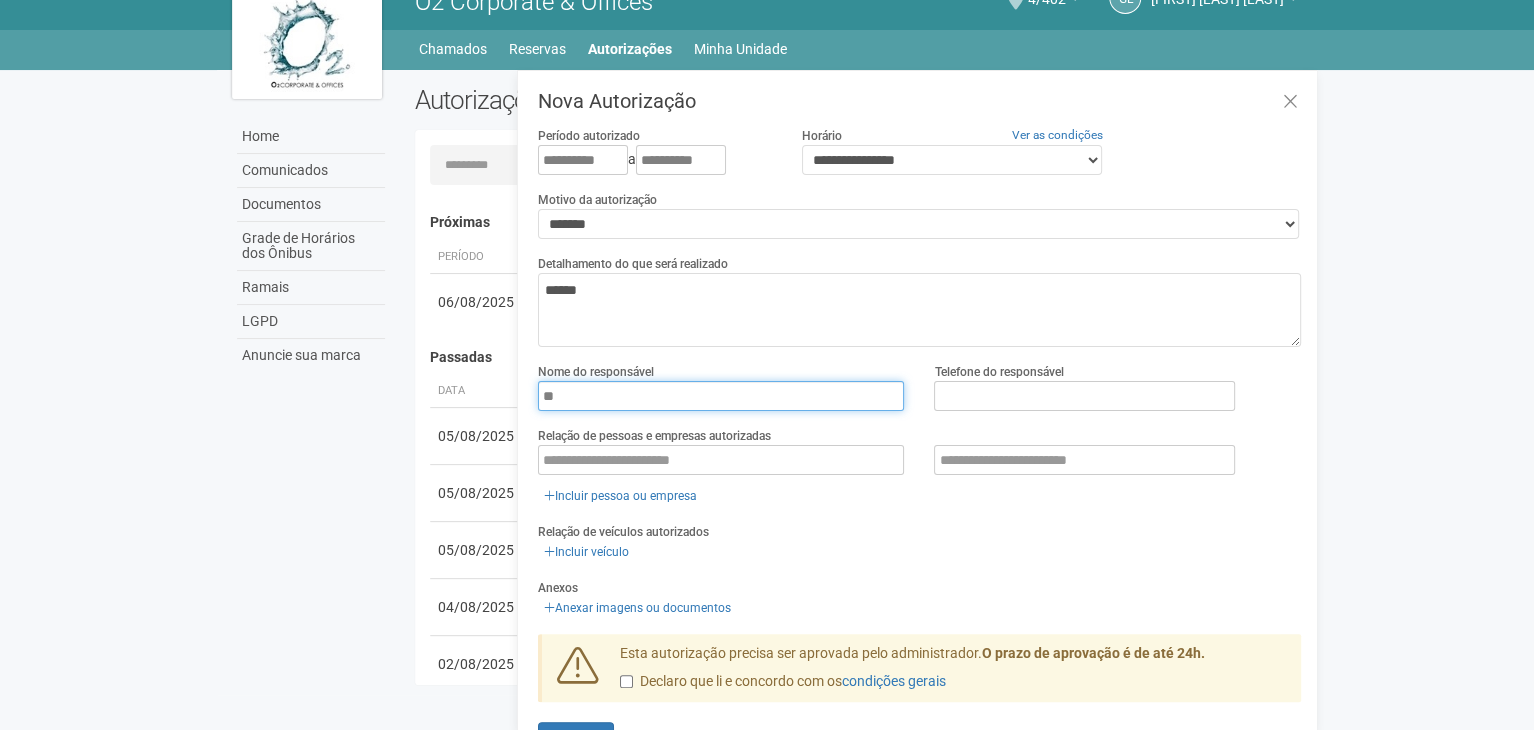 type on "*" 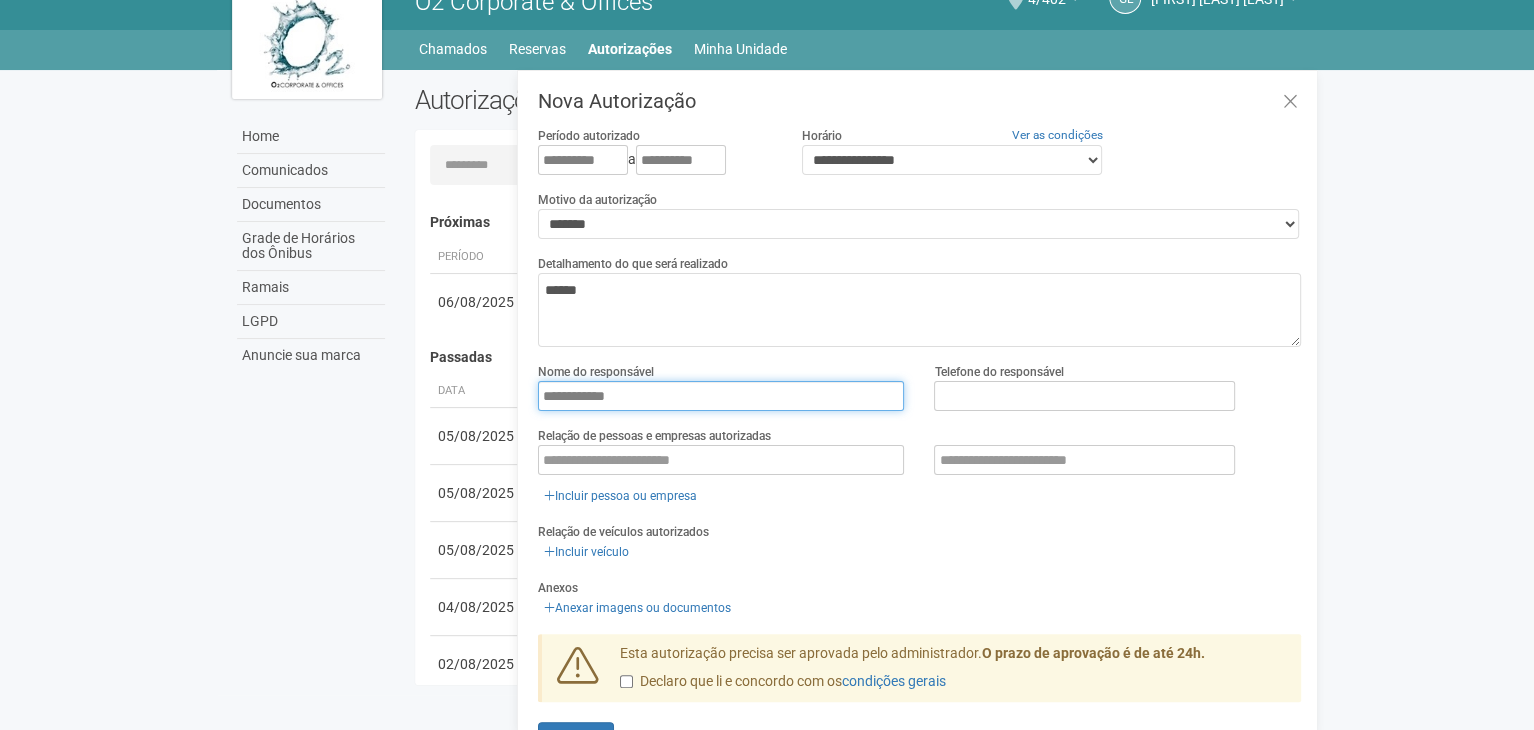 type on "**********" 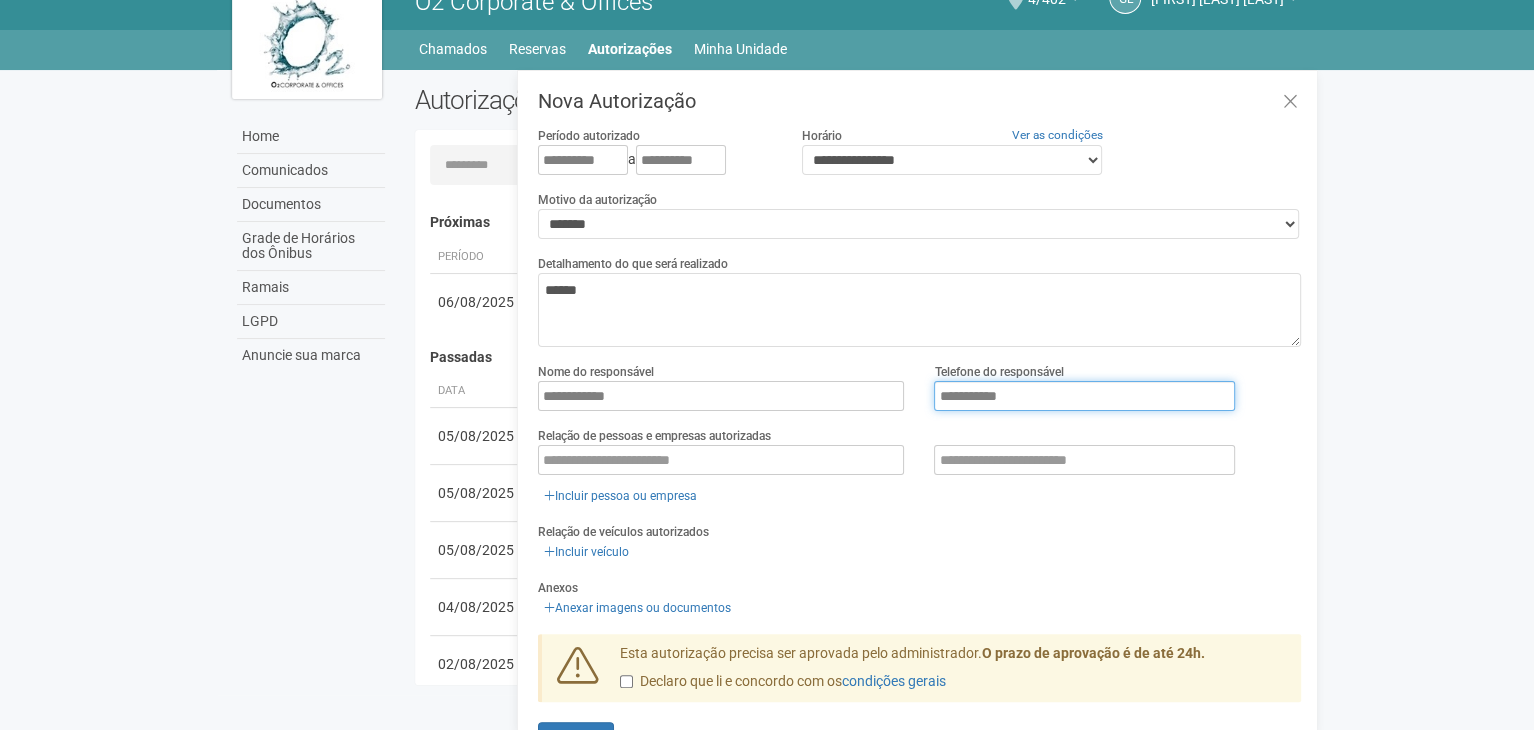 type on "**********" 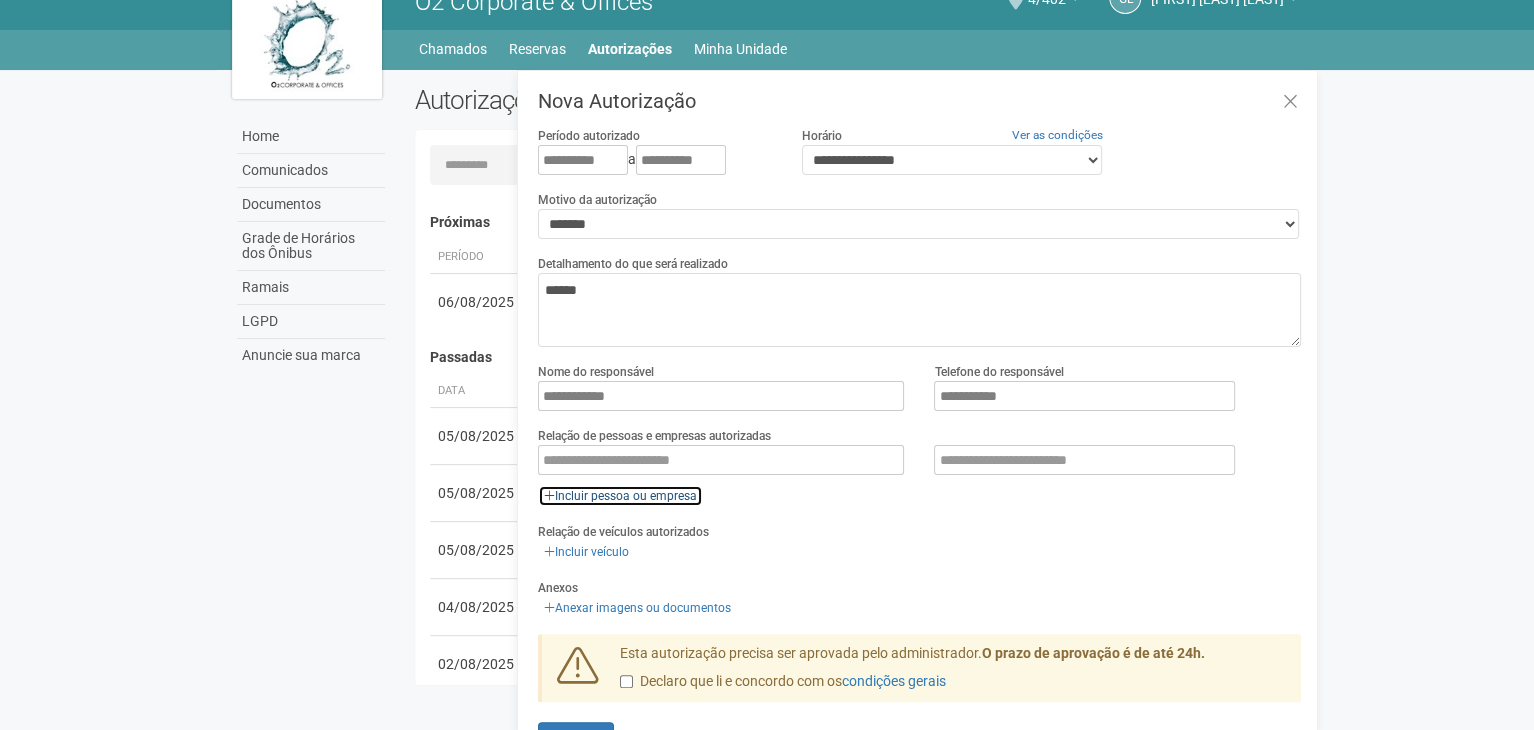 click on "Incluir pessoa ou empresa" at bounding box center (620, 496) 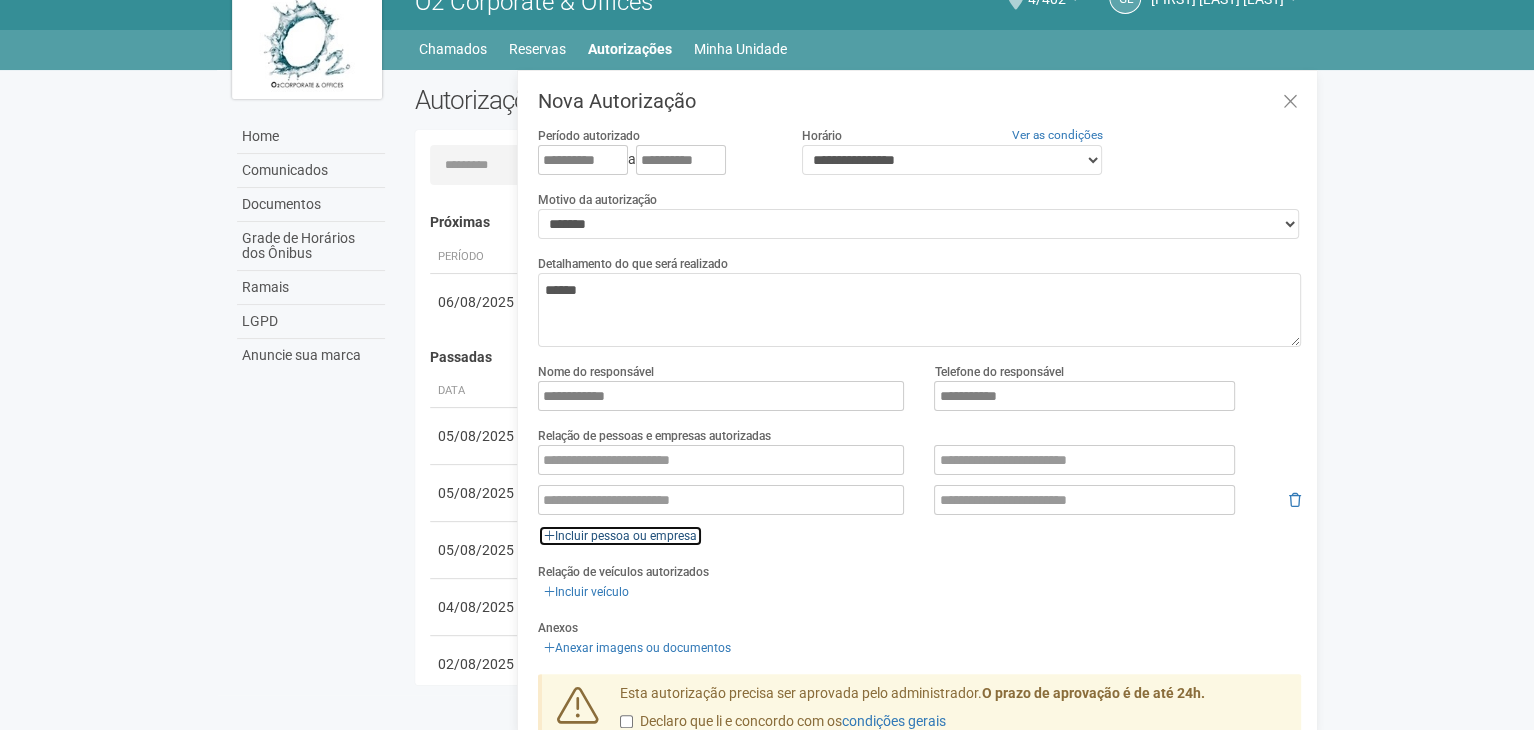 click on "Incluir pessoa ou empresa" at bounding box center [620, 536] 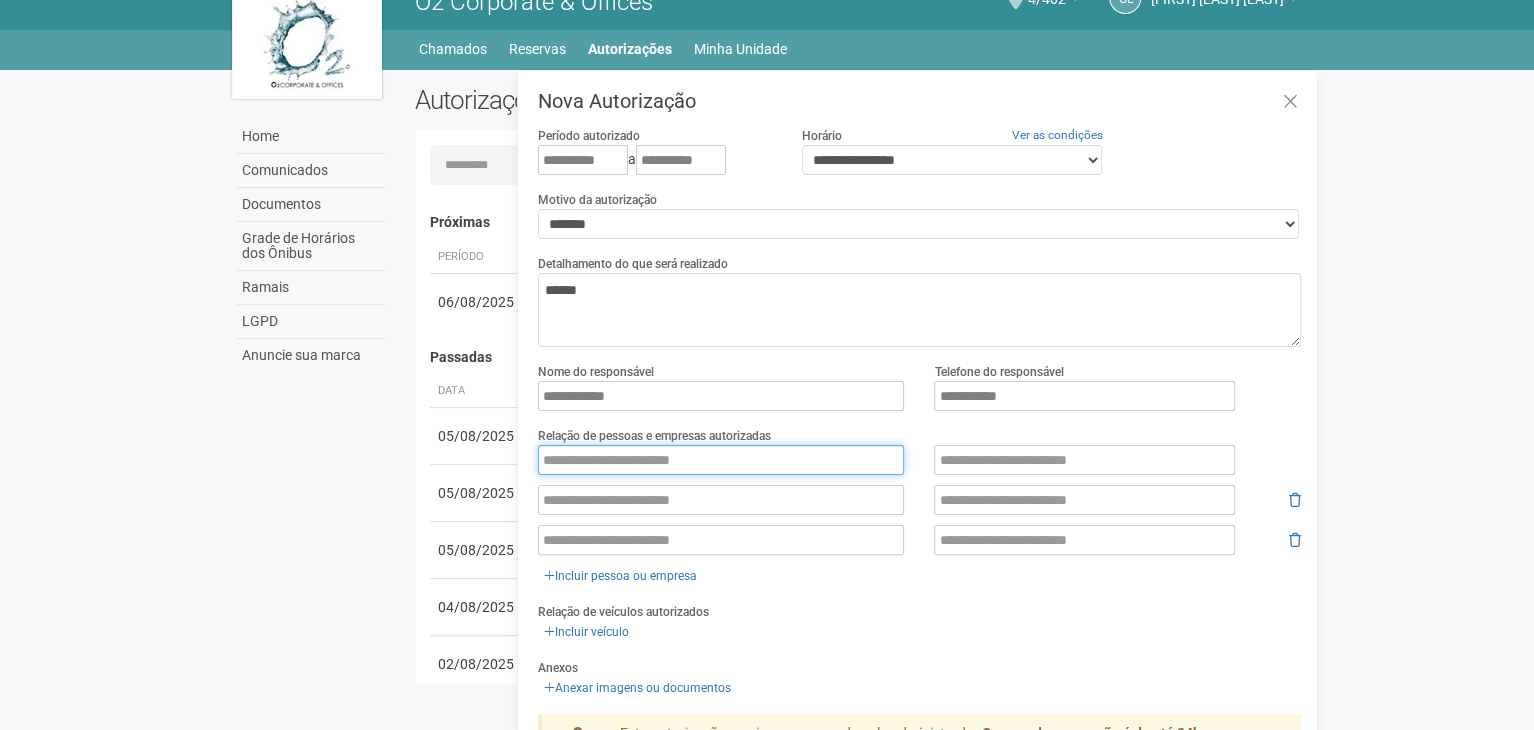 click at bounding box center (721, 460) 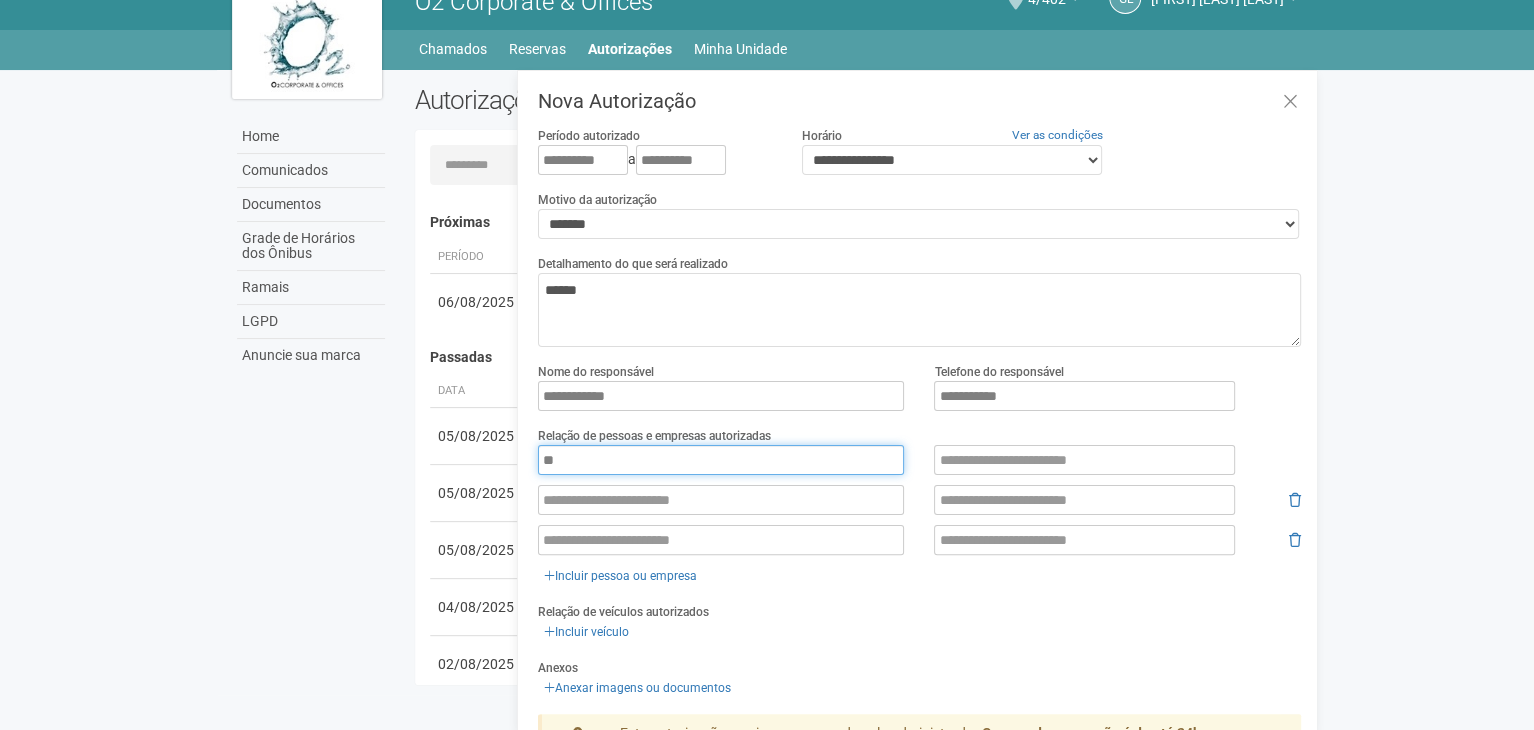 type on "*" 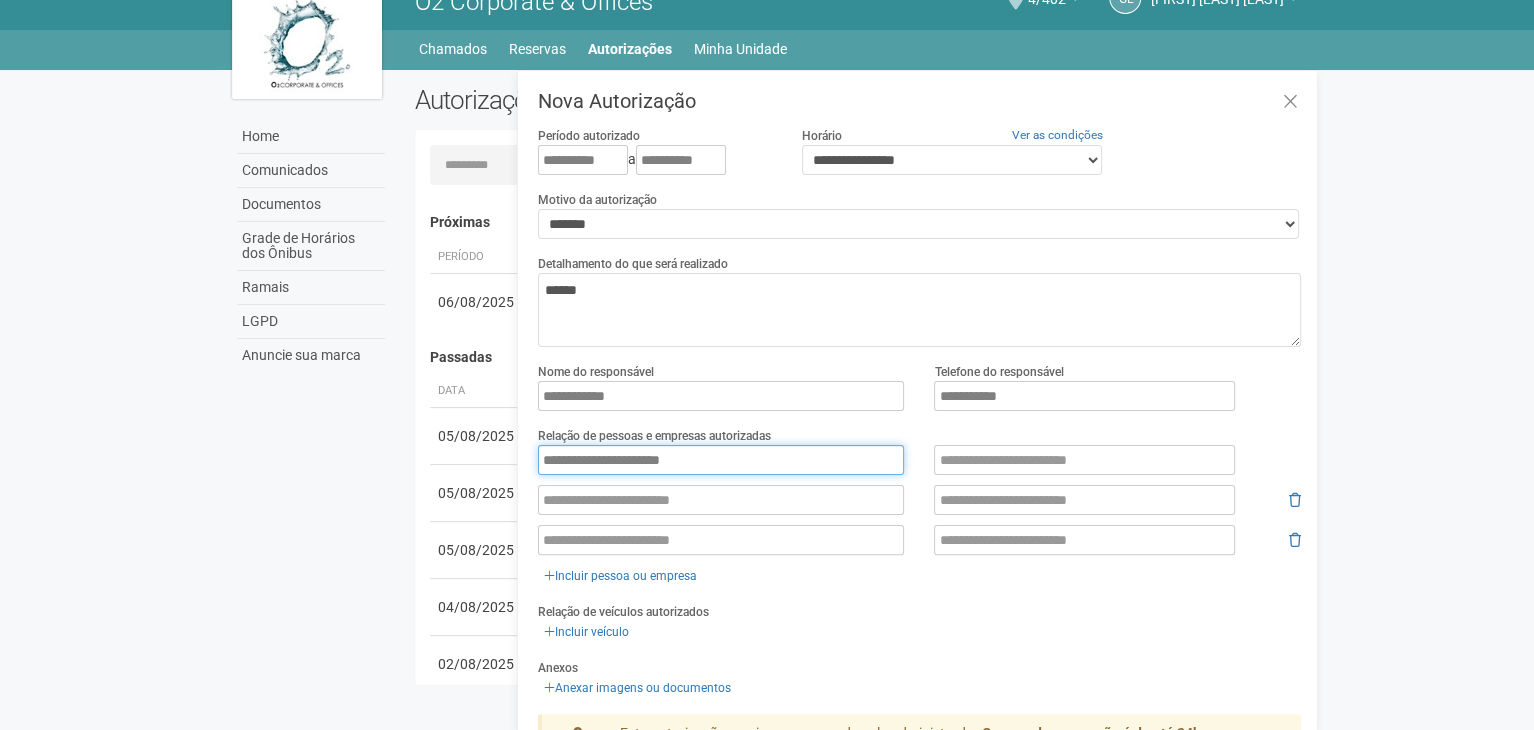 type on "**********" 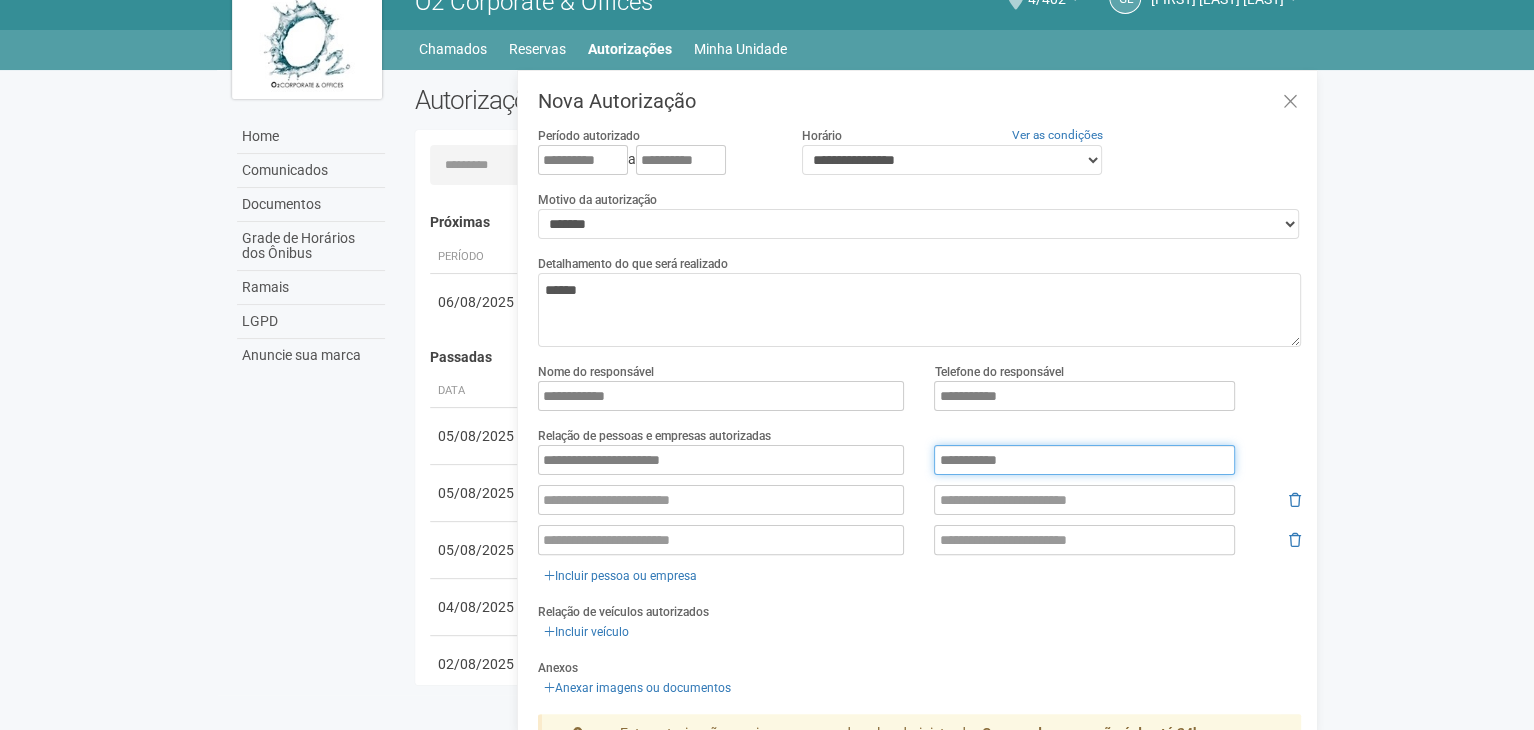type on "**********" 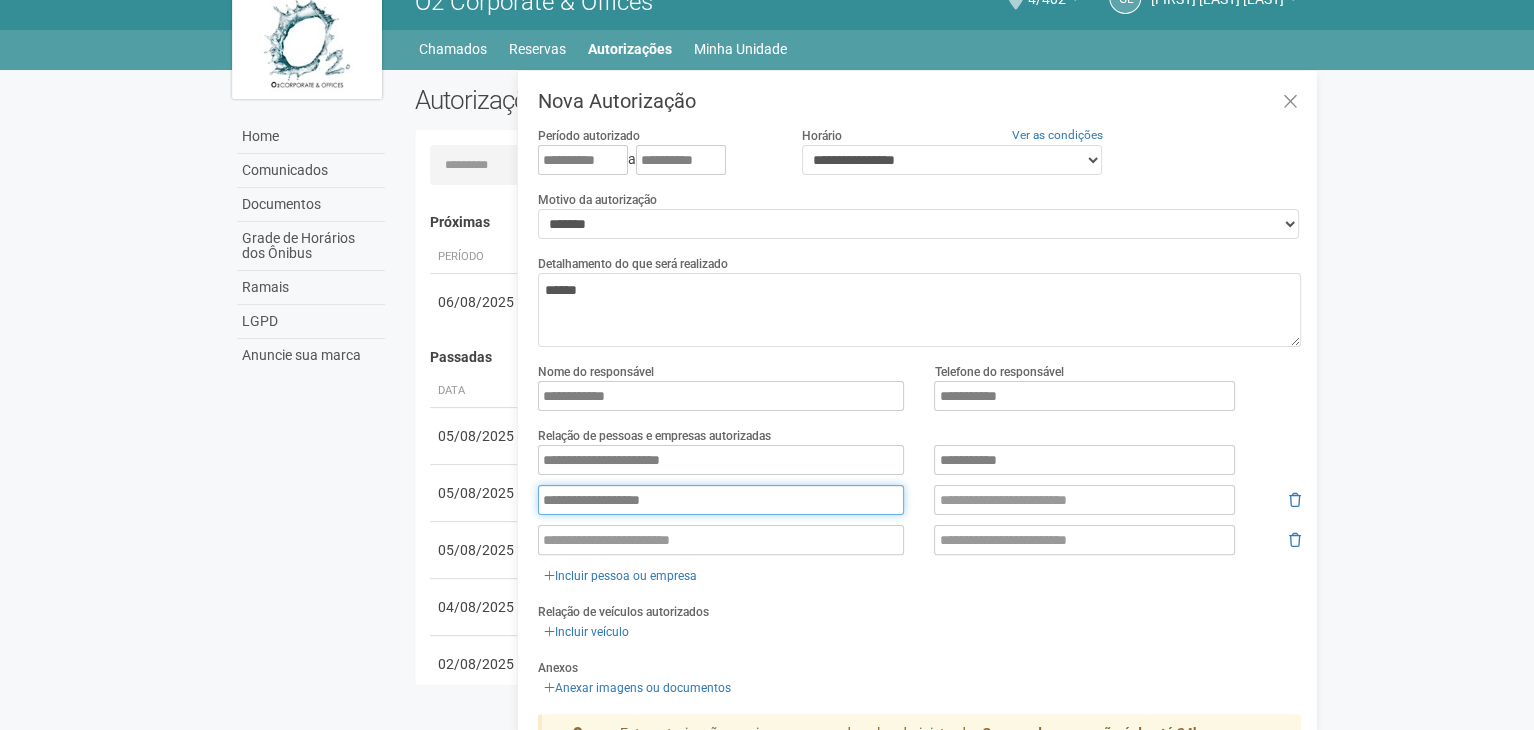 type on "**********" 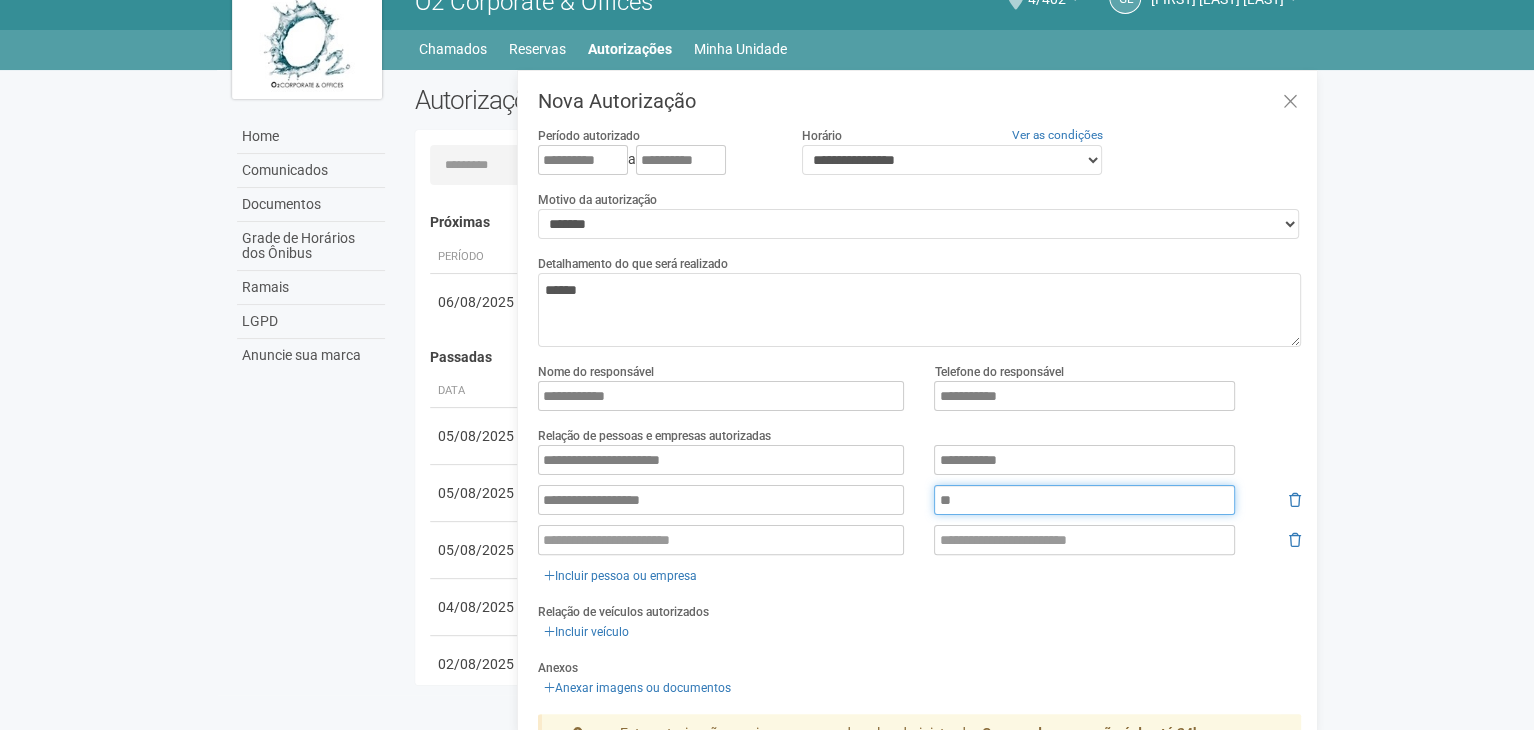 type on "*" 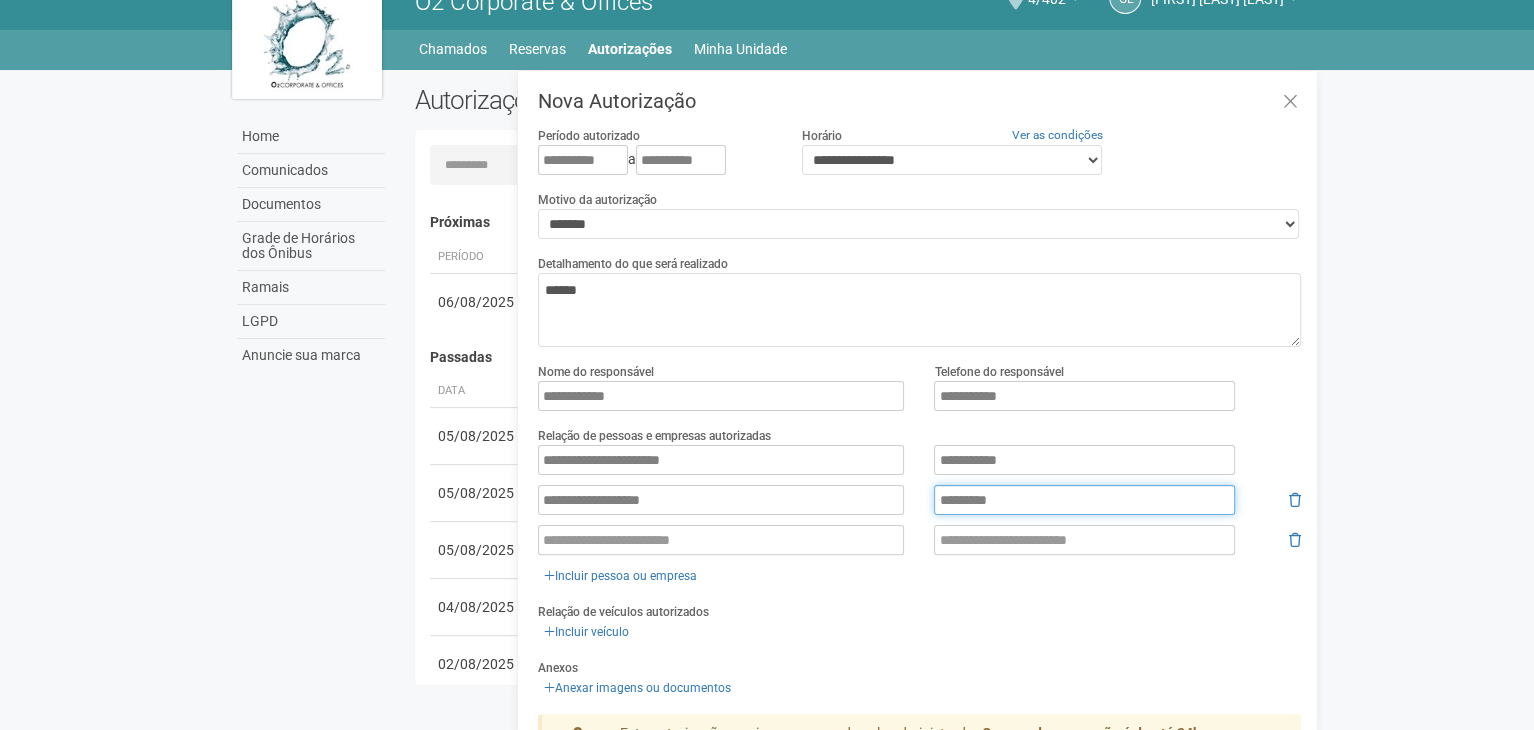 type on "*********" 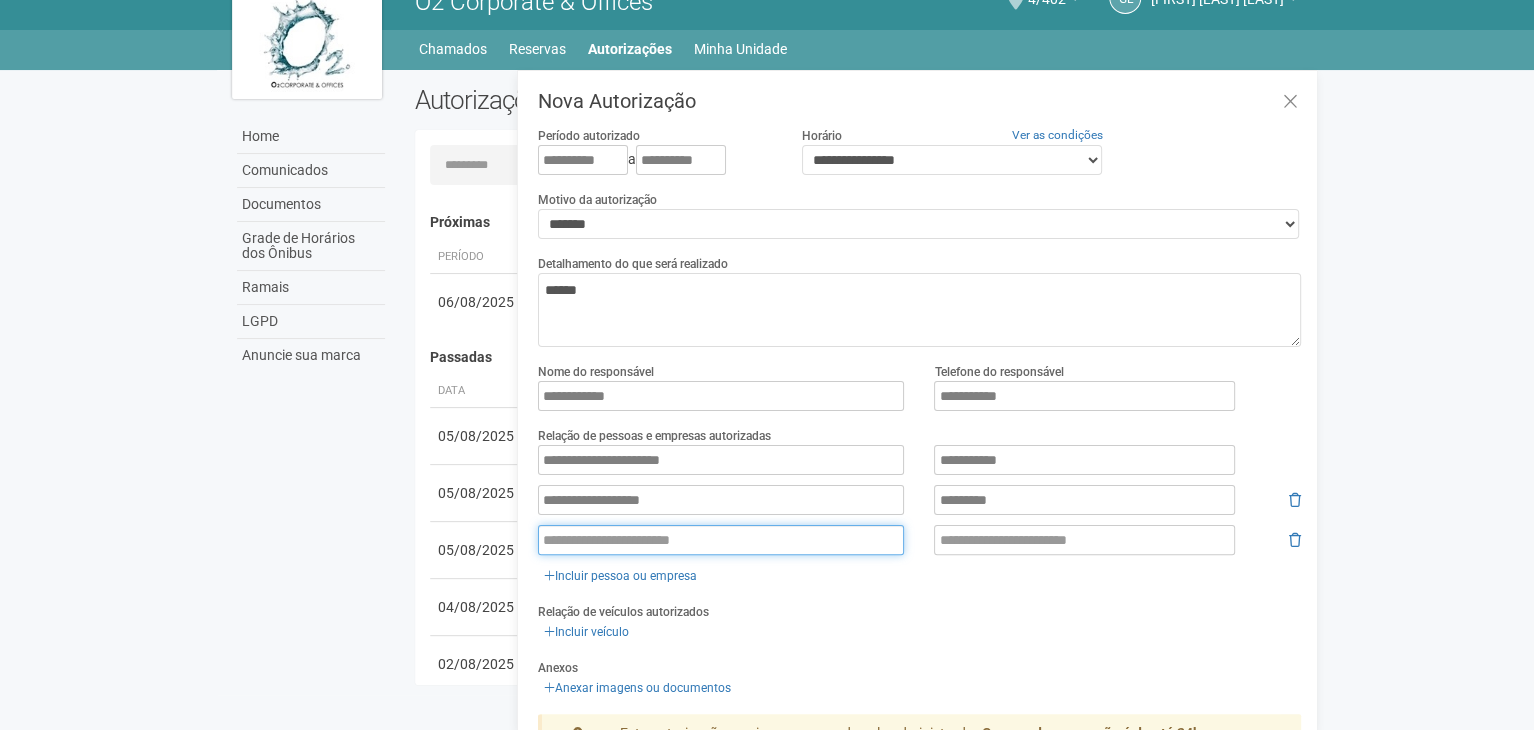 click at bounding box center (721, 540) 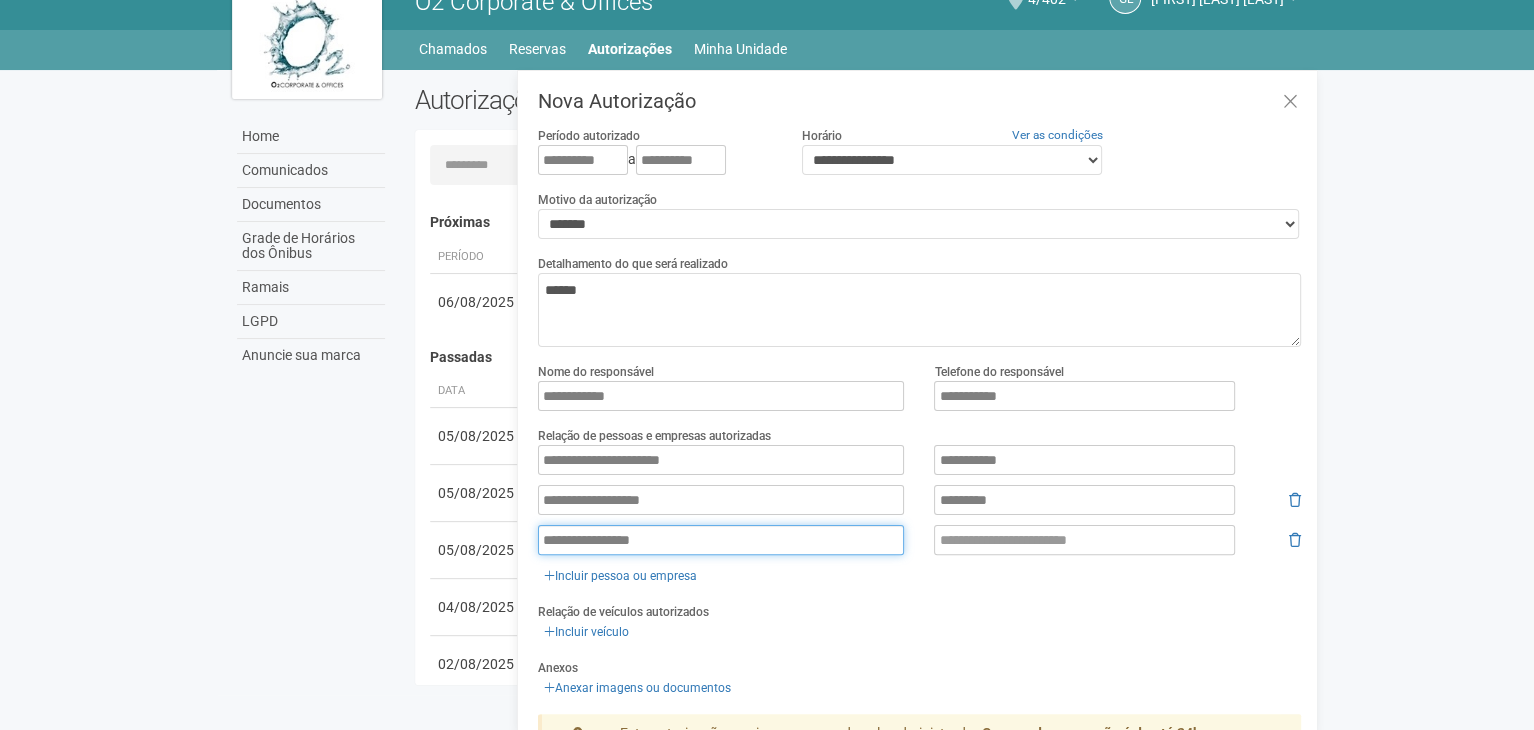 type on "**********" 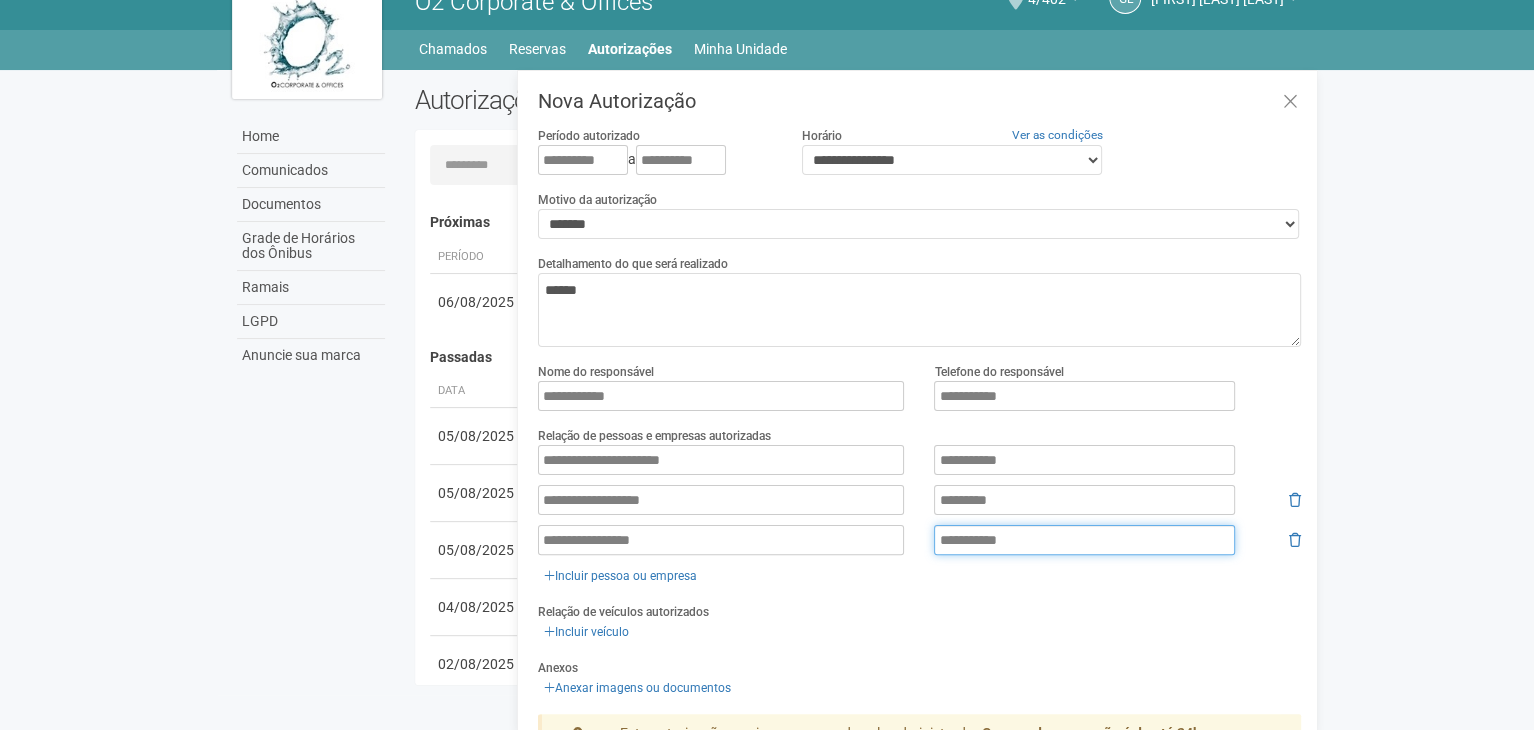 scroll, scrollTop: 136, scrollLeft: 0, axis: vertical 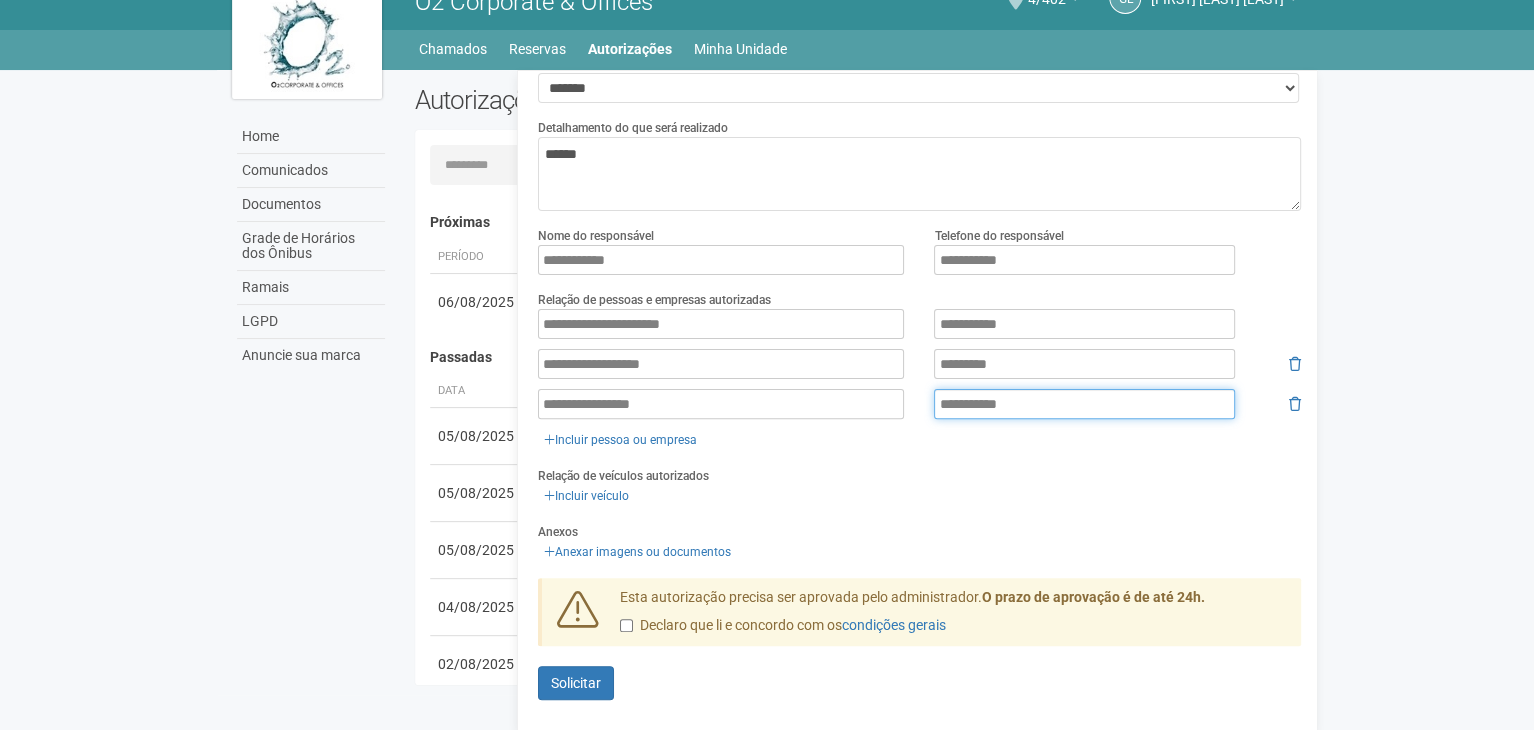 type on "**********" 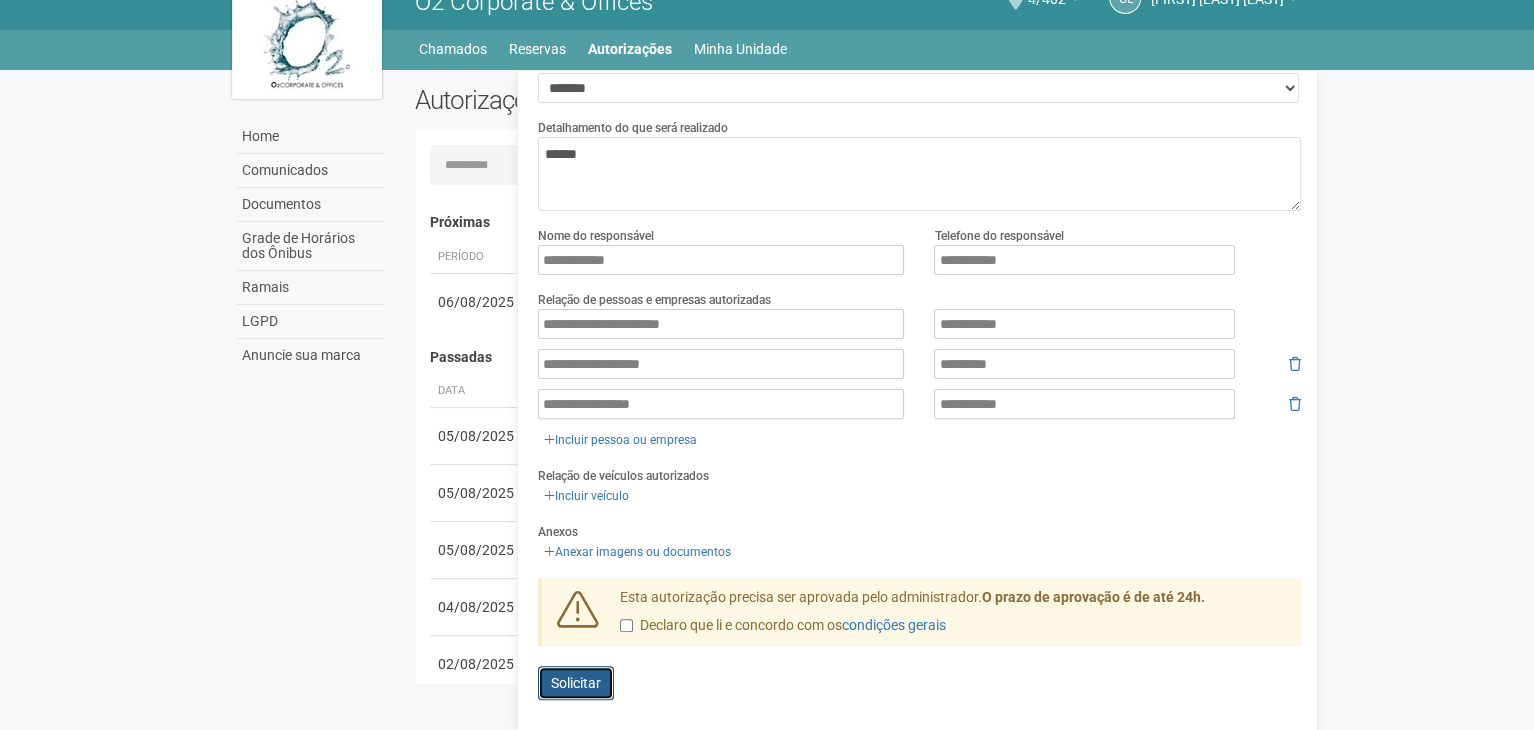 click on "Solicitar" at bounding box center (576, 683) 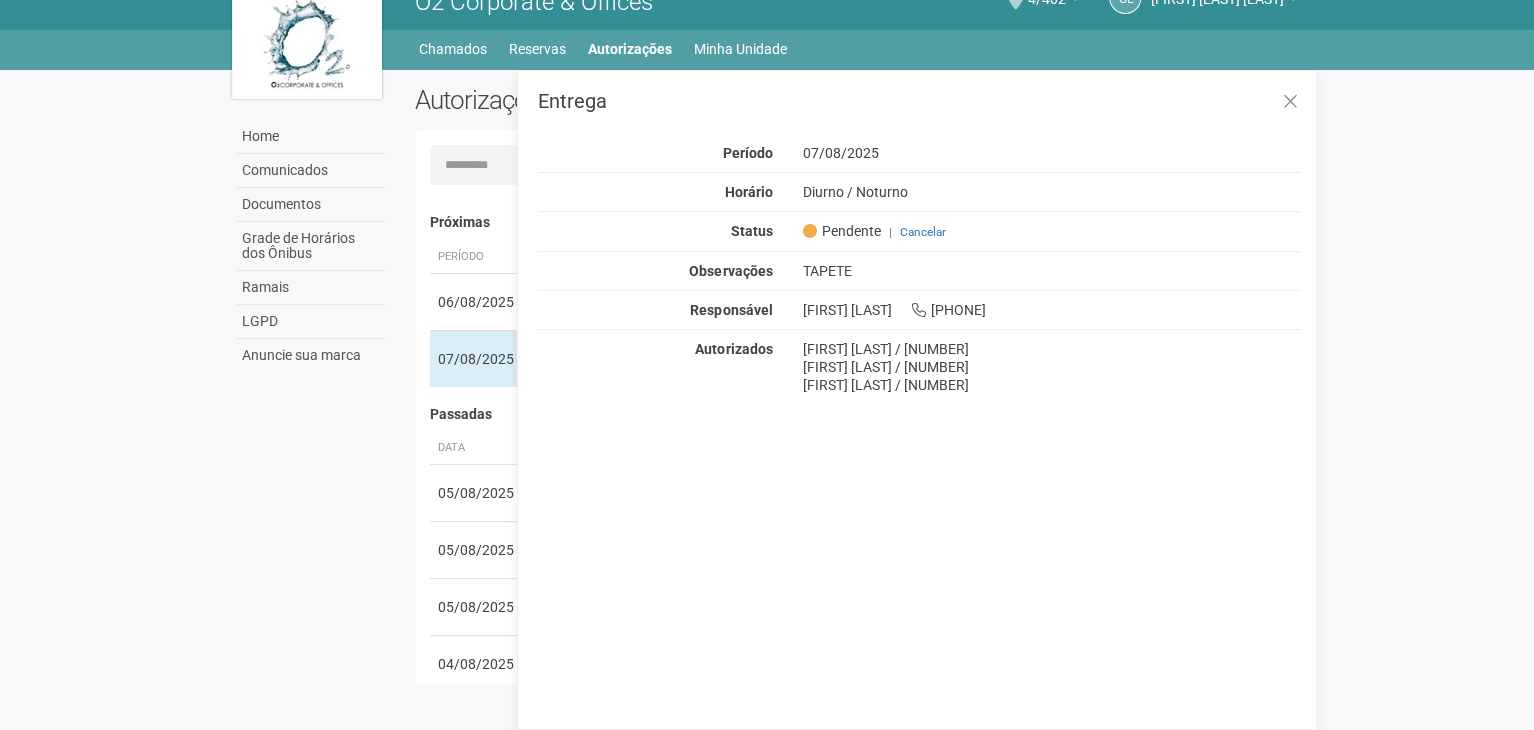 scroll, scrollTop: 0, scrollLeft: 0, axis: both 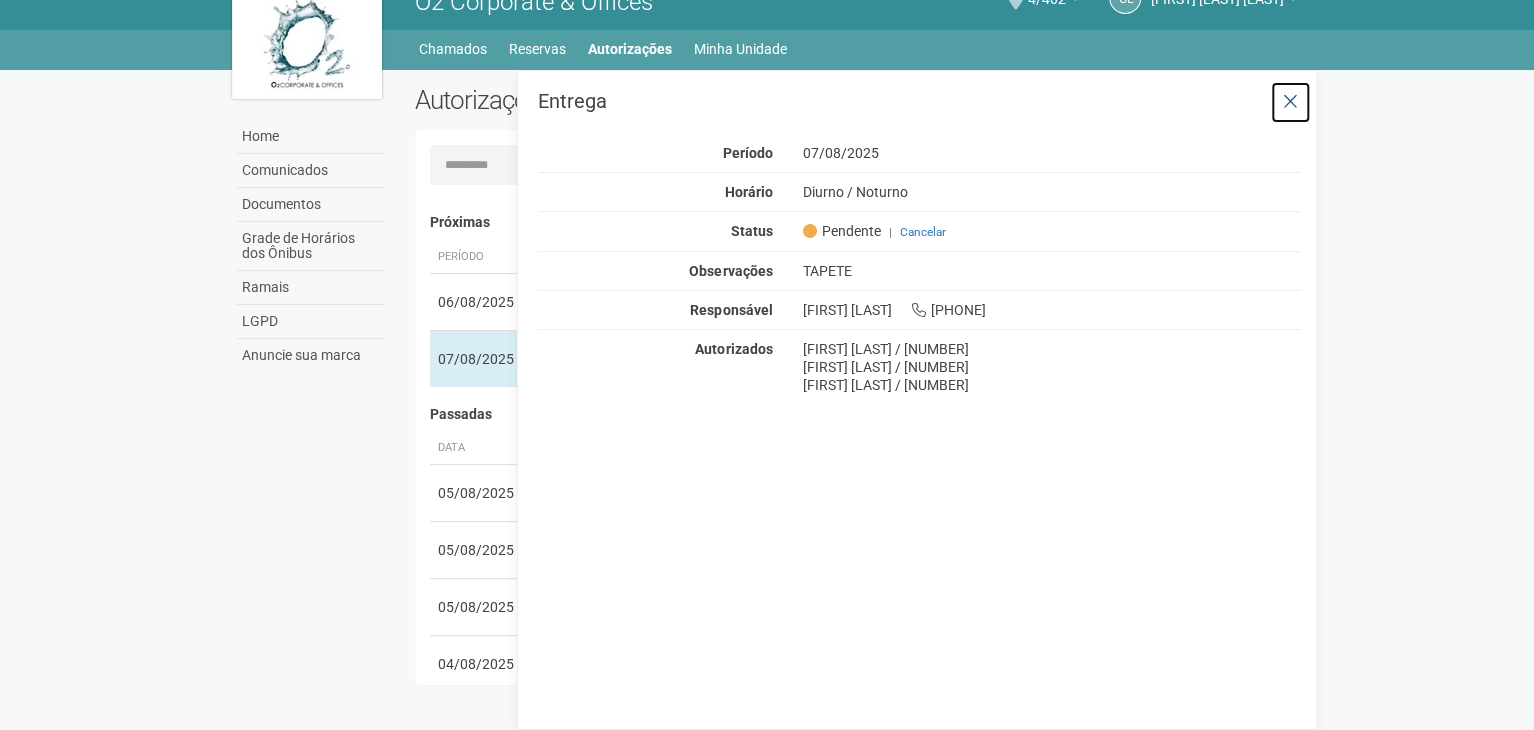 click at bounding box center [1290, 102] 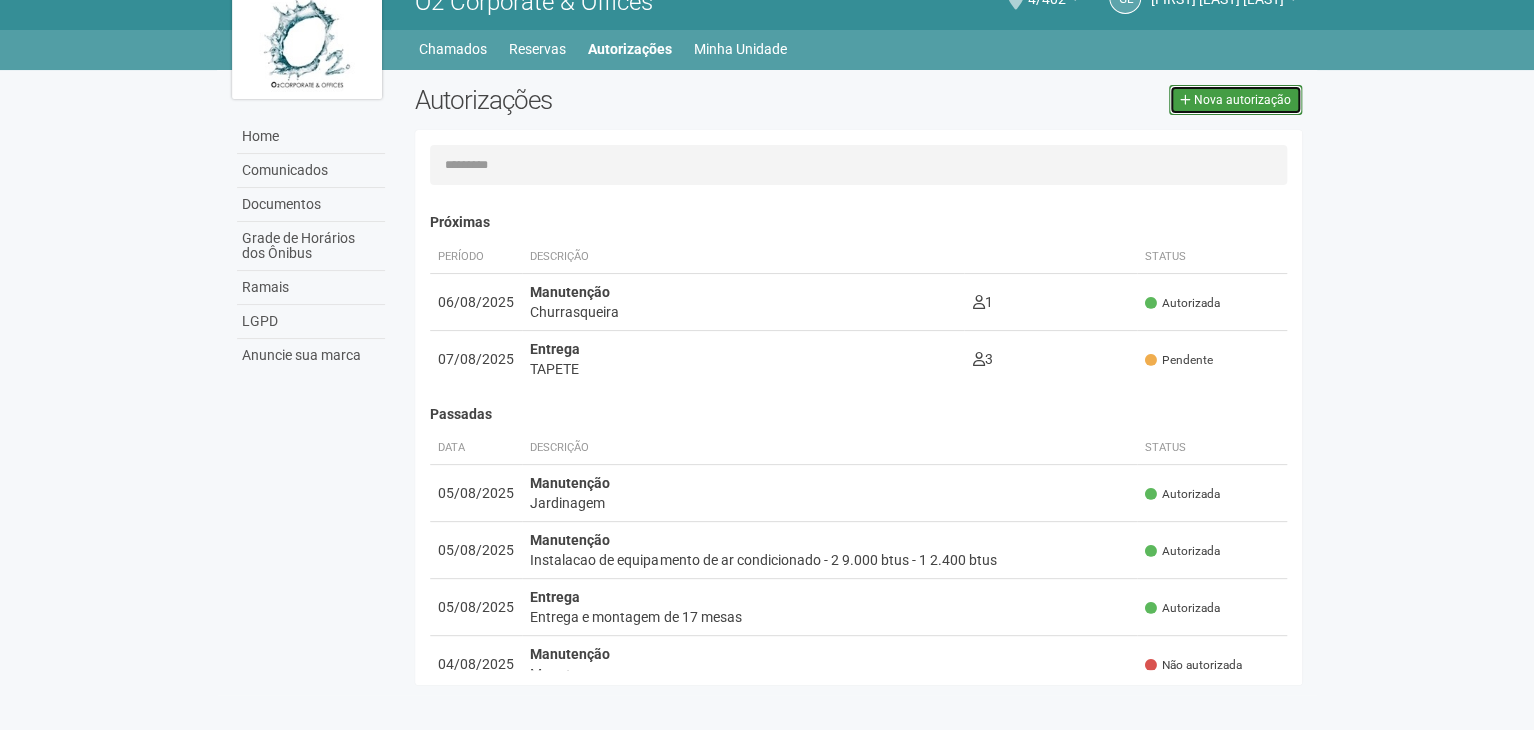 click on "Nova autorização" at bounding box center (1235, 100) 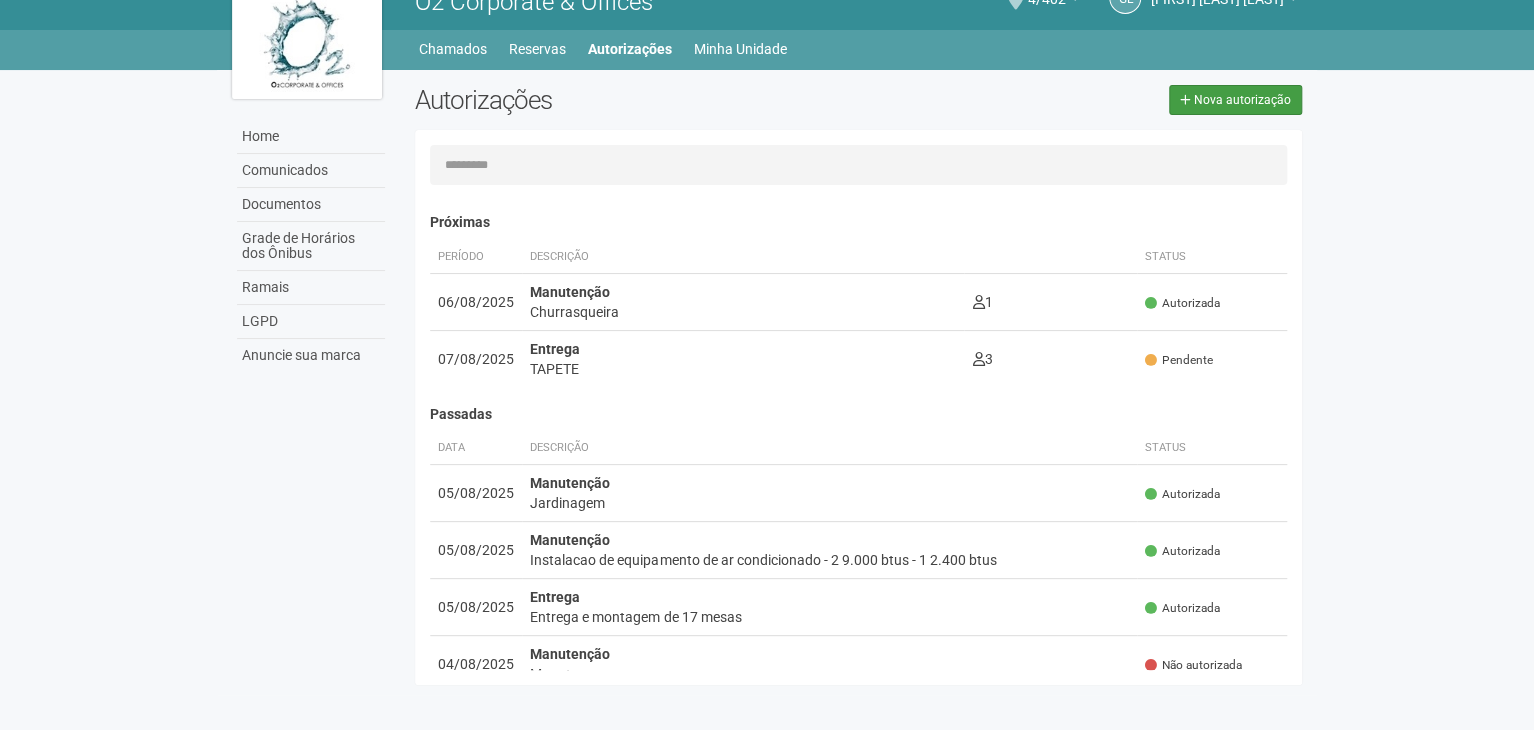 type 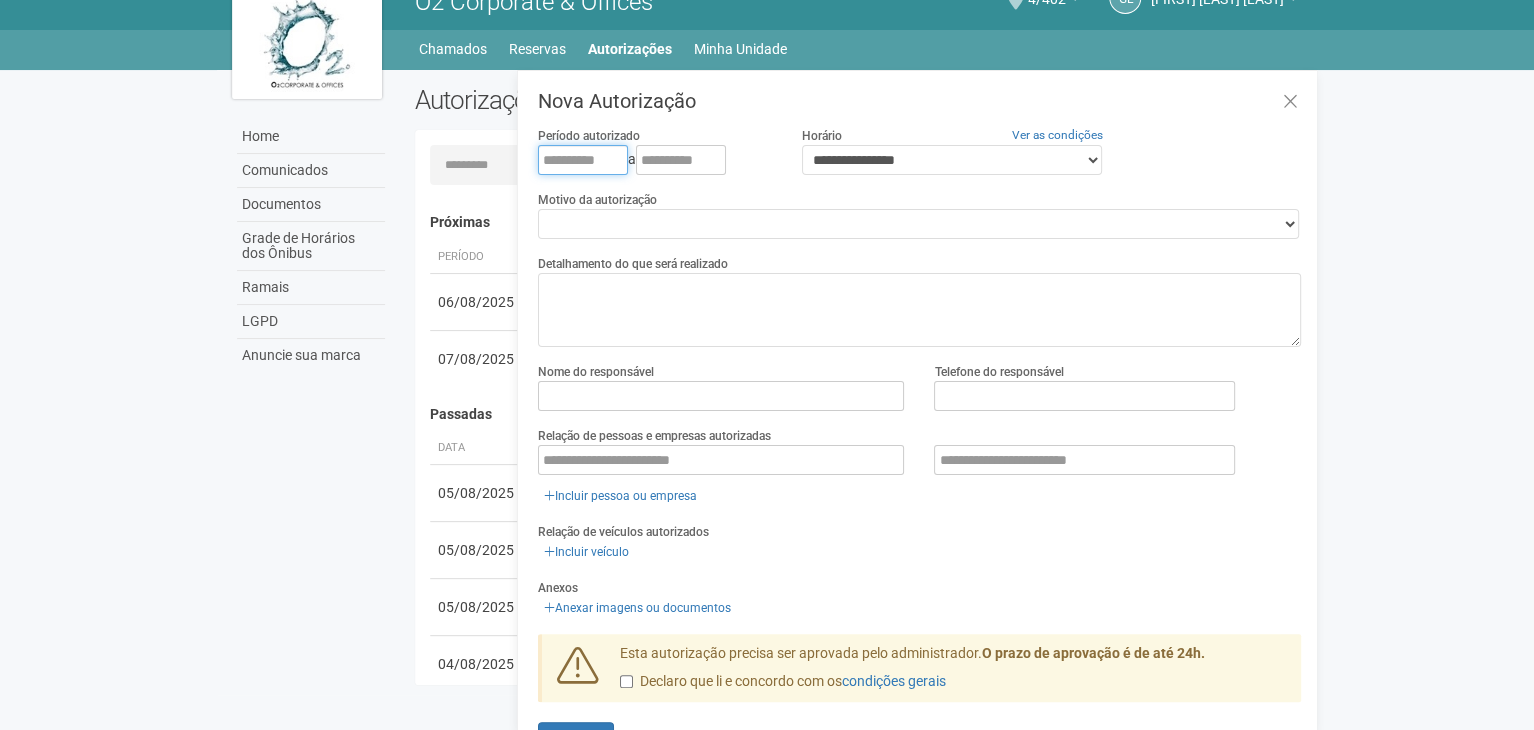 click at bounding box center (583, 160) 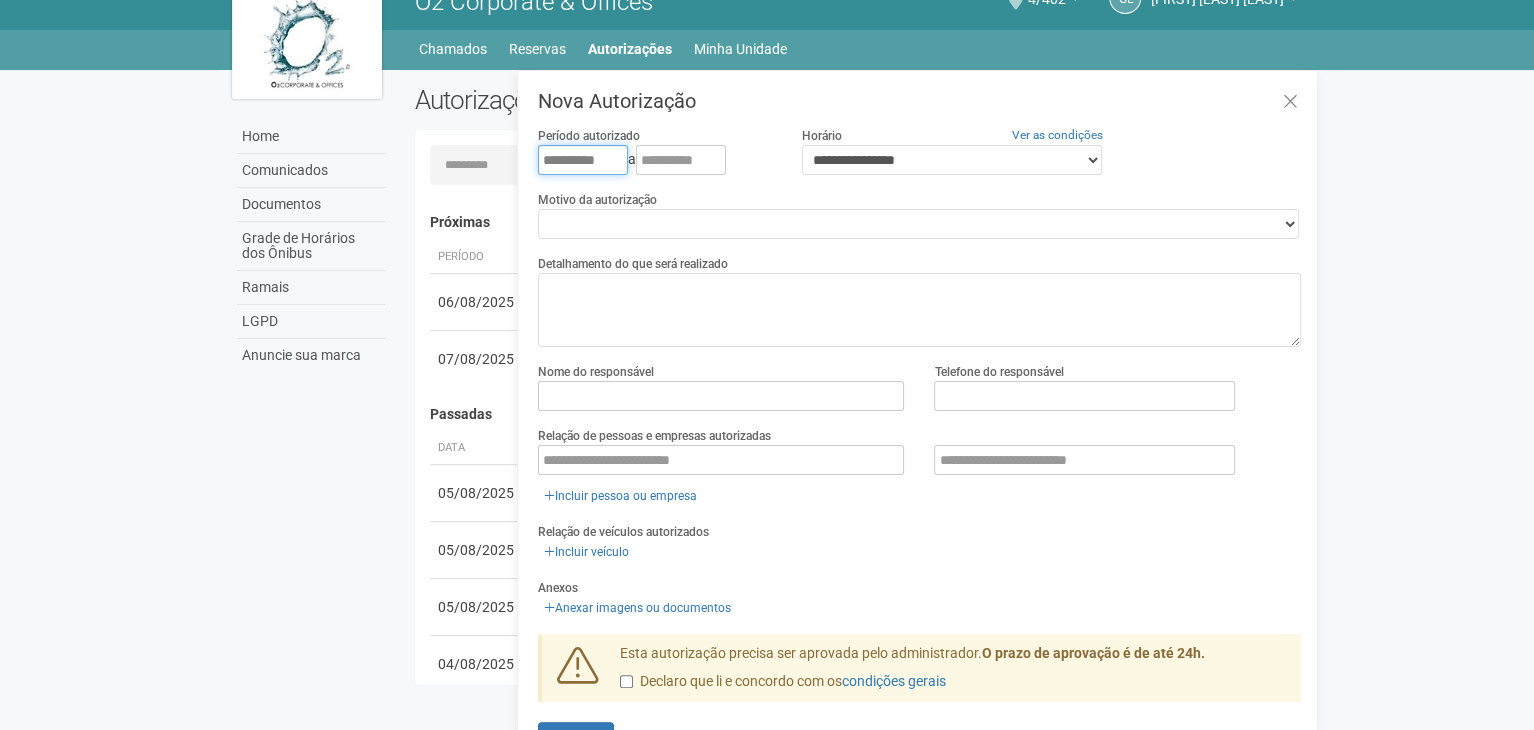 type on "**********" 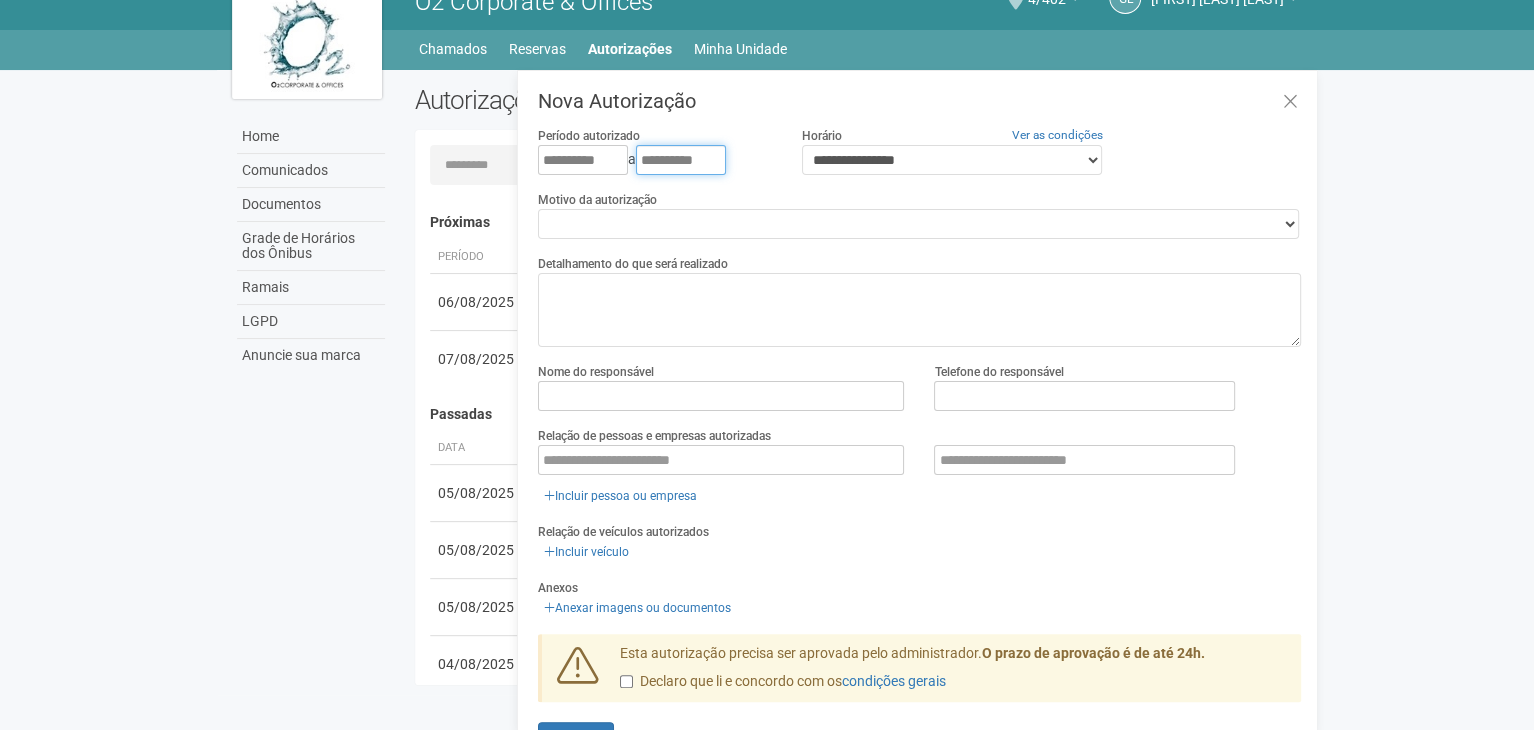 type on "**********" 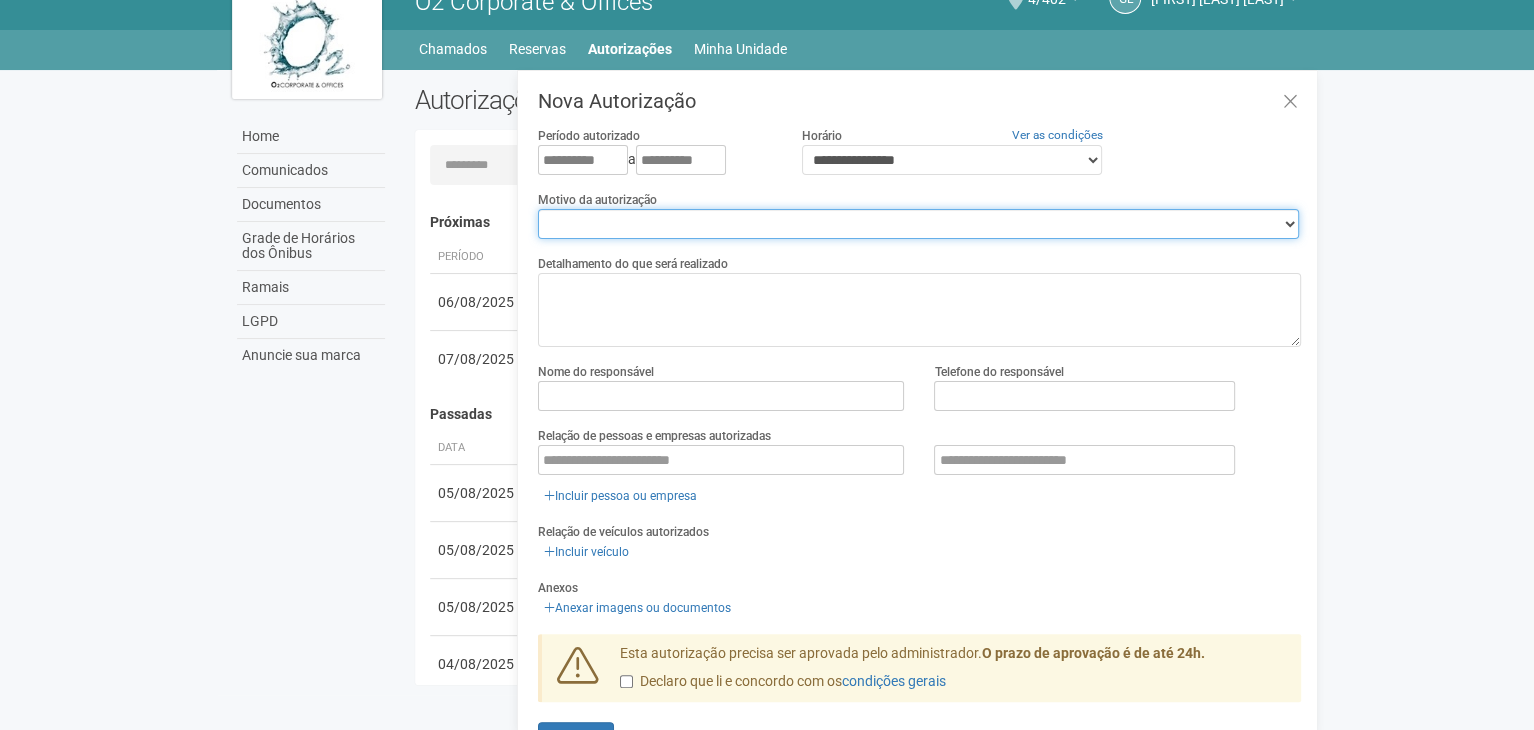 click on "**********" at bounding box center [918, 224] 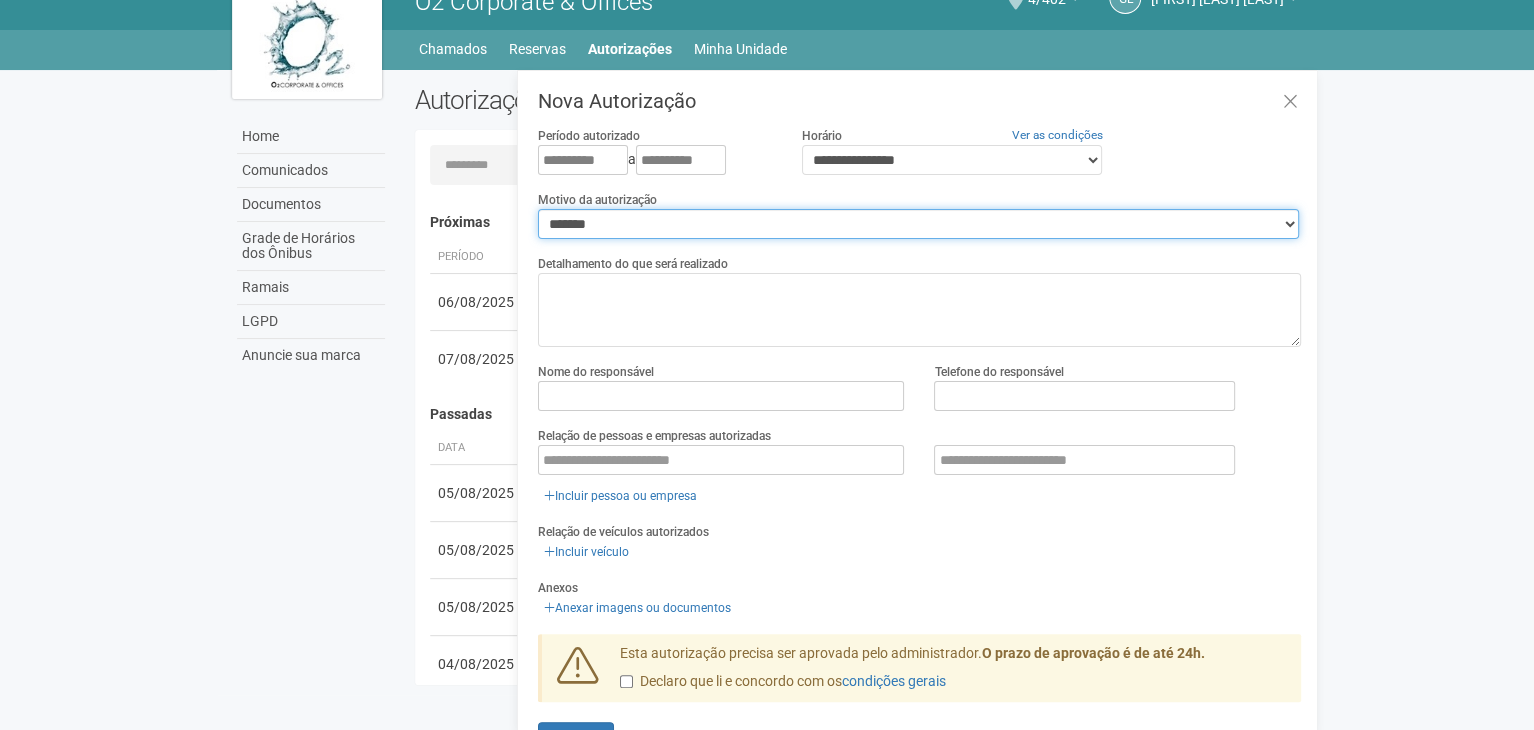 click on "**********" at bounding box center (918, 224) 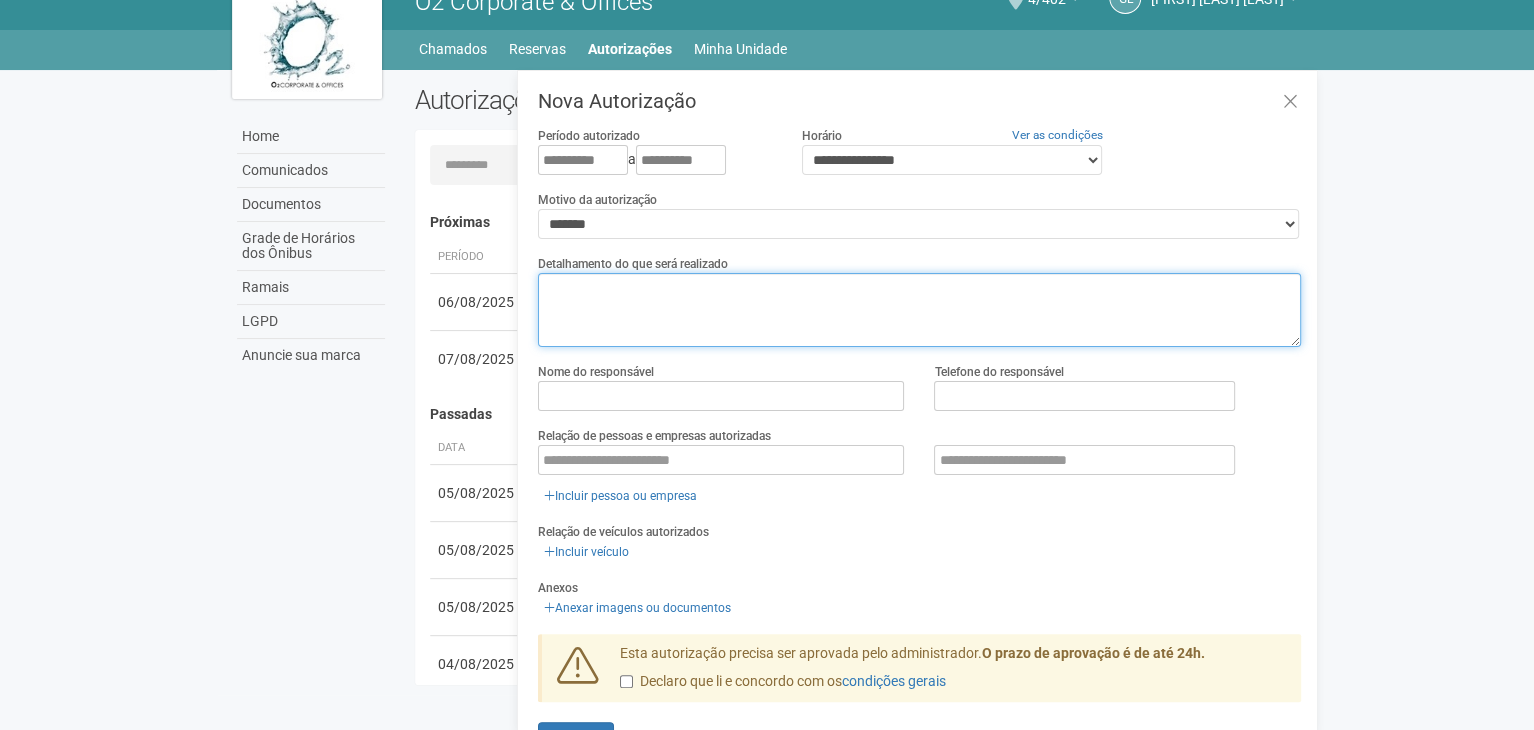 click at bounding box center [919, 310] 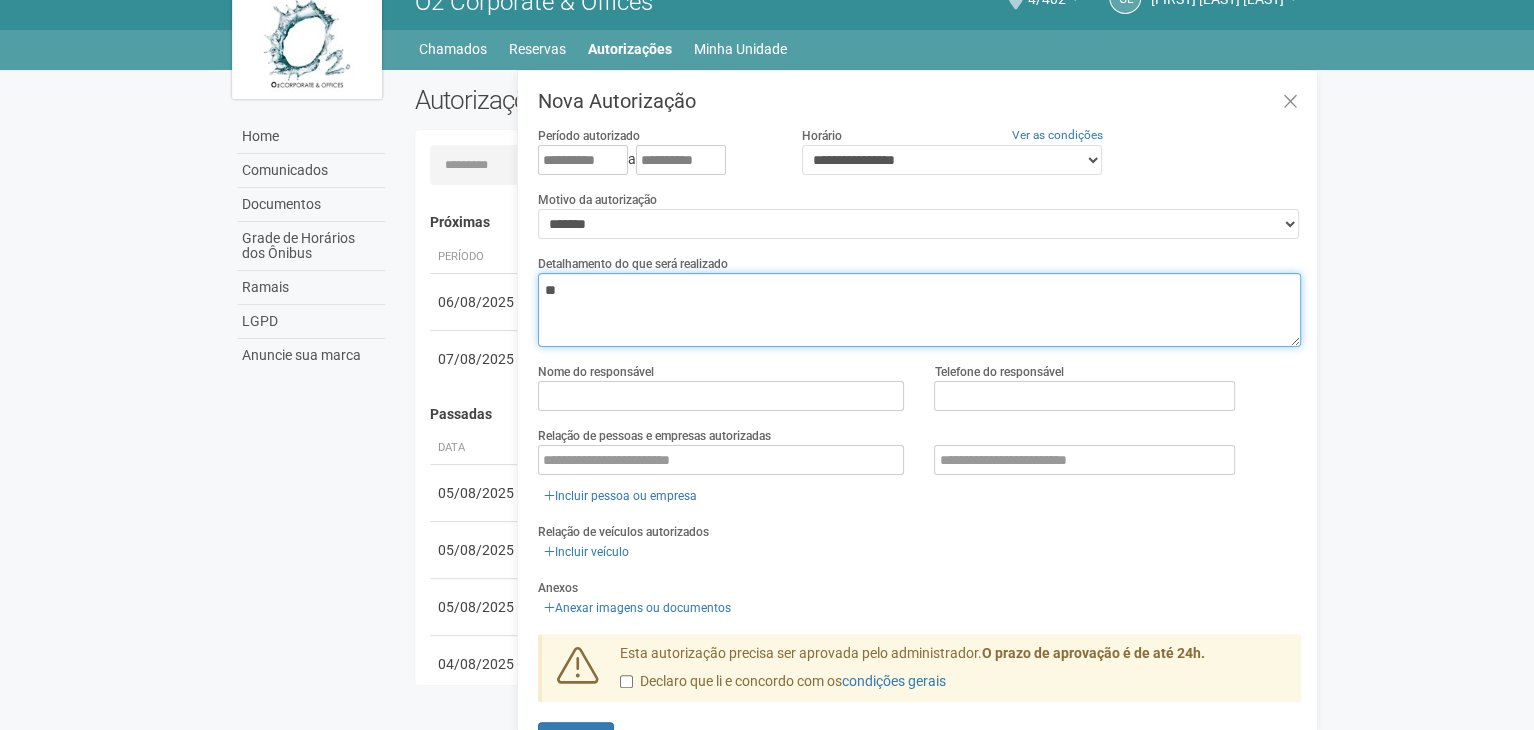 type on "*" 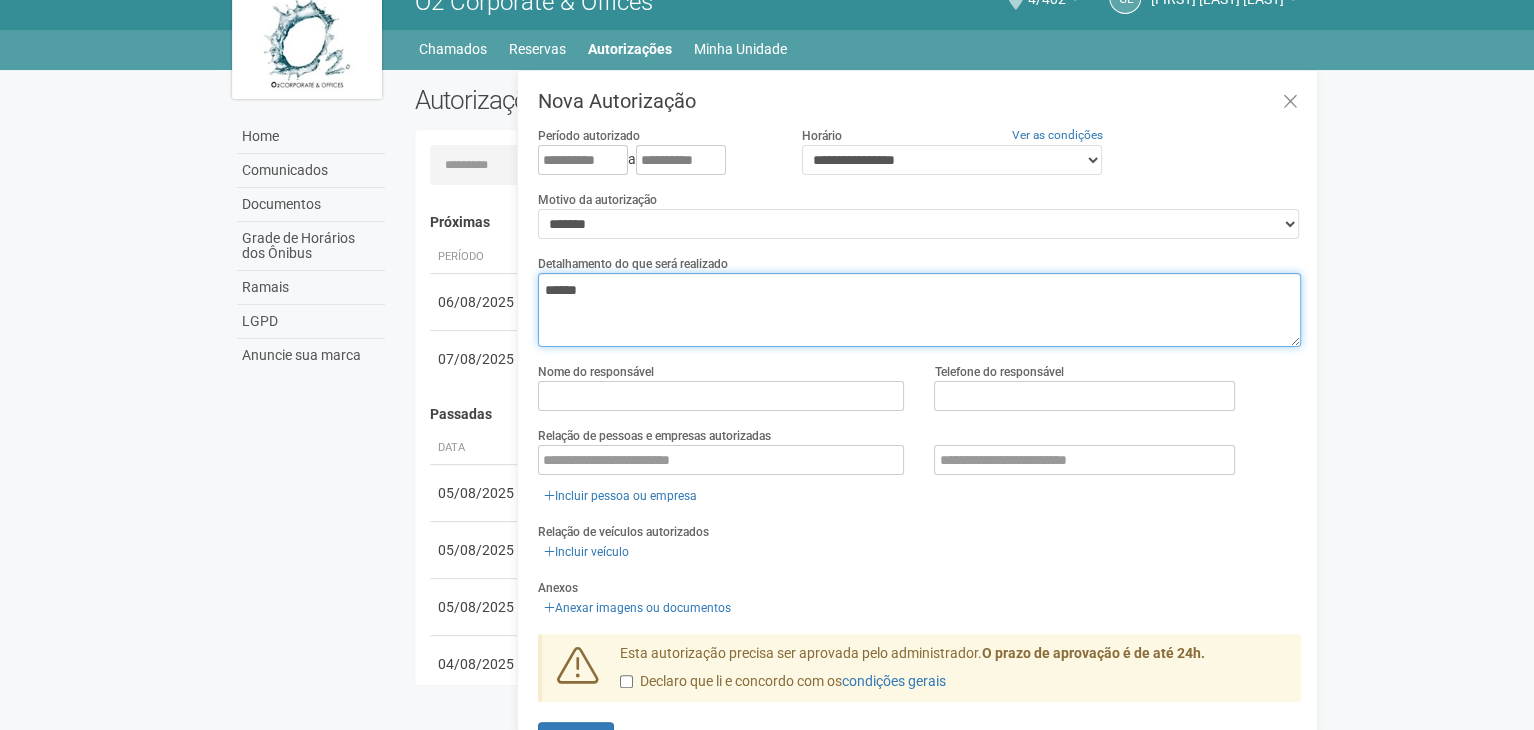 type on "******" 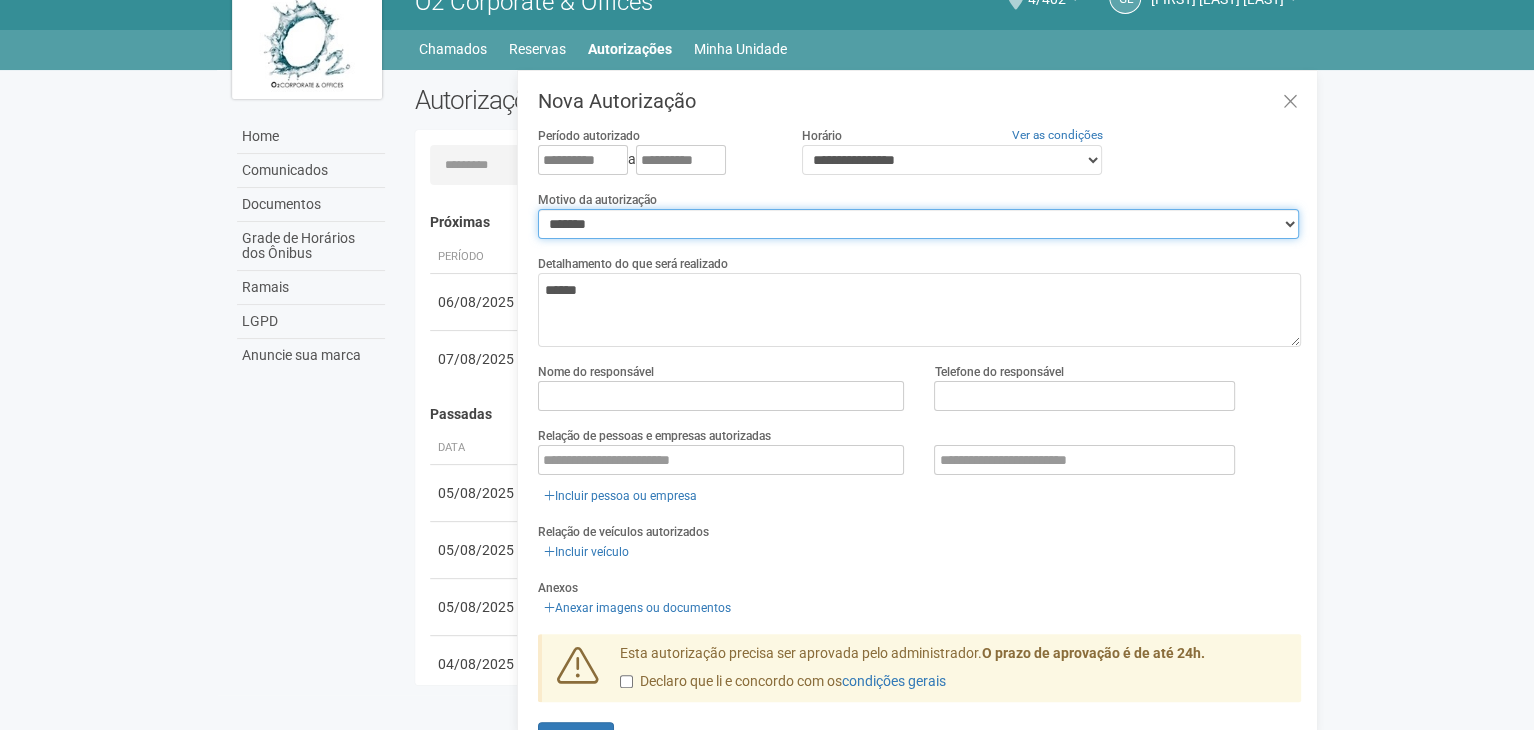 click on "**********" at bounding box center (918, 224) 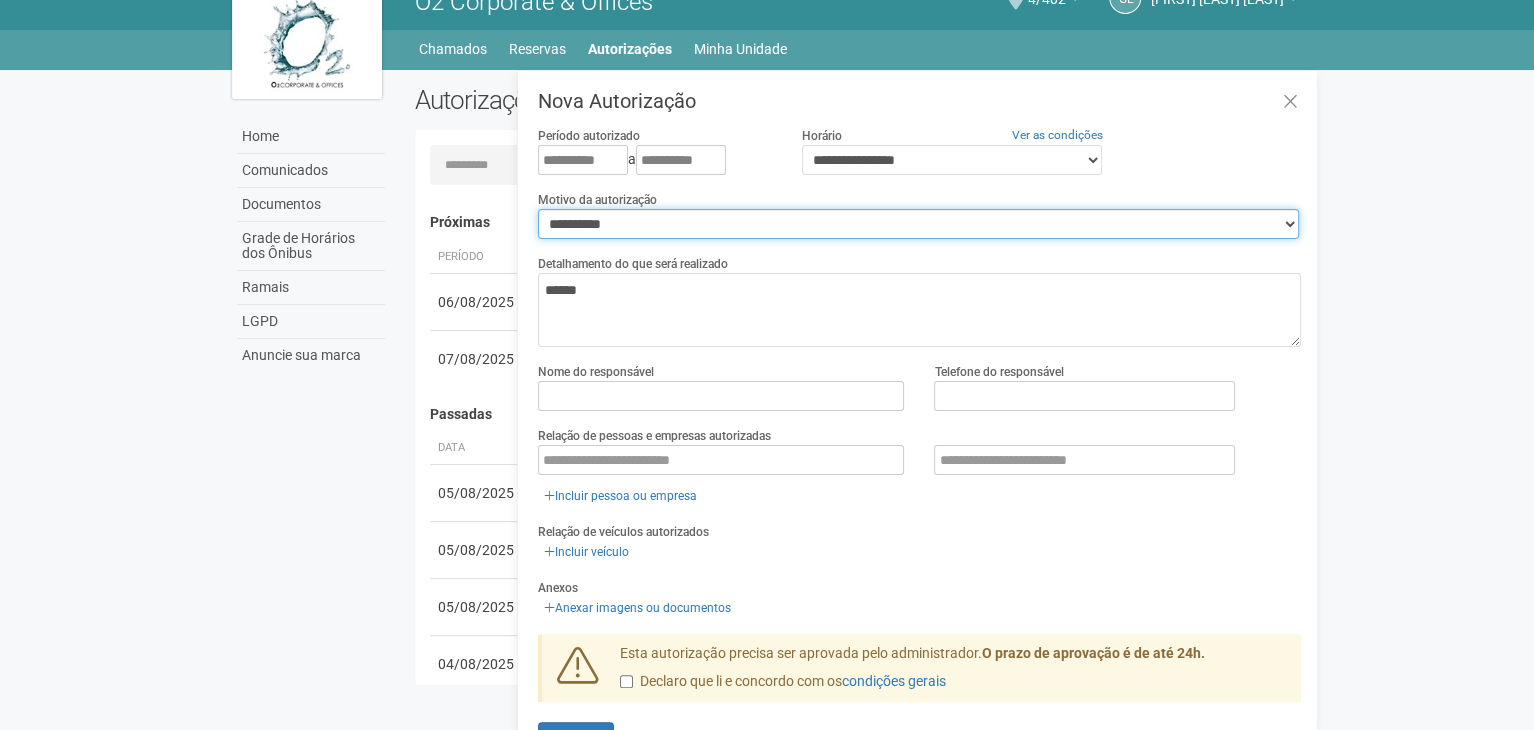 click on "**********" at bounding box center (918, 224) 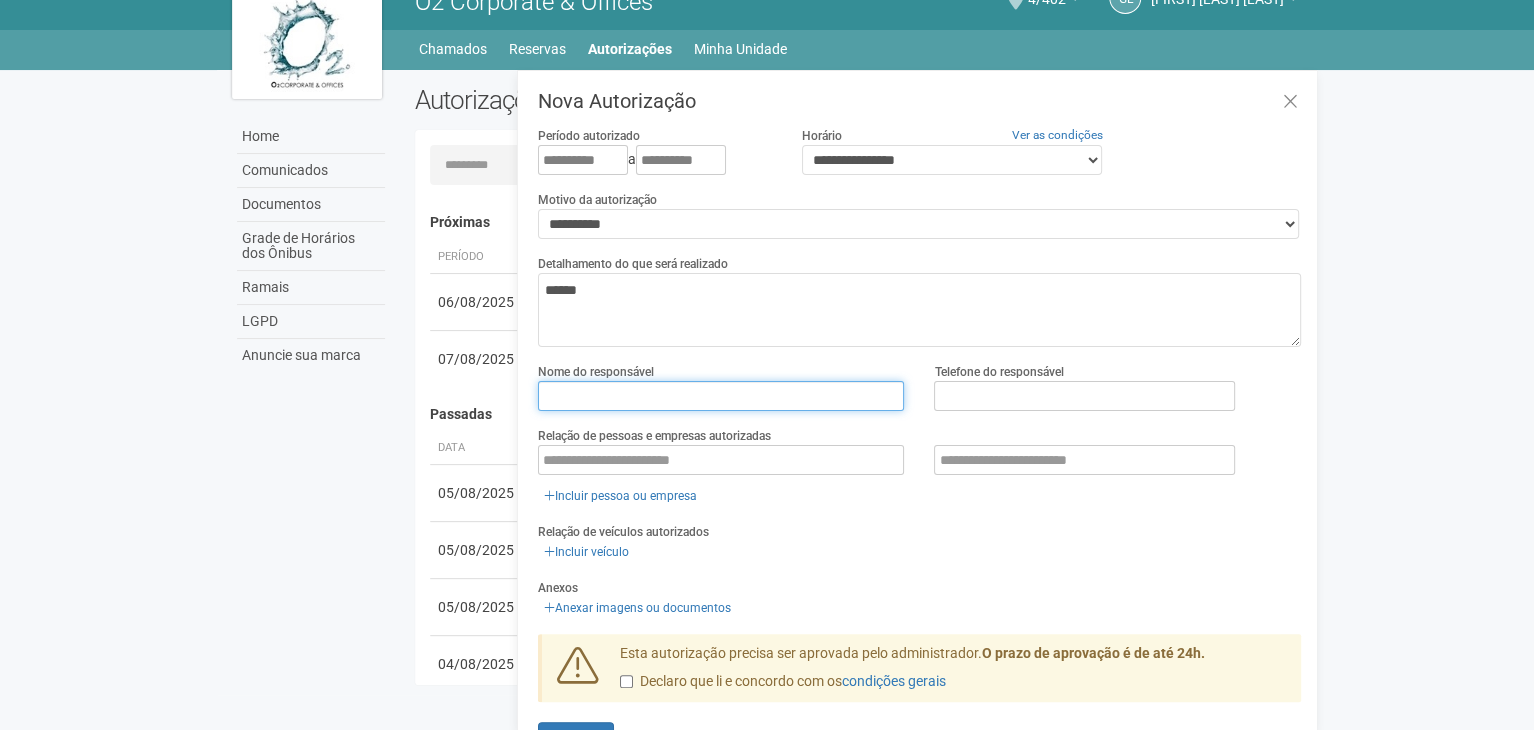 click at bounding box center [721, 396] 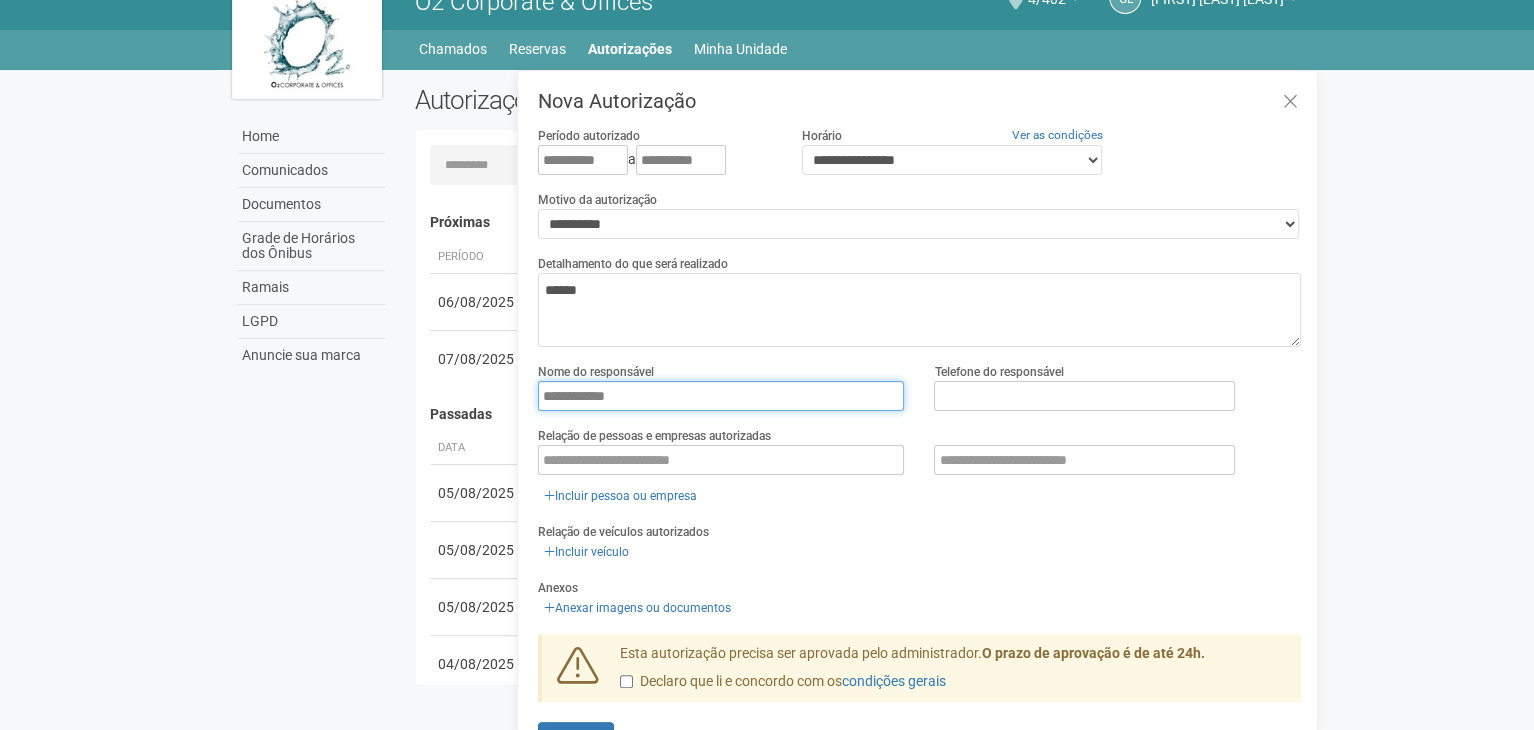 click on "**********" at bounding box center [721, 396] 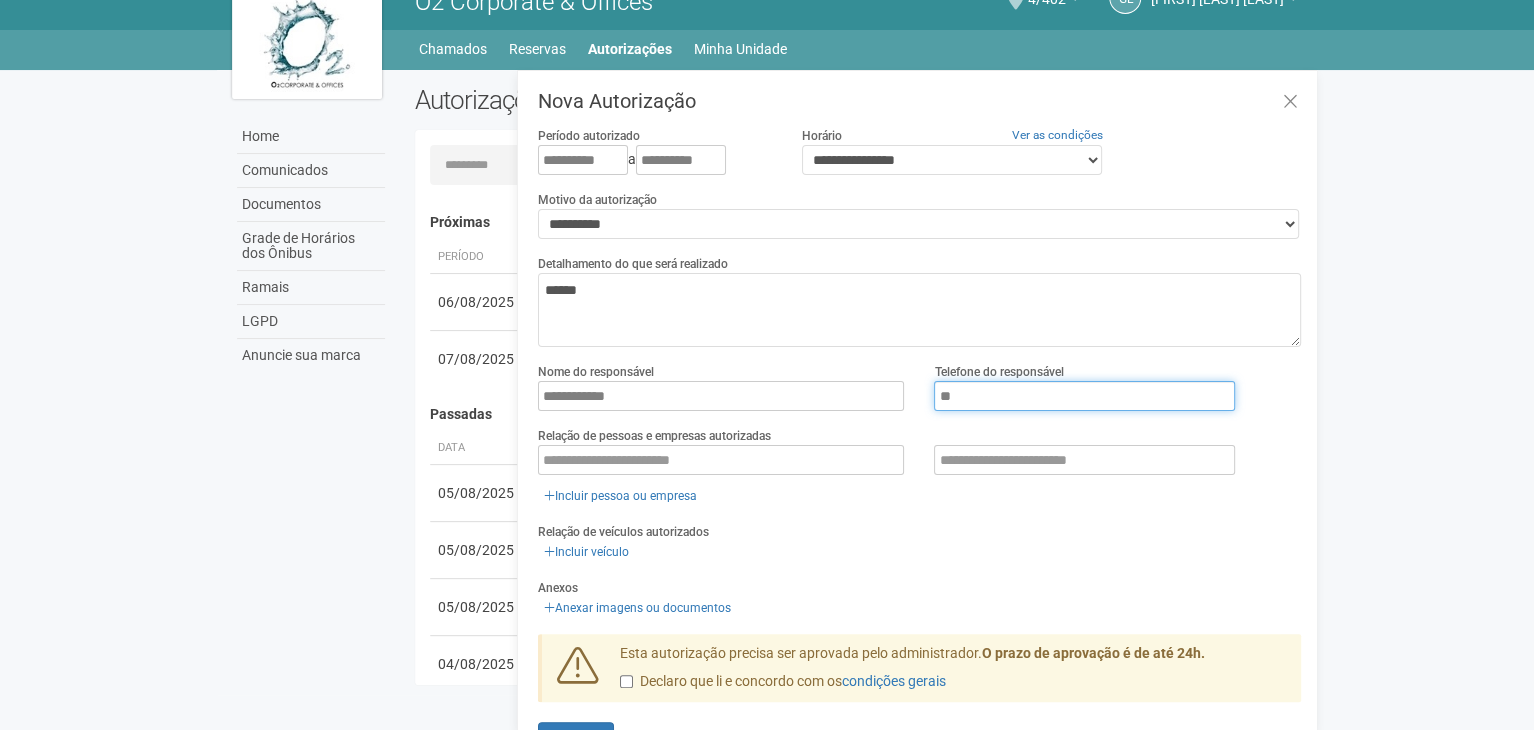 type on "**********" 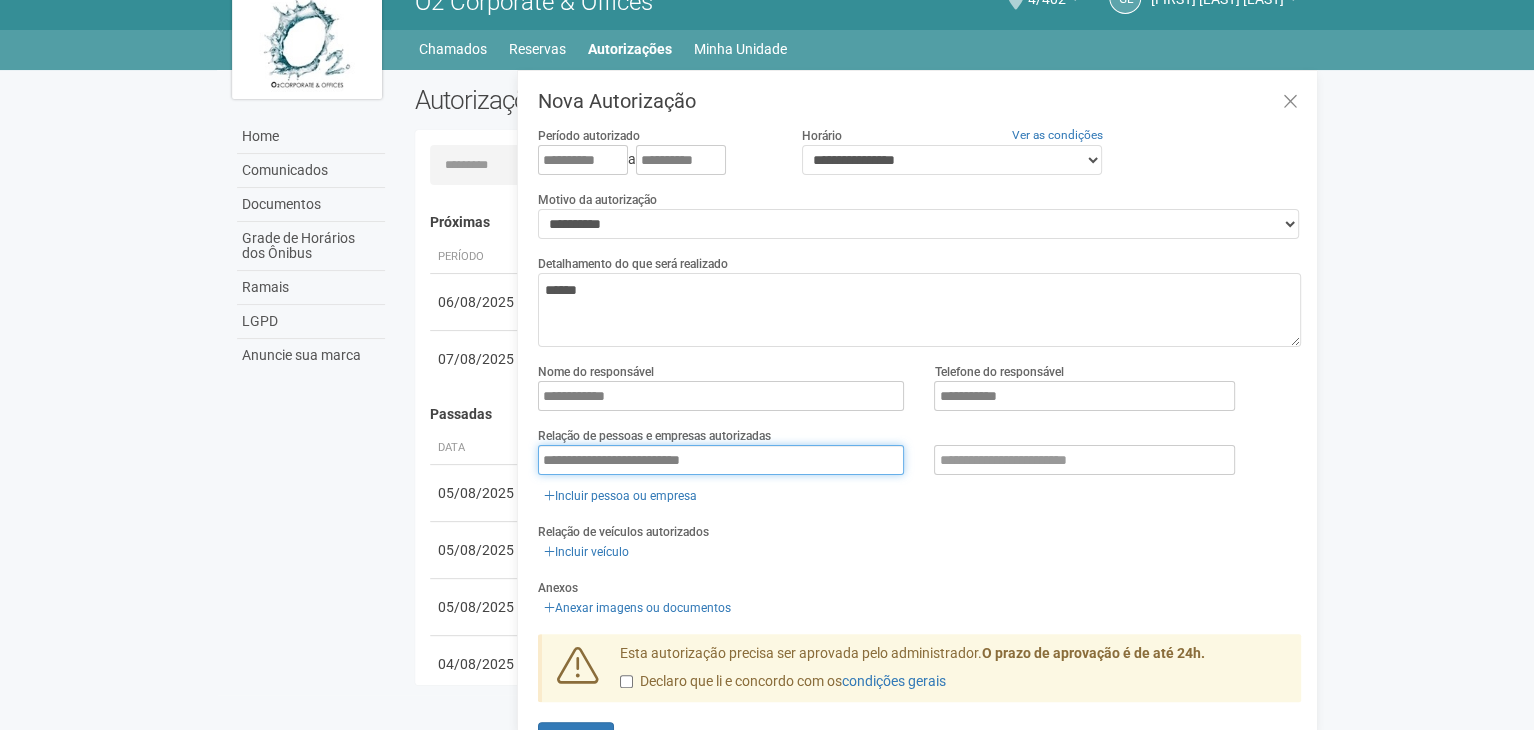 type on "**********" 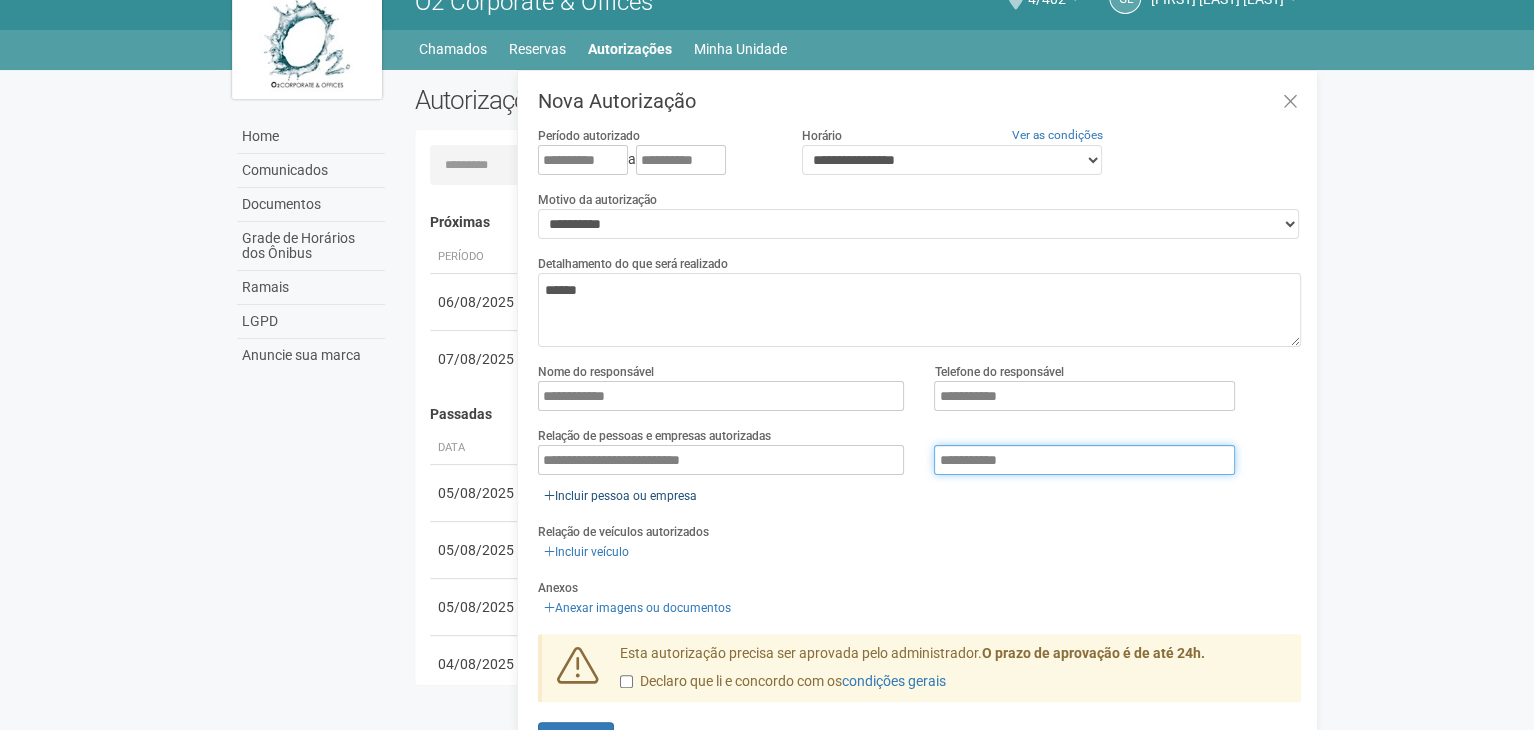 type on "**********" 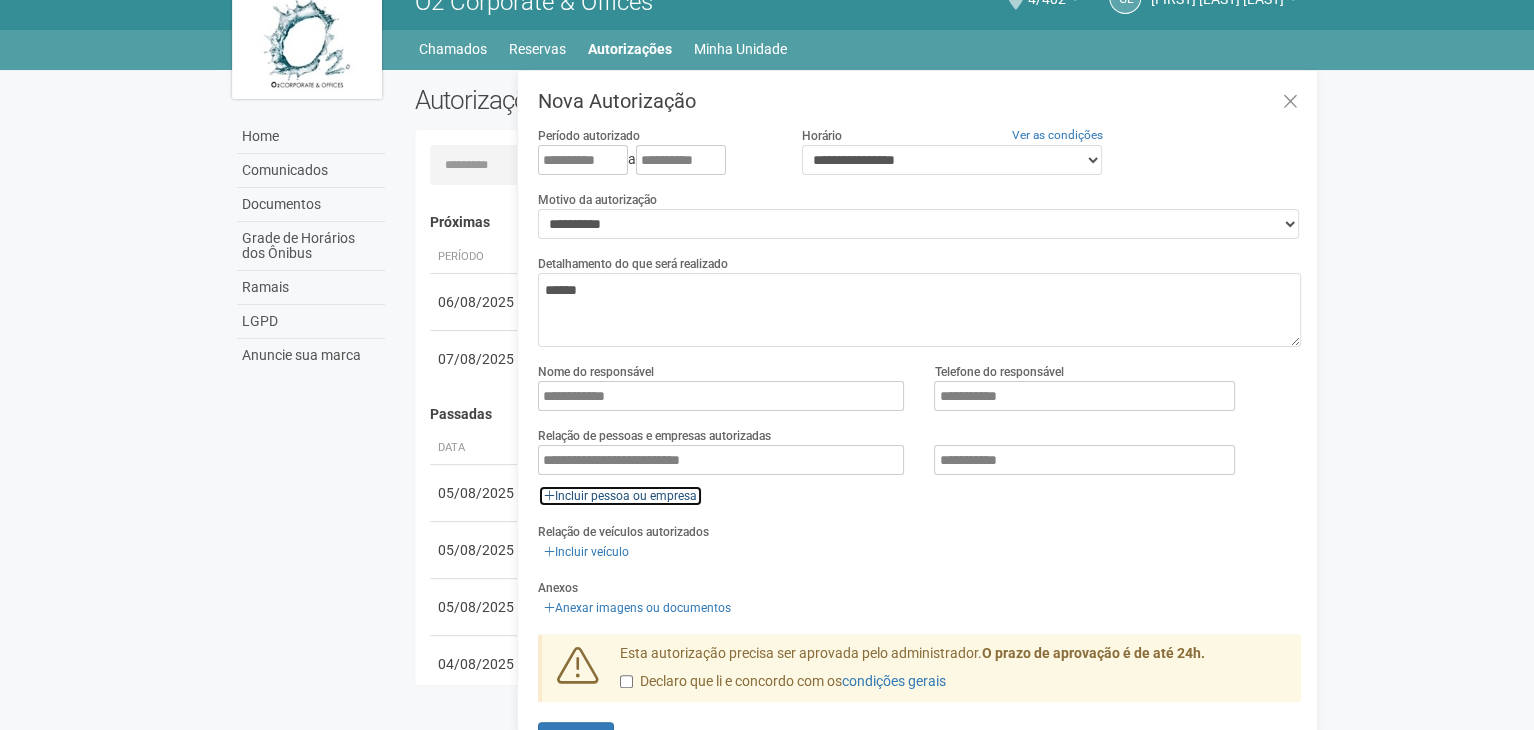 click on "Incluir pessoa ou empresa" at bounding box center (620, 496) 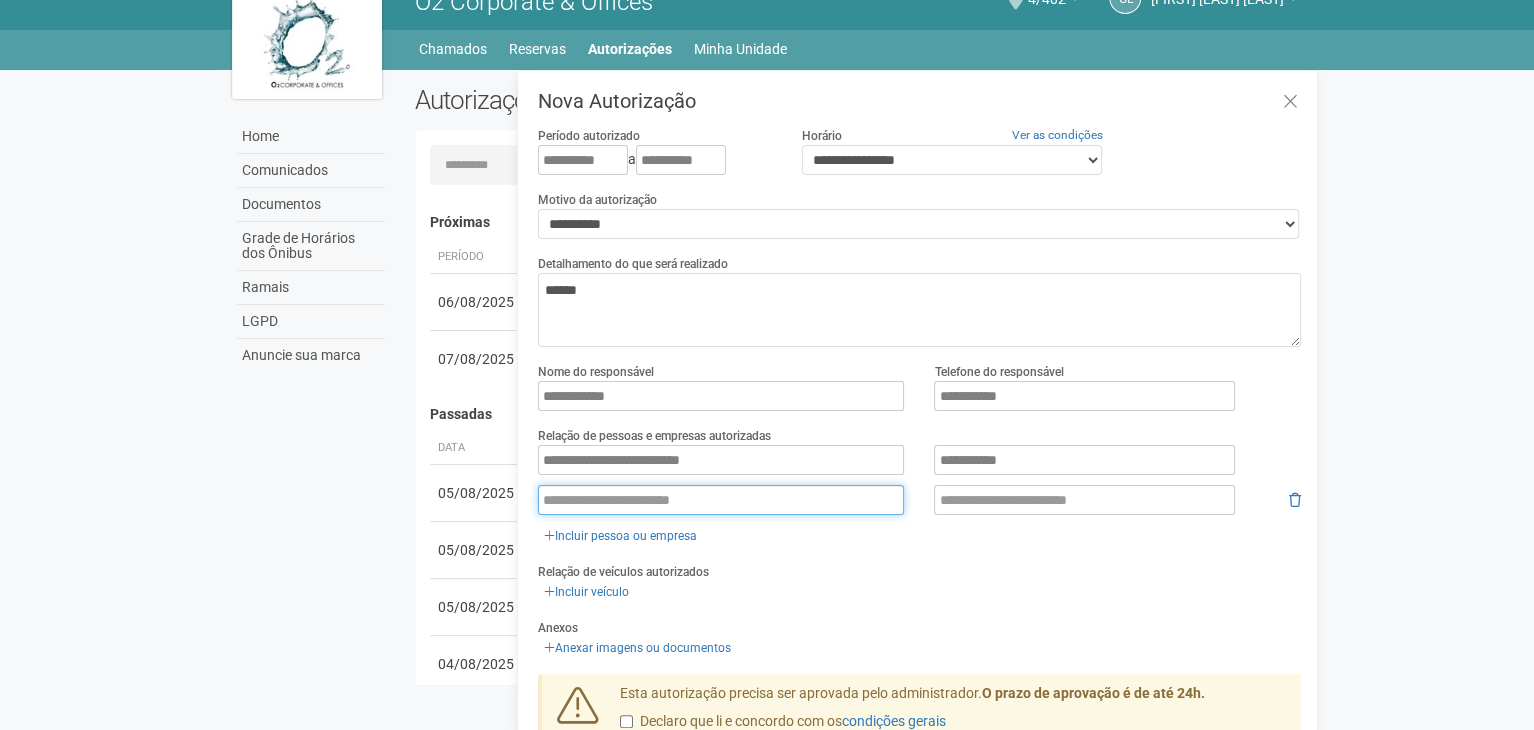 click at bounding box center [721, 500] 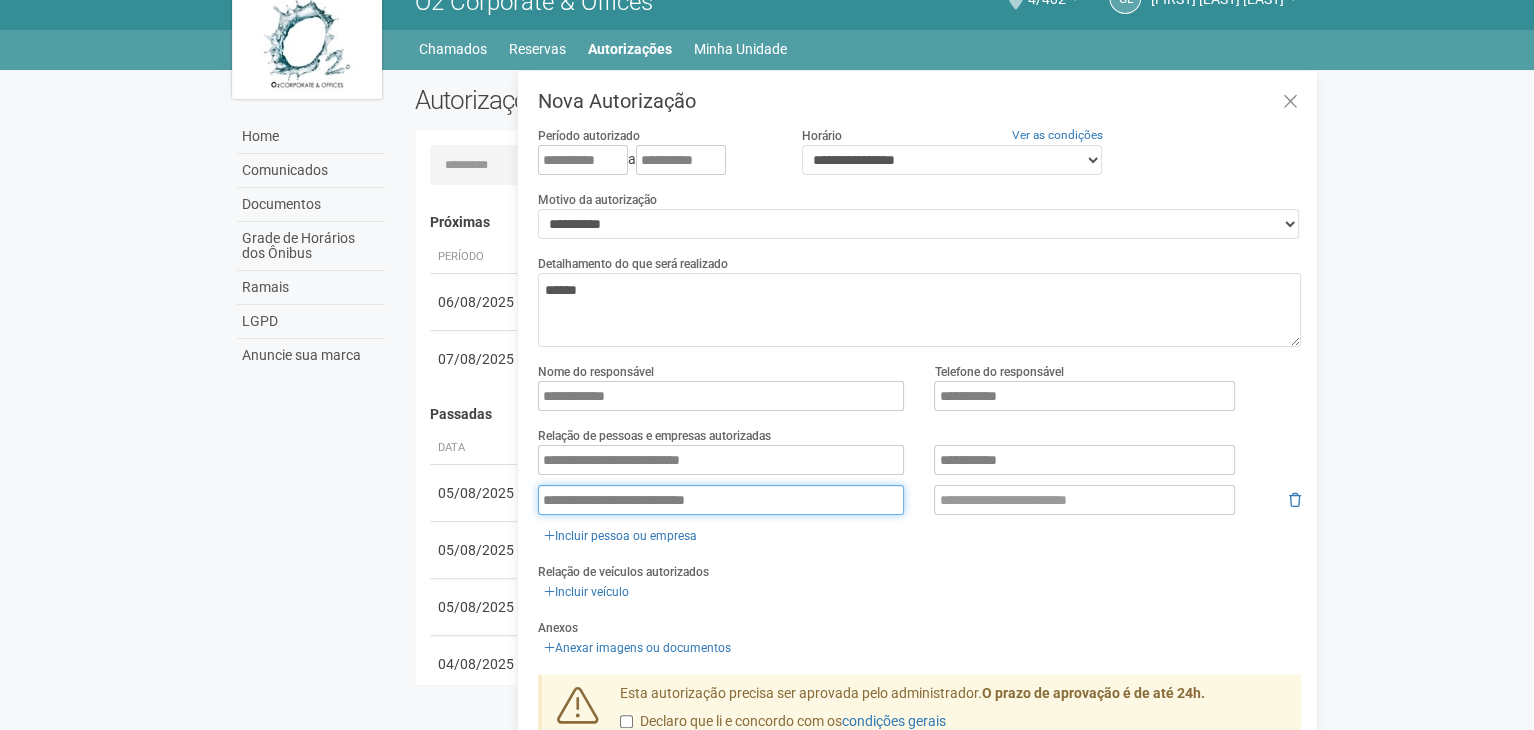 type on "**********" 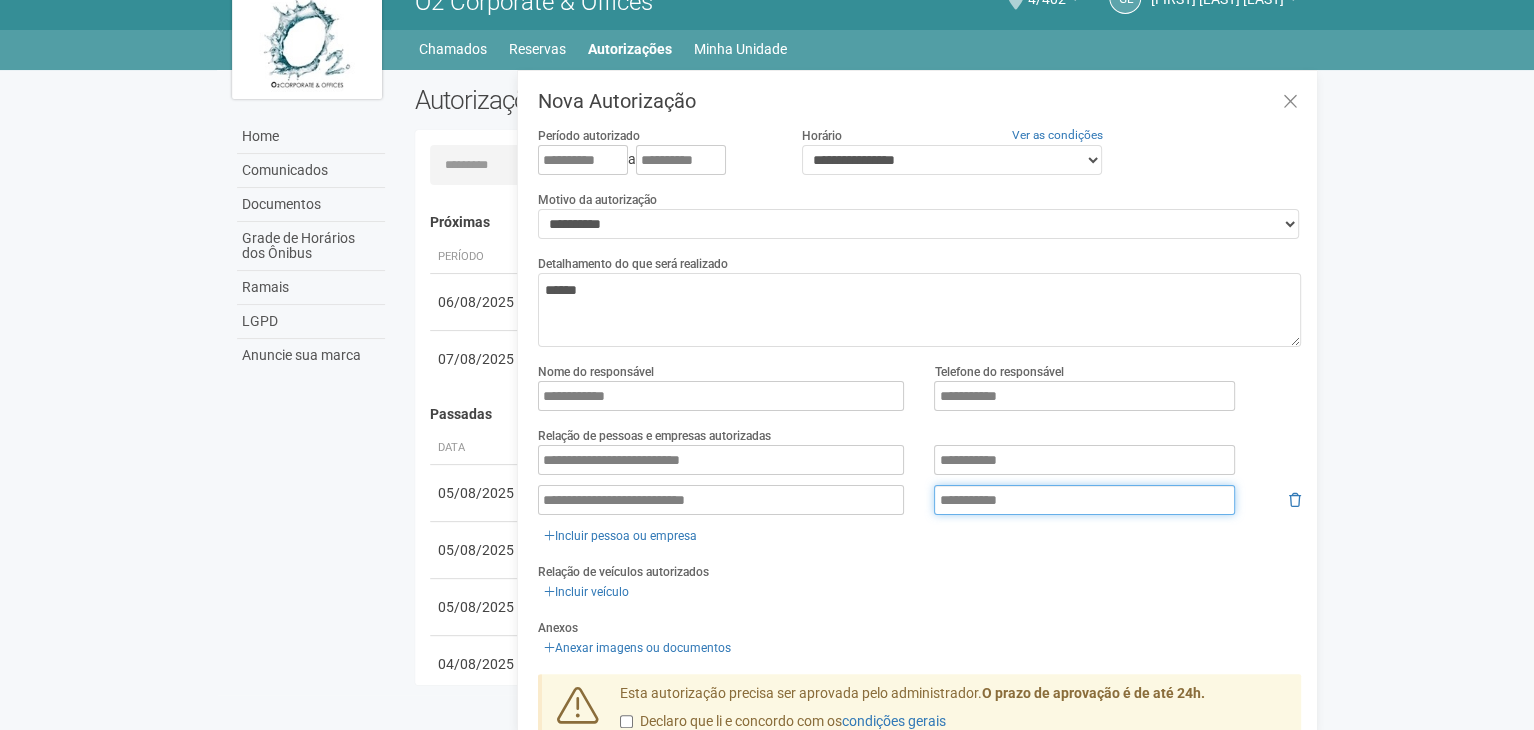 type on "**********" 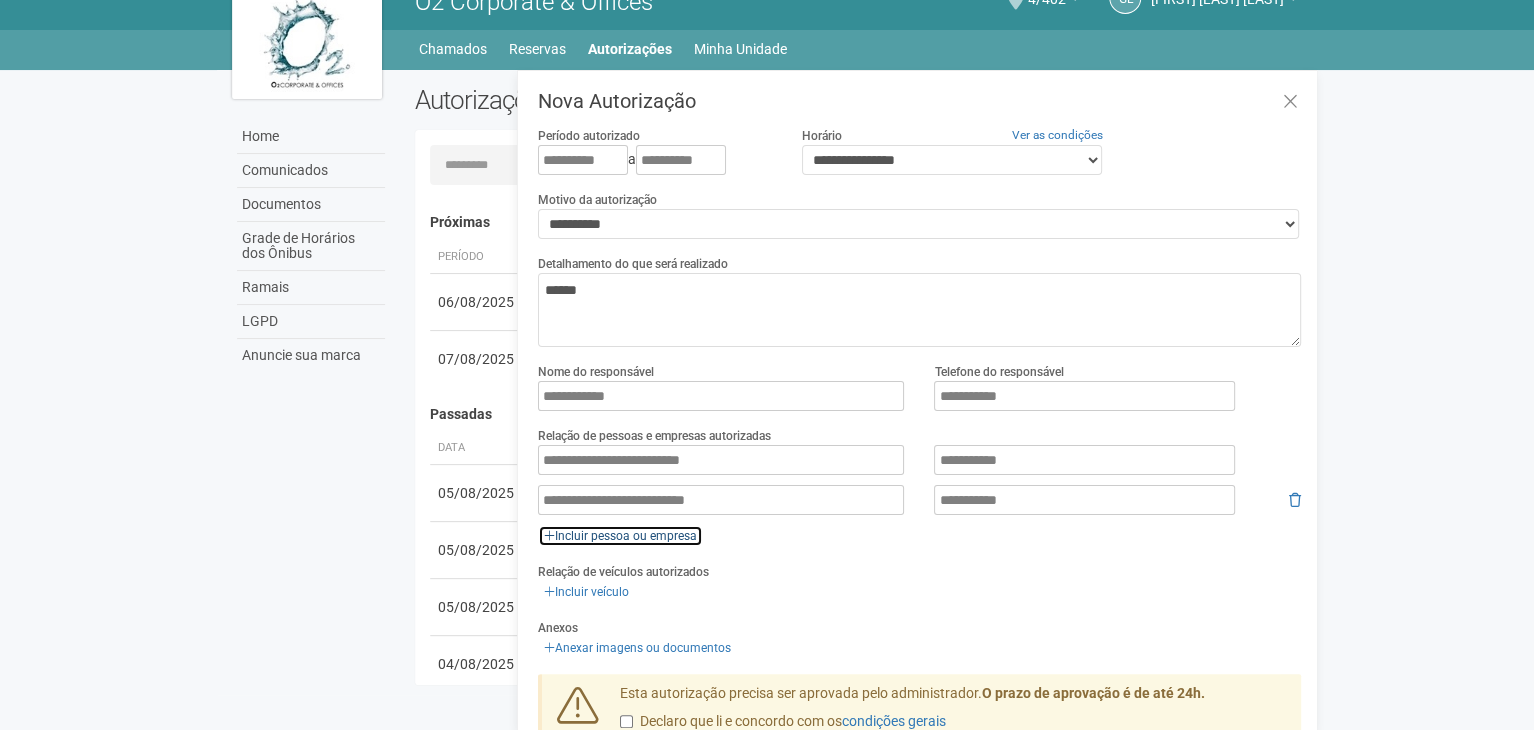 click on "Incluir pessoa ou empresa" at bounding box center (620, 536) 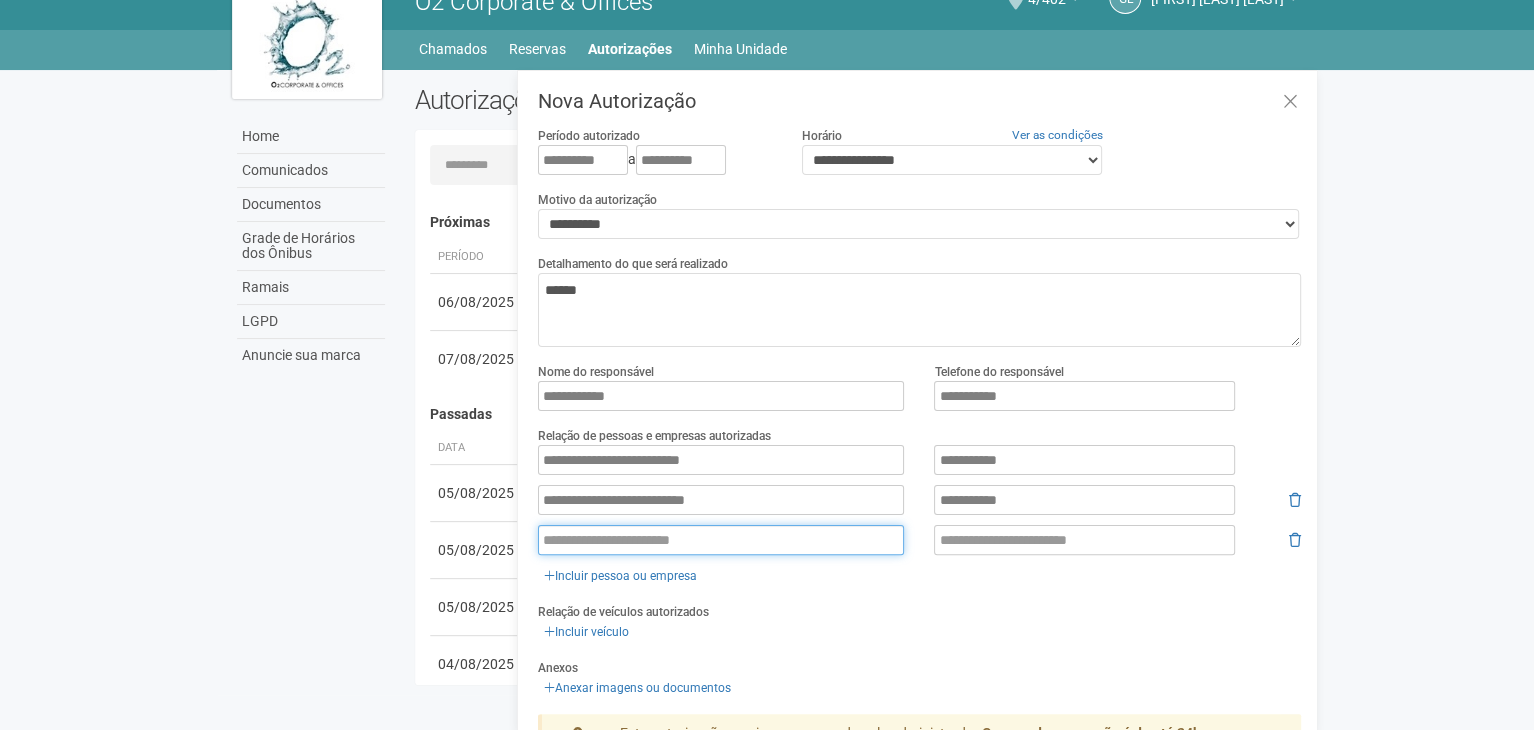 click at bounding box center (721, 540) 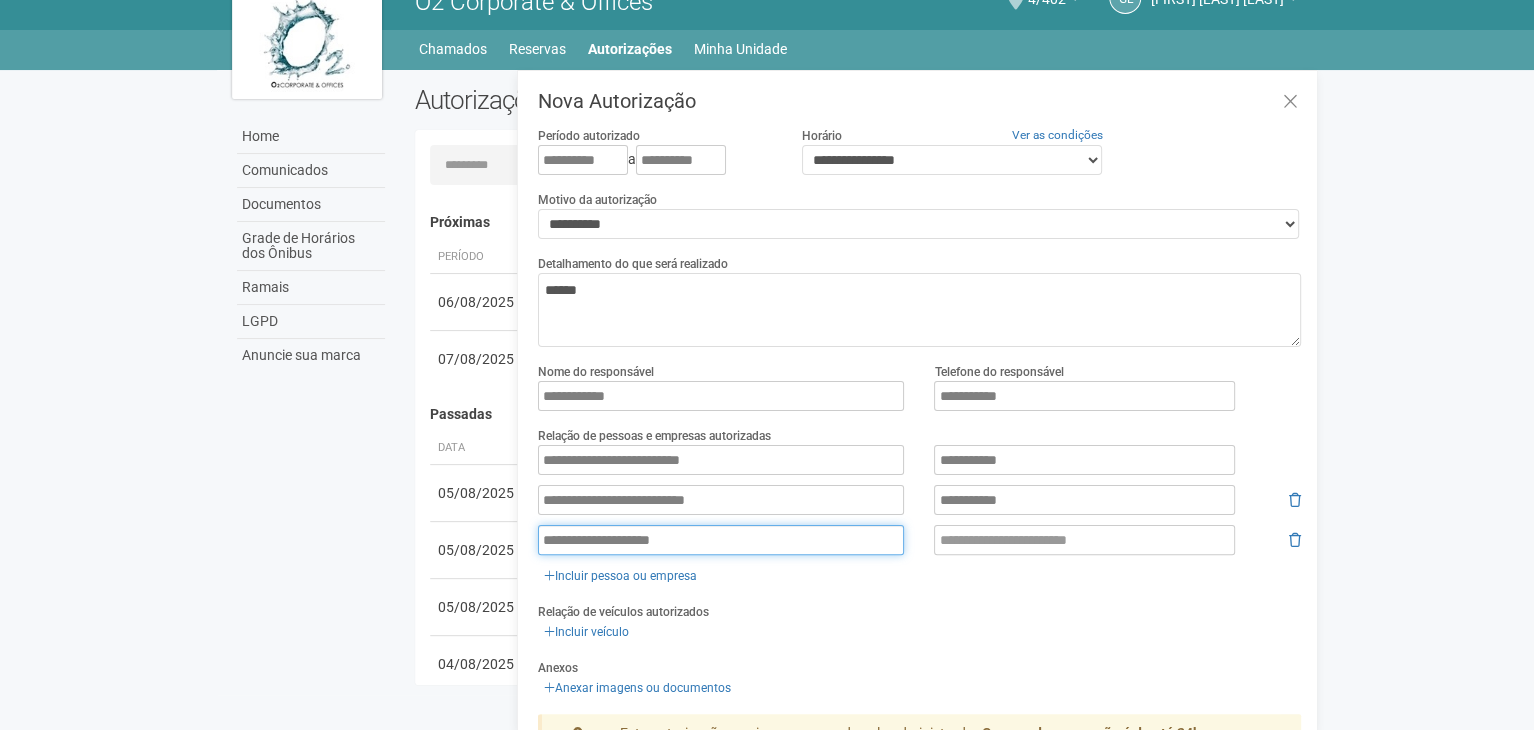 type on "**********" 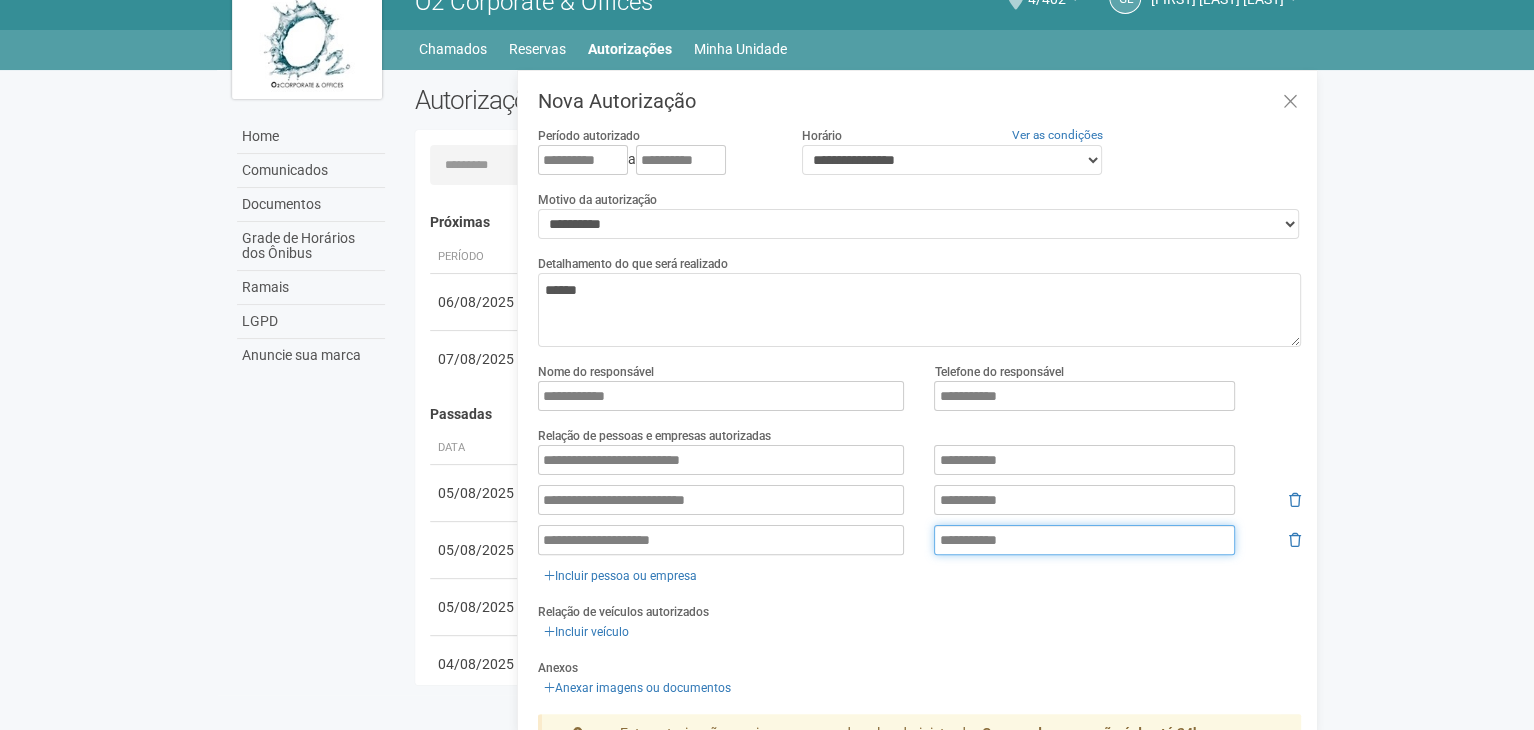 scroll, scrollTop: 136, scrollLeft: 0, axis: vertical 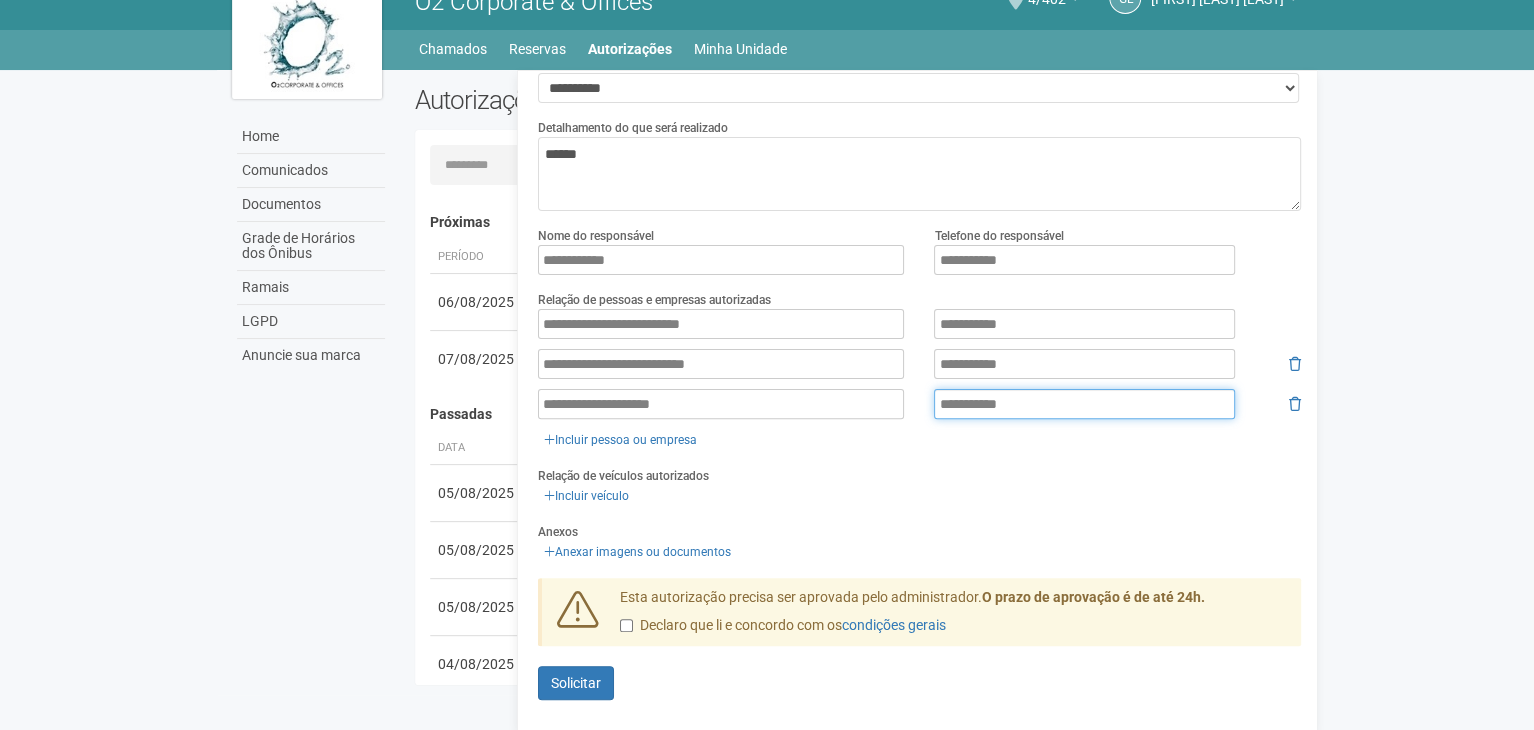 type on "**********" 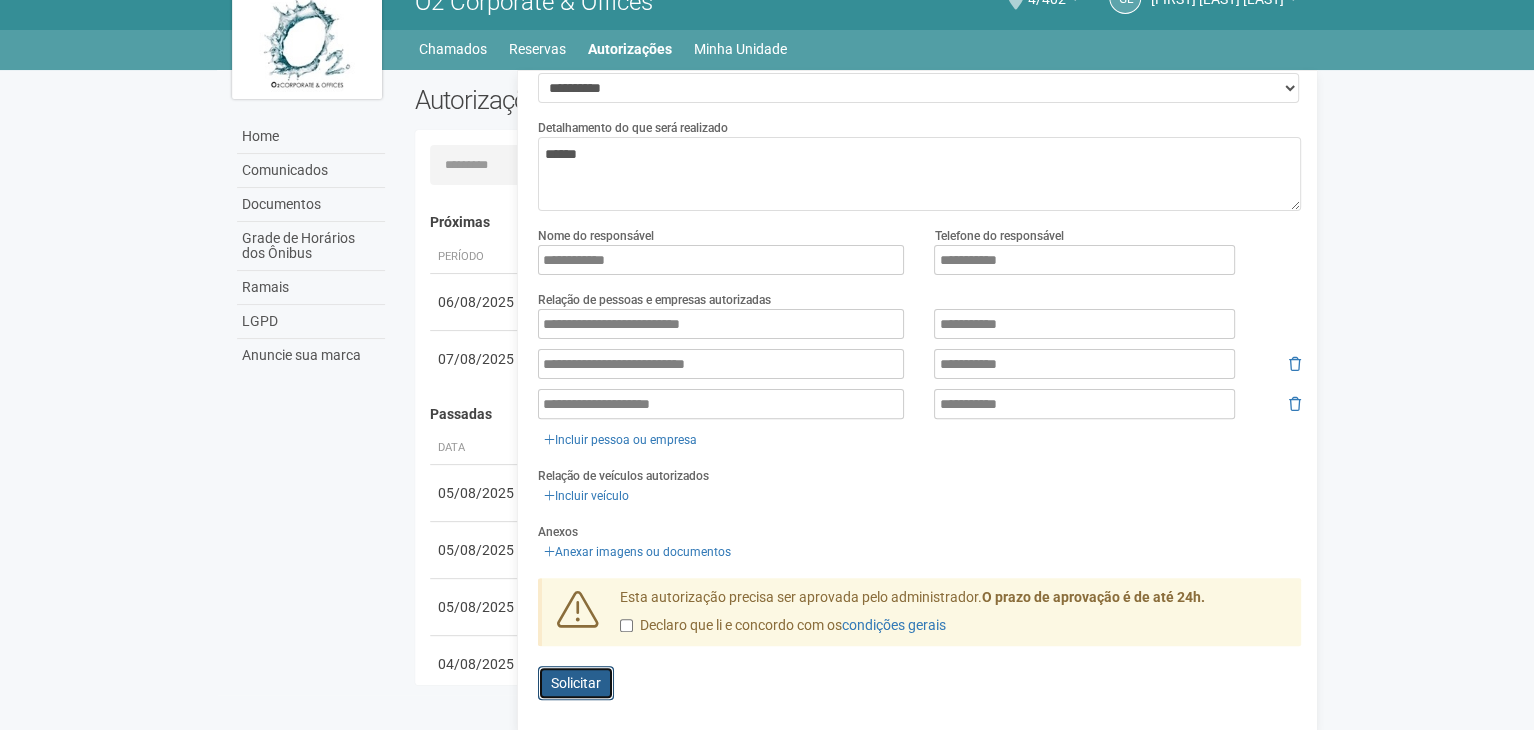 click on "Solicitar" at bounding box center (576, 683) 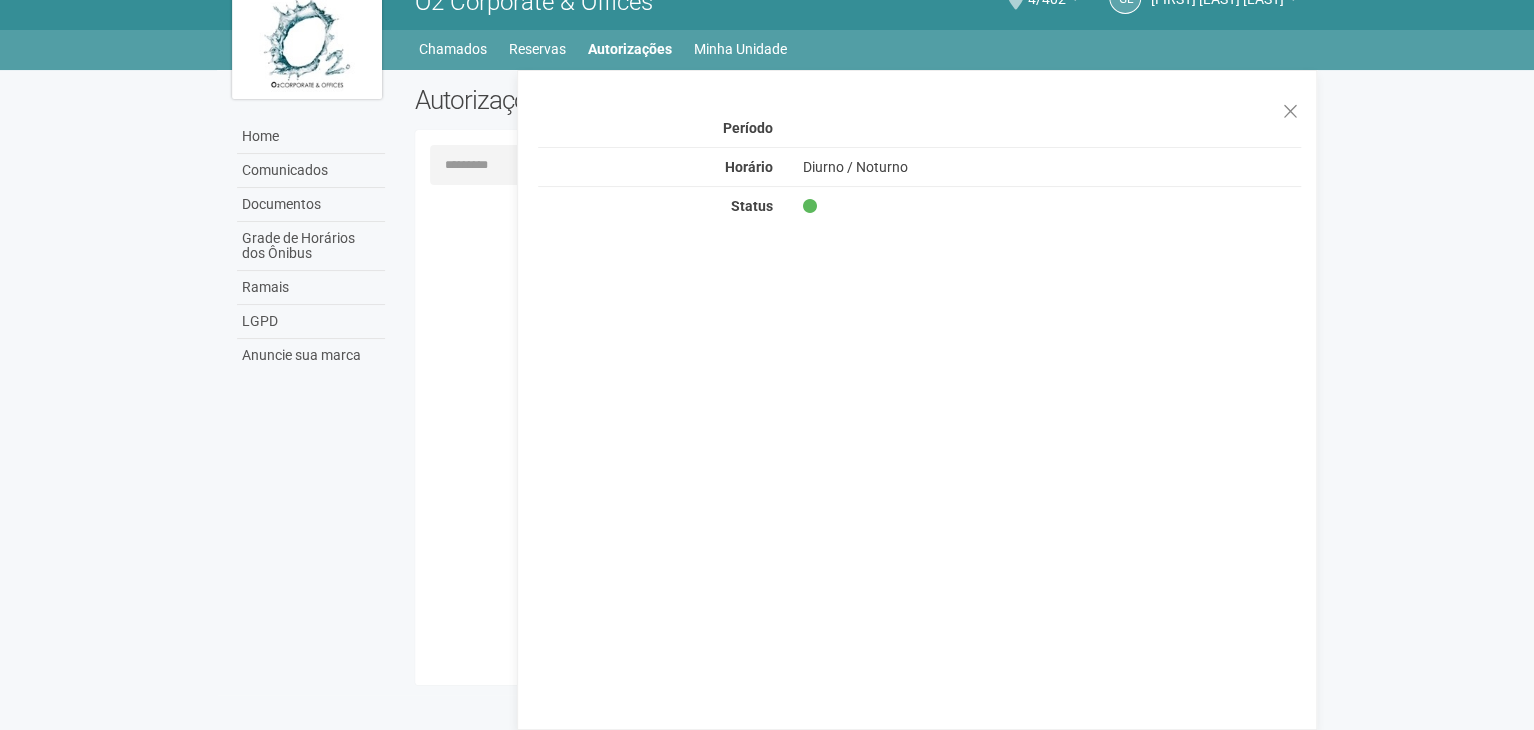 scroll, scrollTop: 0, scrollLeft: 0, axis: both 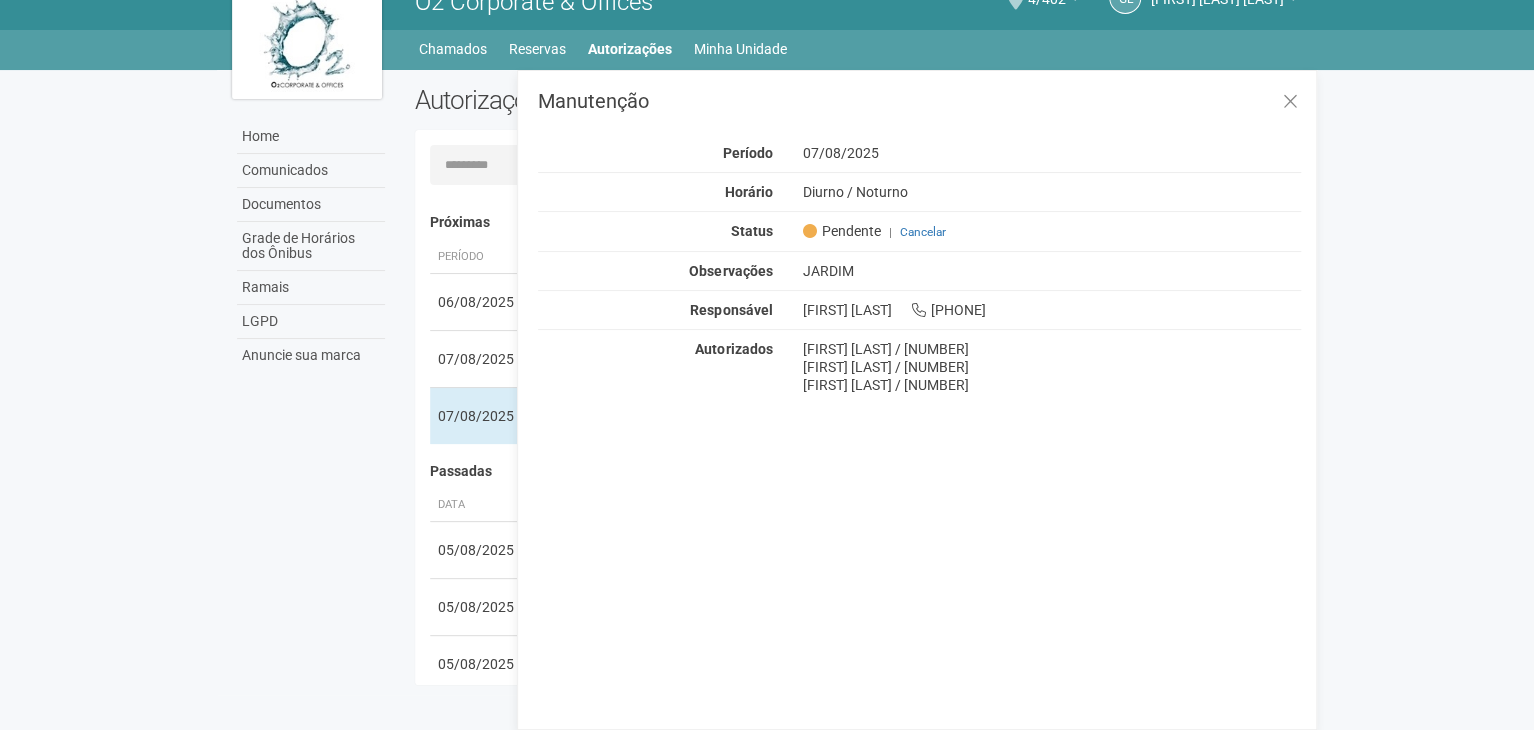 drag, startPoint x: 525, startPoint y: 75, endPoint x: 995, endPoint y: 293, distance: 518.0965 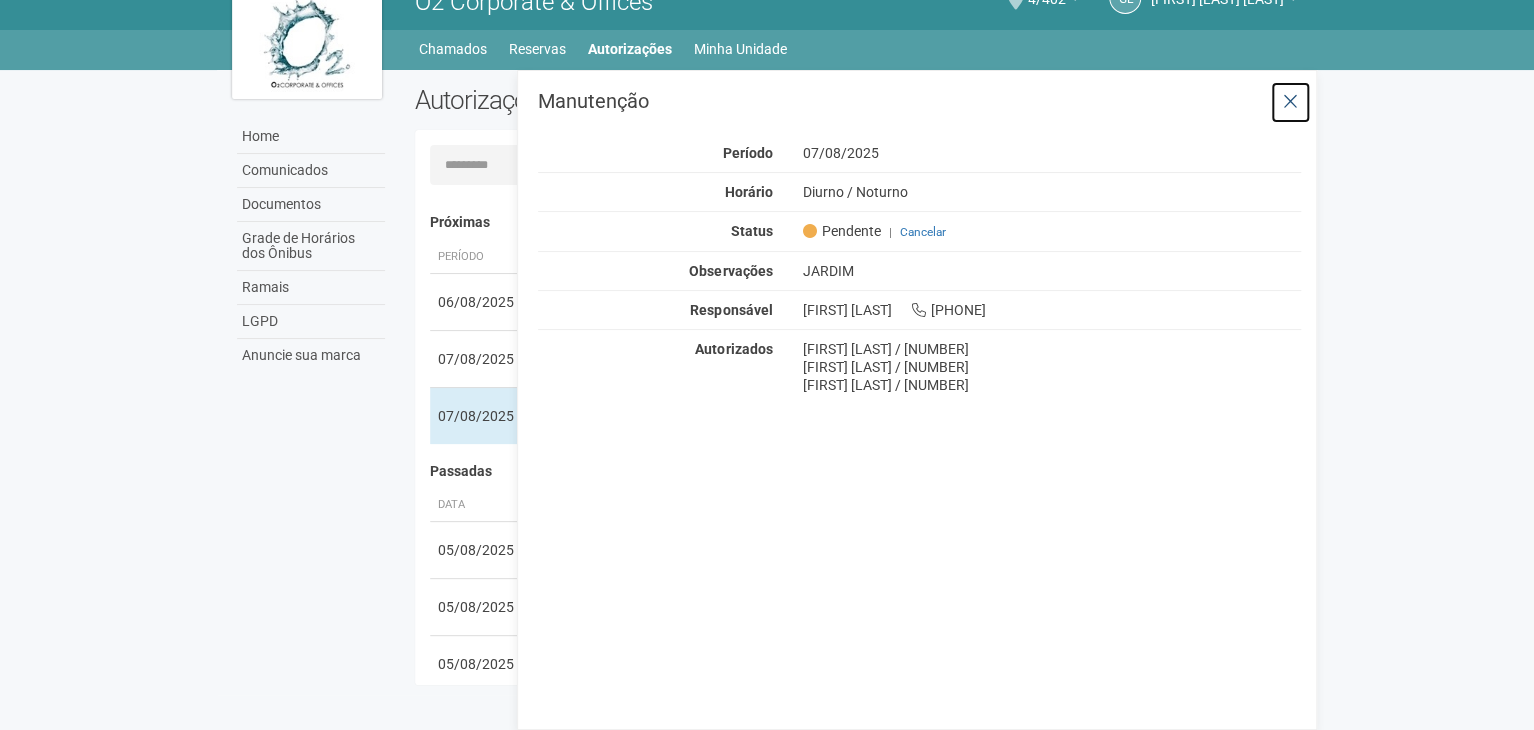 click at bounding box center (1290, 102) 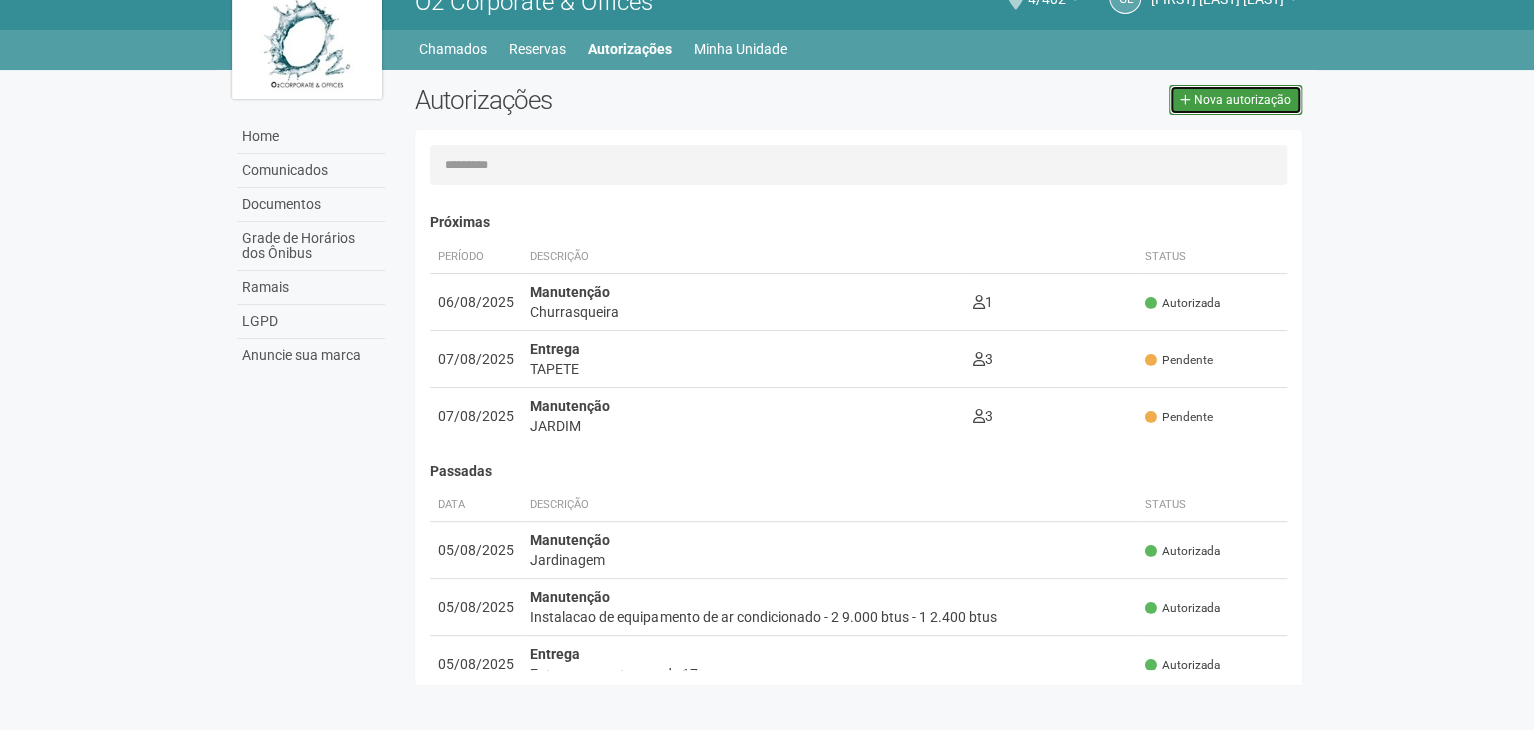 click on "Nova autorização" at bounding box center [1242, 100] 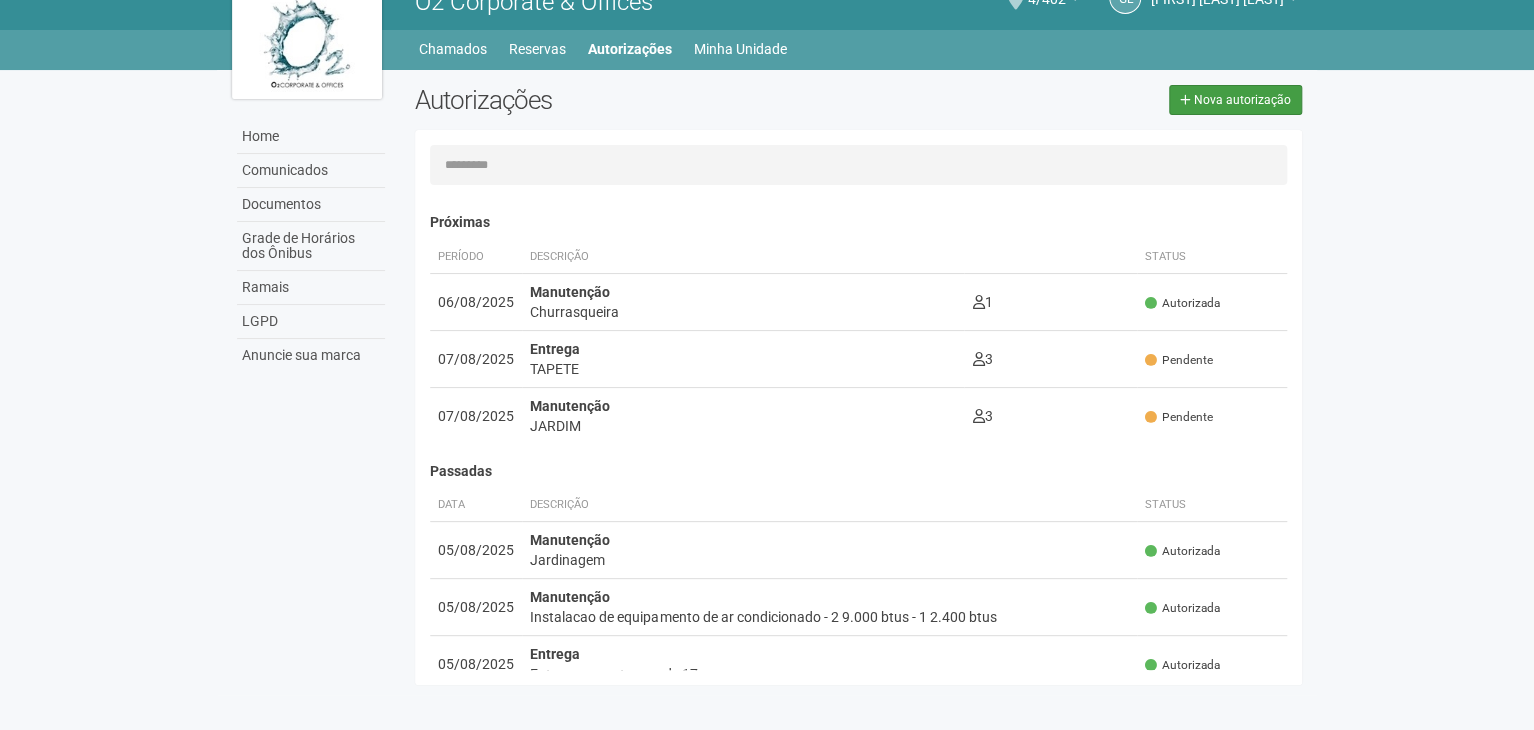 type 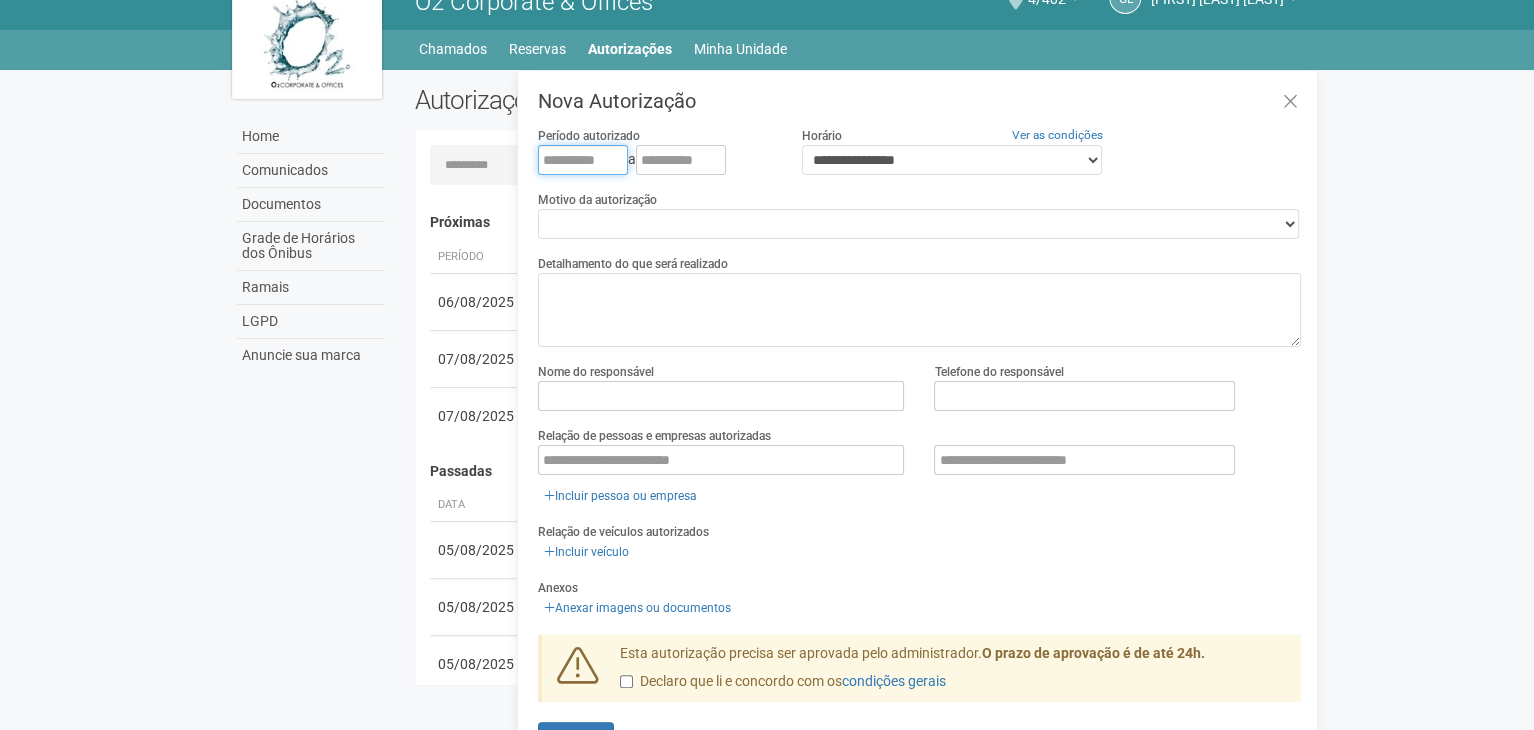click at bounding box center [583, 160] 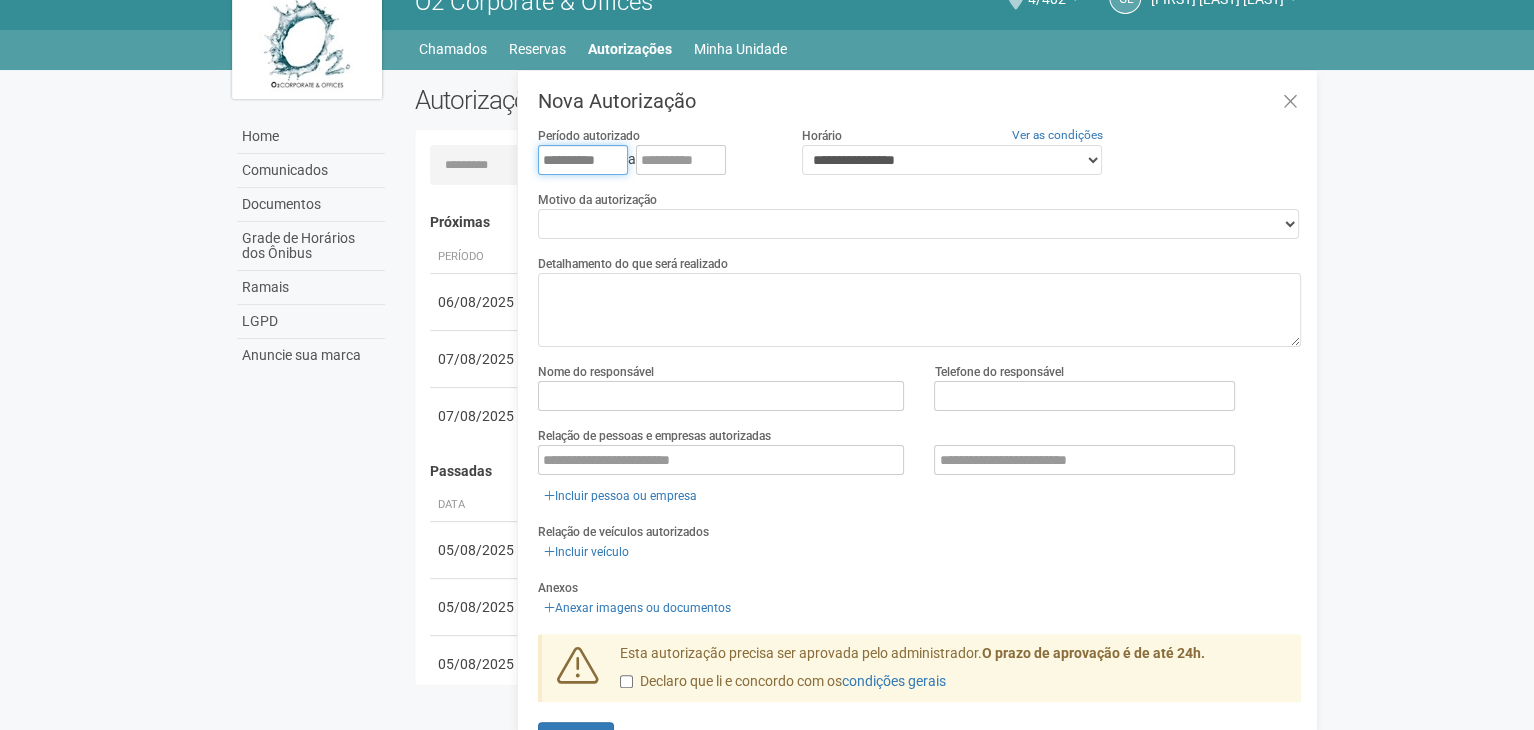 type on "**********" 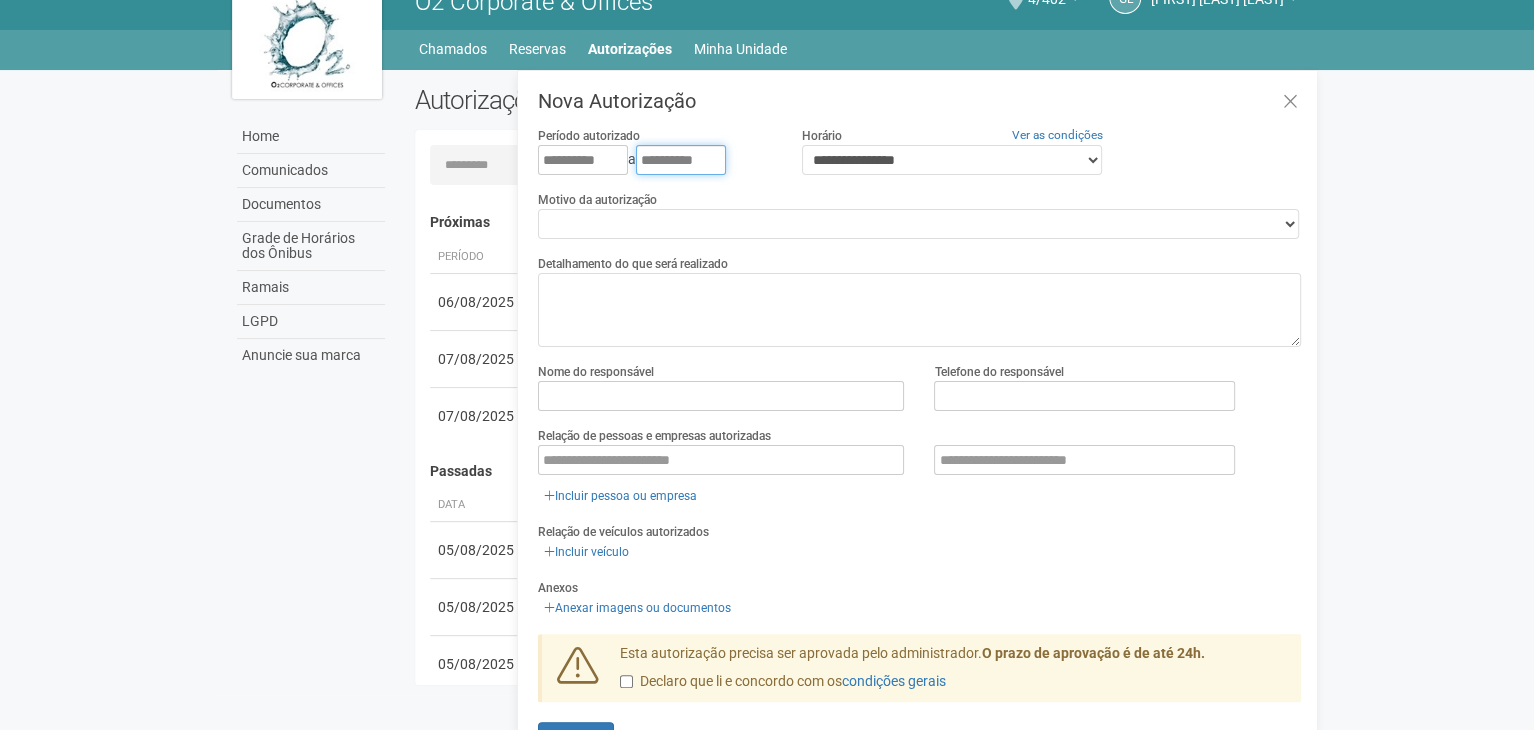 type on "**********" 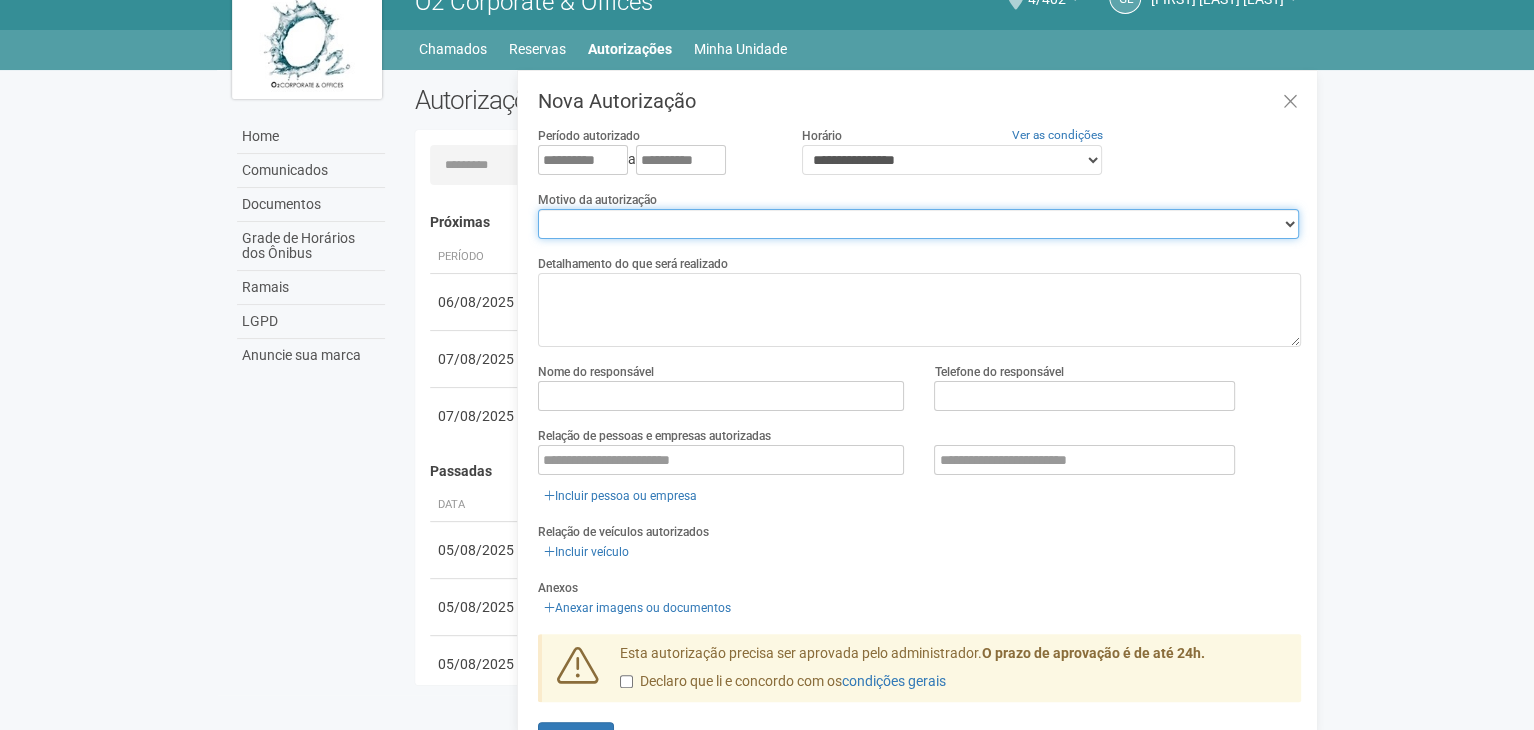 click on "**********" at bounding box center (918, 224) 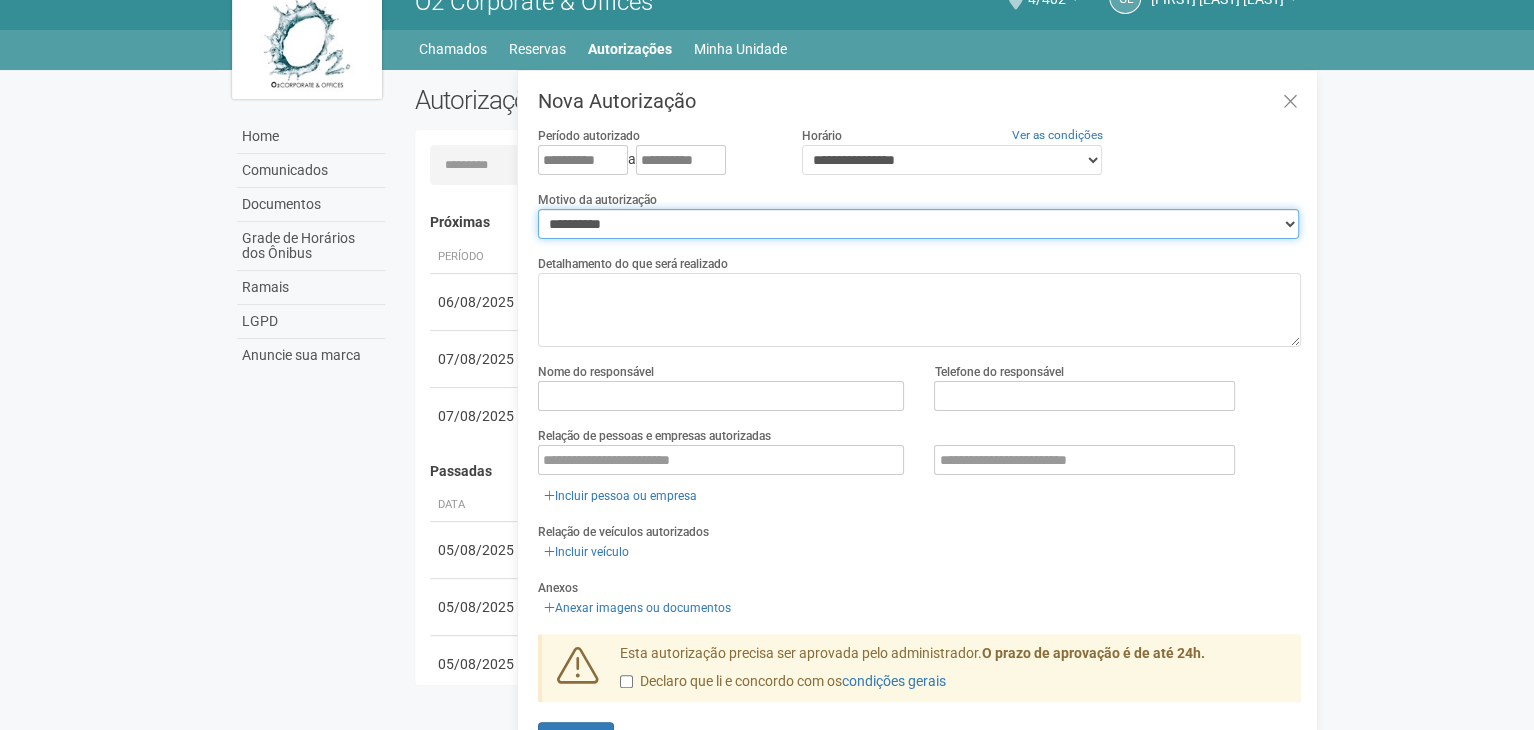 click on "**********" at bounding box center (918, 224) 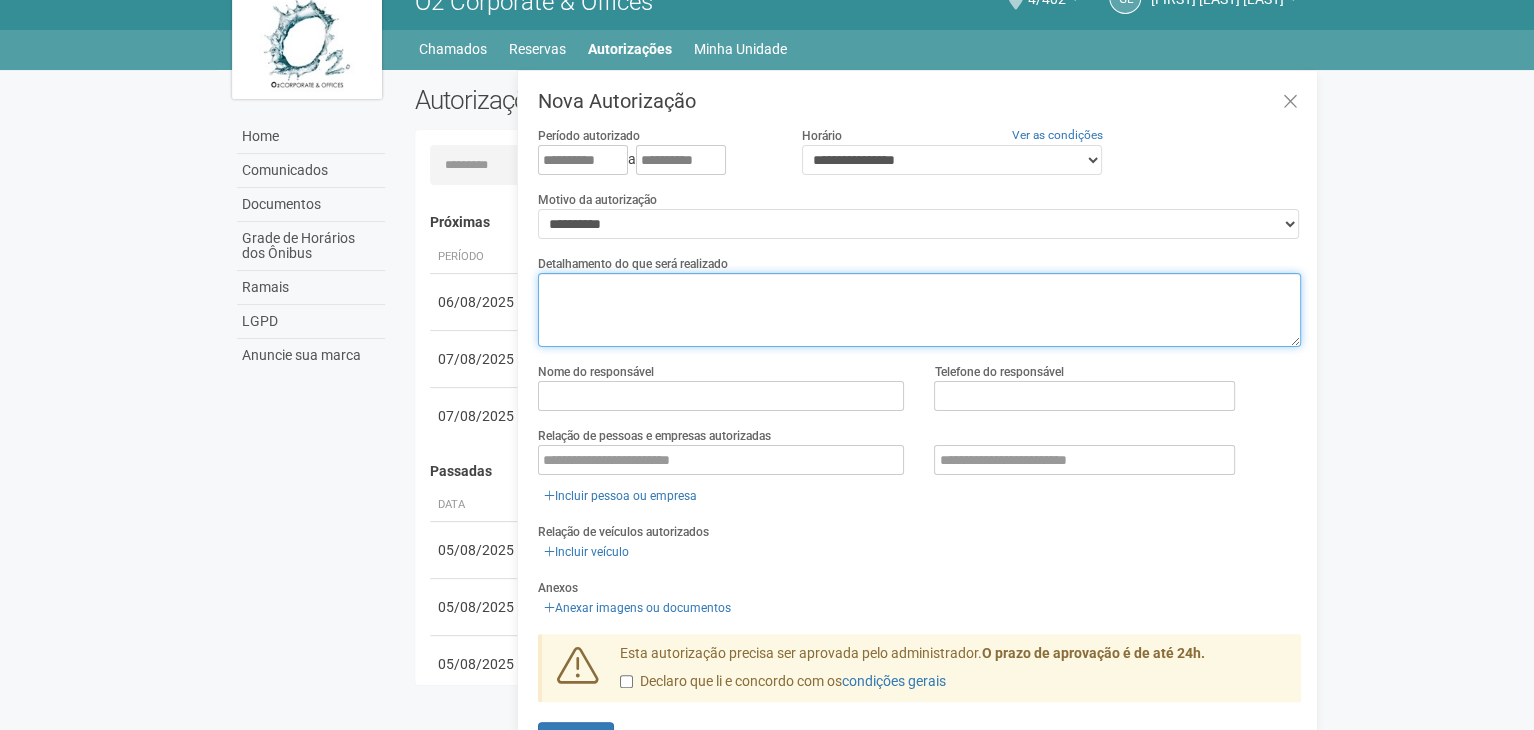 click at bounding box center [919, 310] 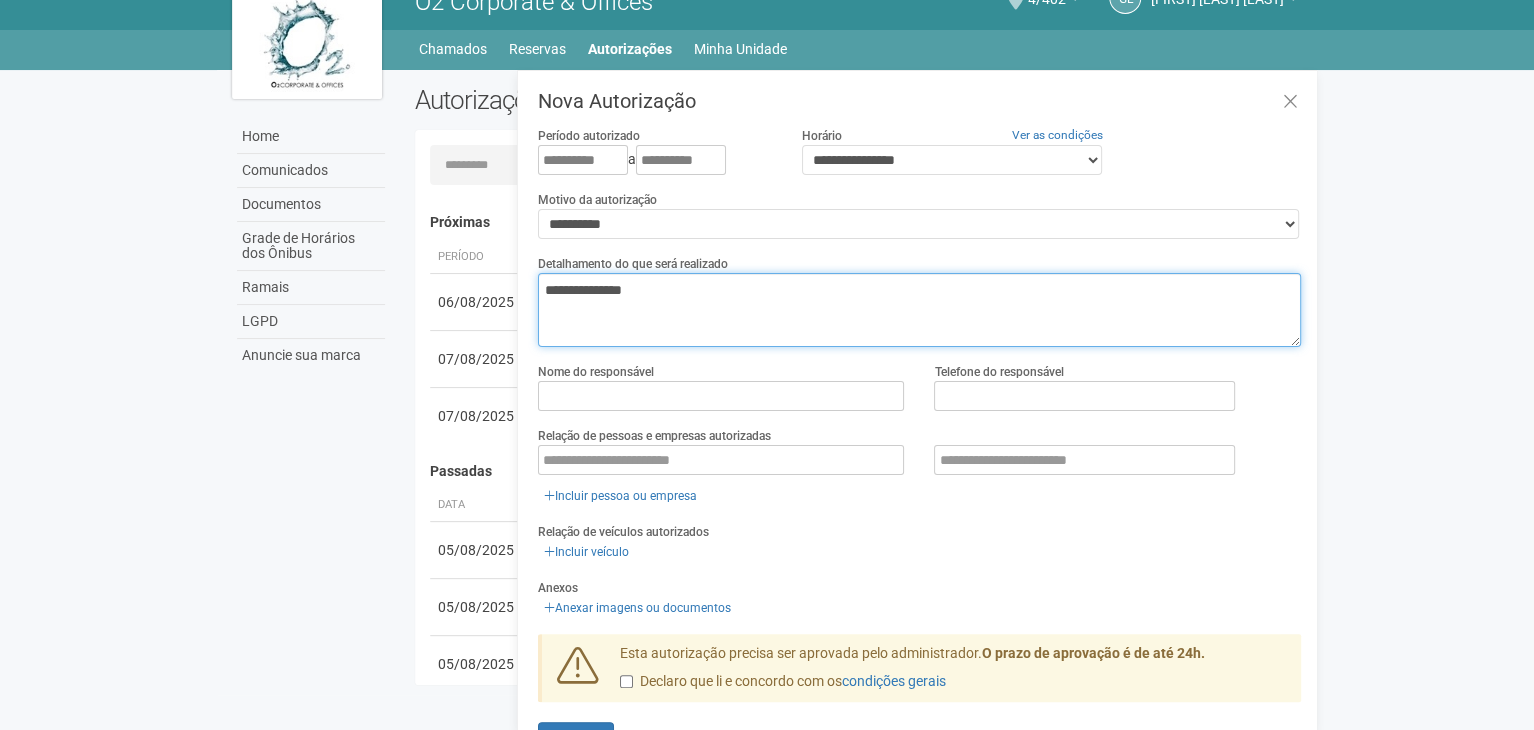 type on "**********" 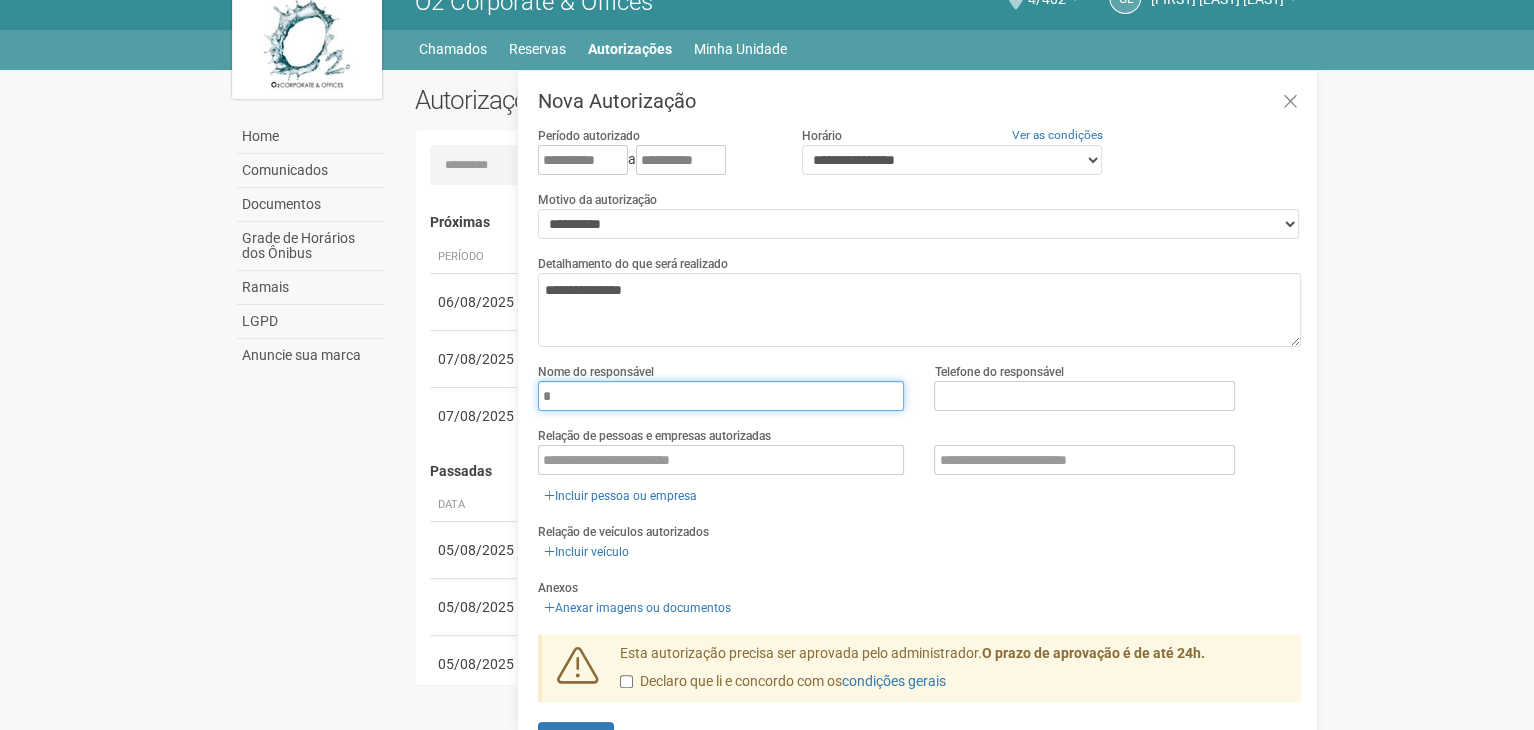 type on "**********" 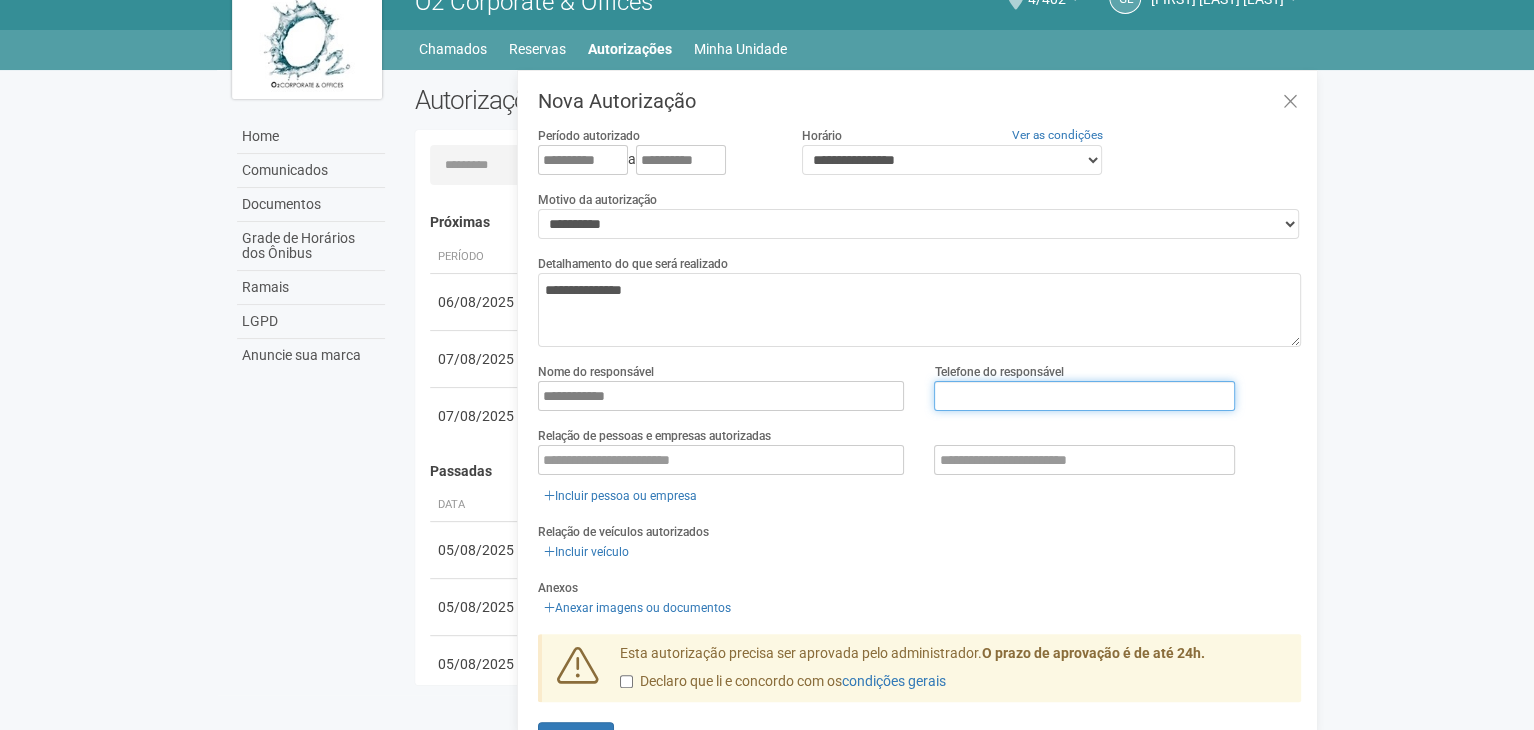 click at bounding box center [1084, 396] 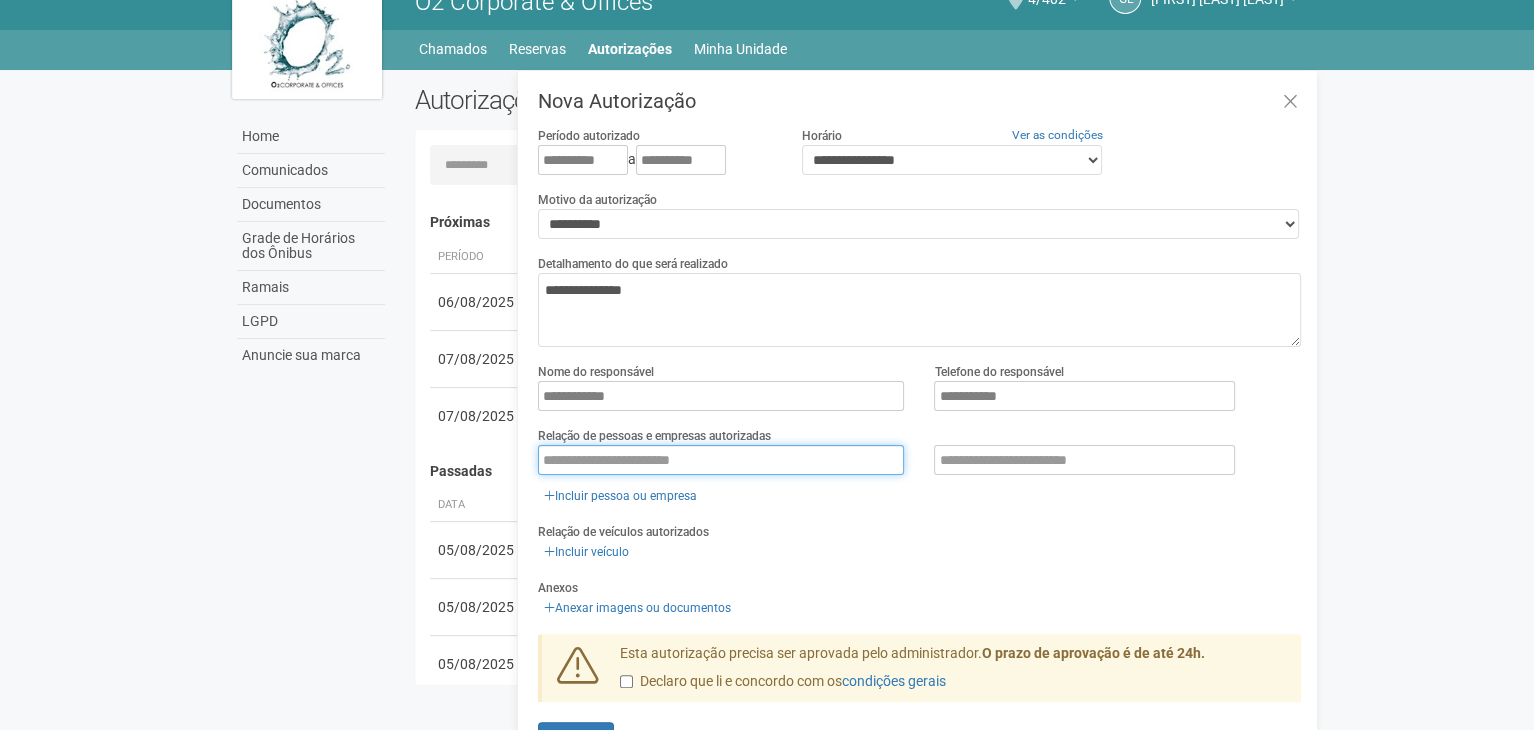 click at bounding box center [721, 460] 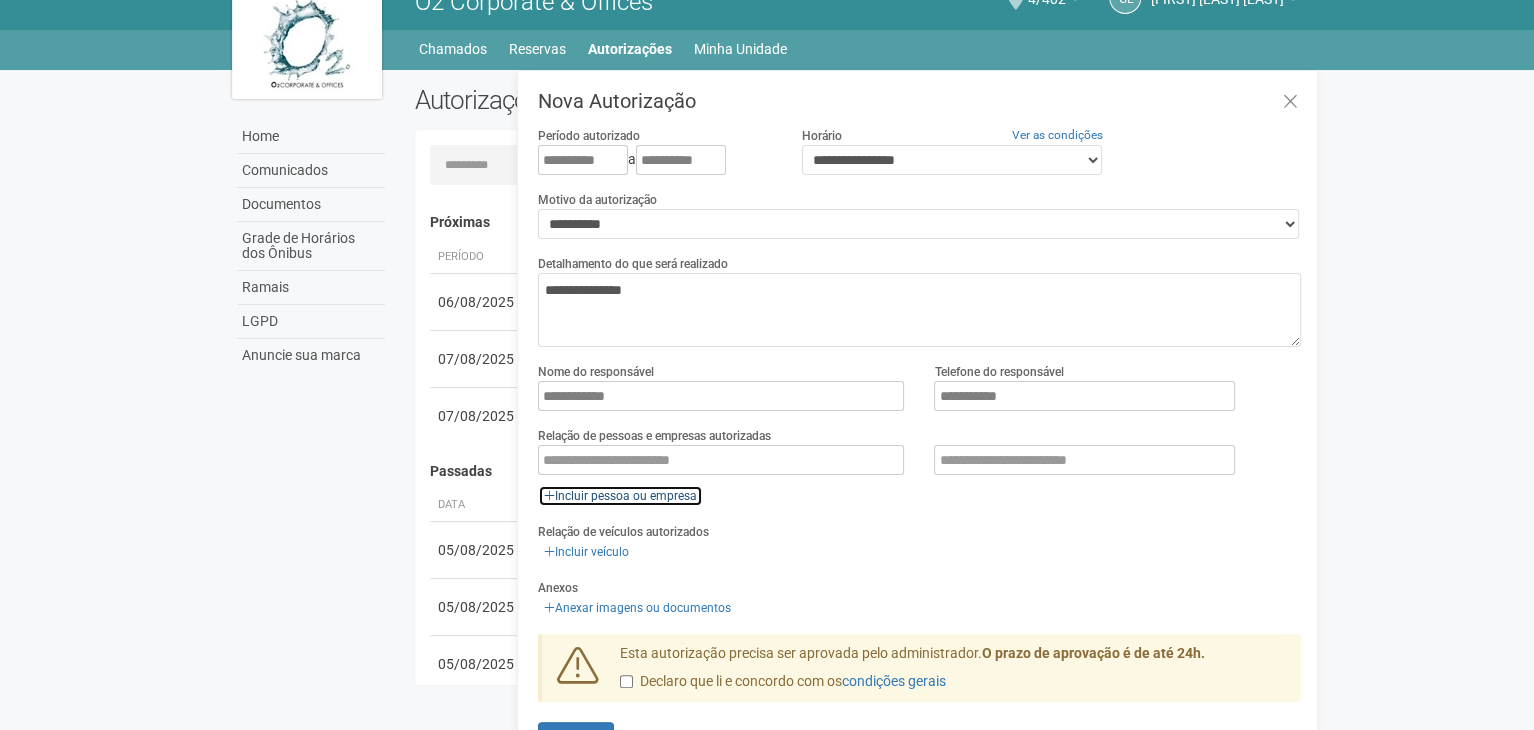 click on "Incluir pessoa ou empresa" at bounding box center (620, 496) 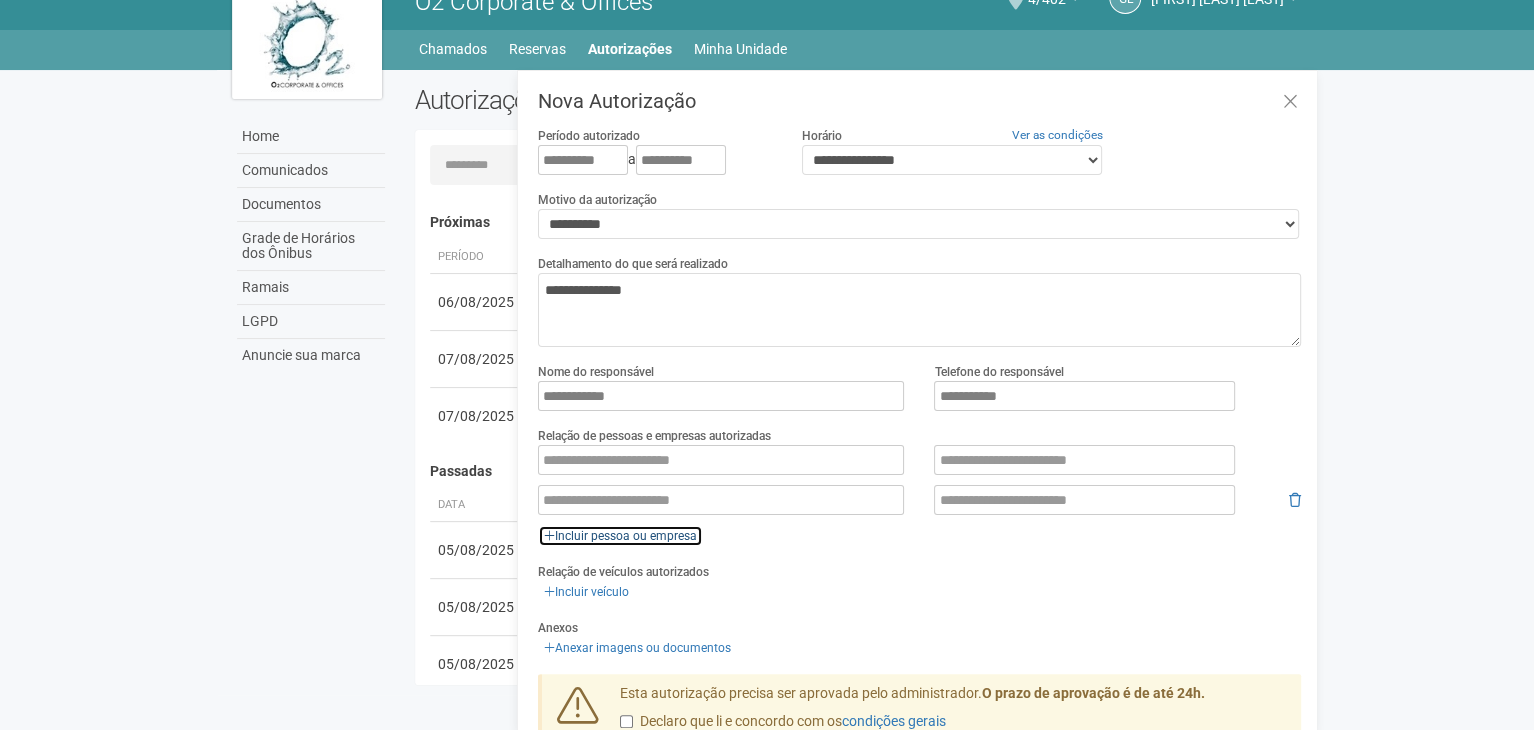 click on "Incluir pessoa ou empresa" at bounding box center [620, 536] 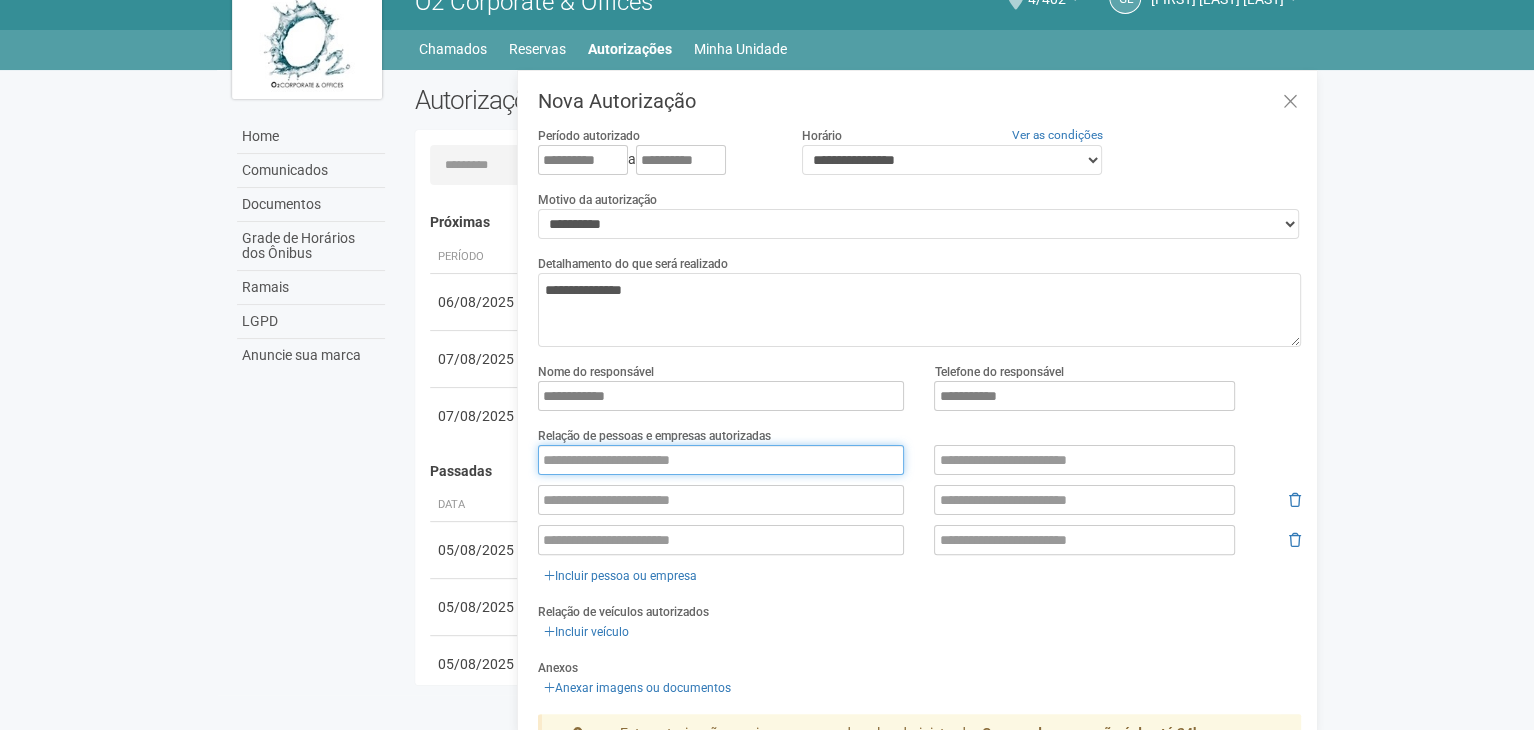 click at bounding box center [721, 460] 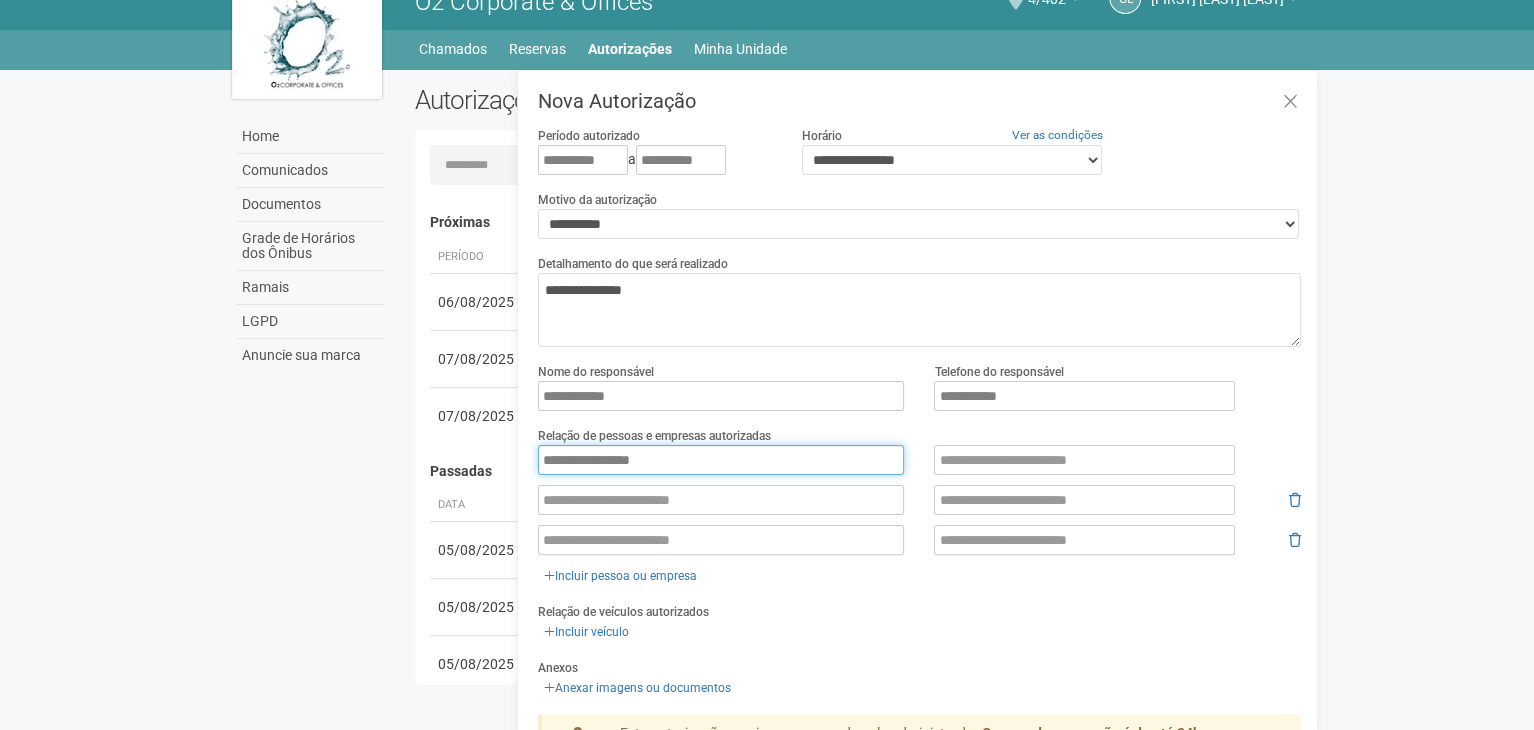 type on "**********" 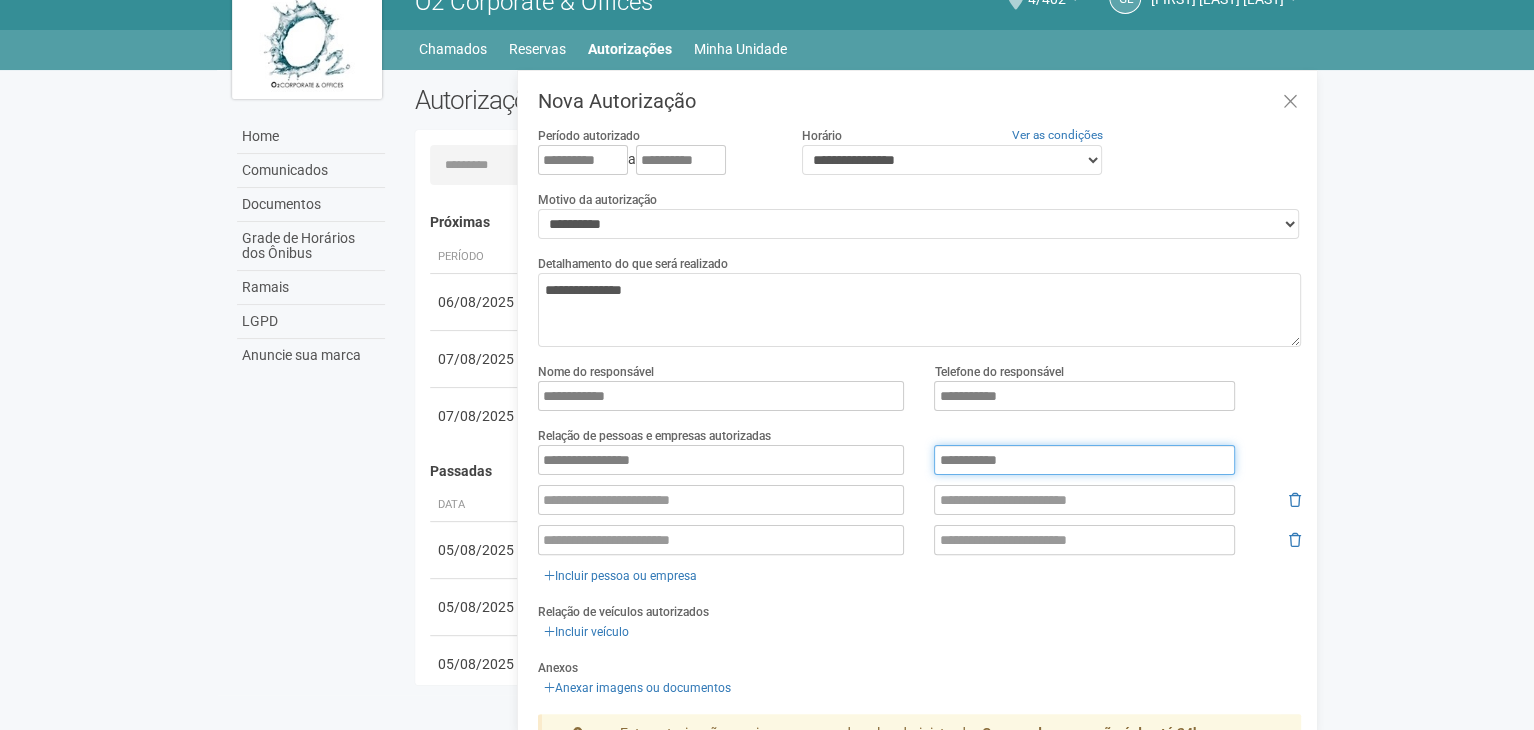 type on "**********" 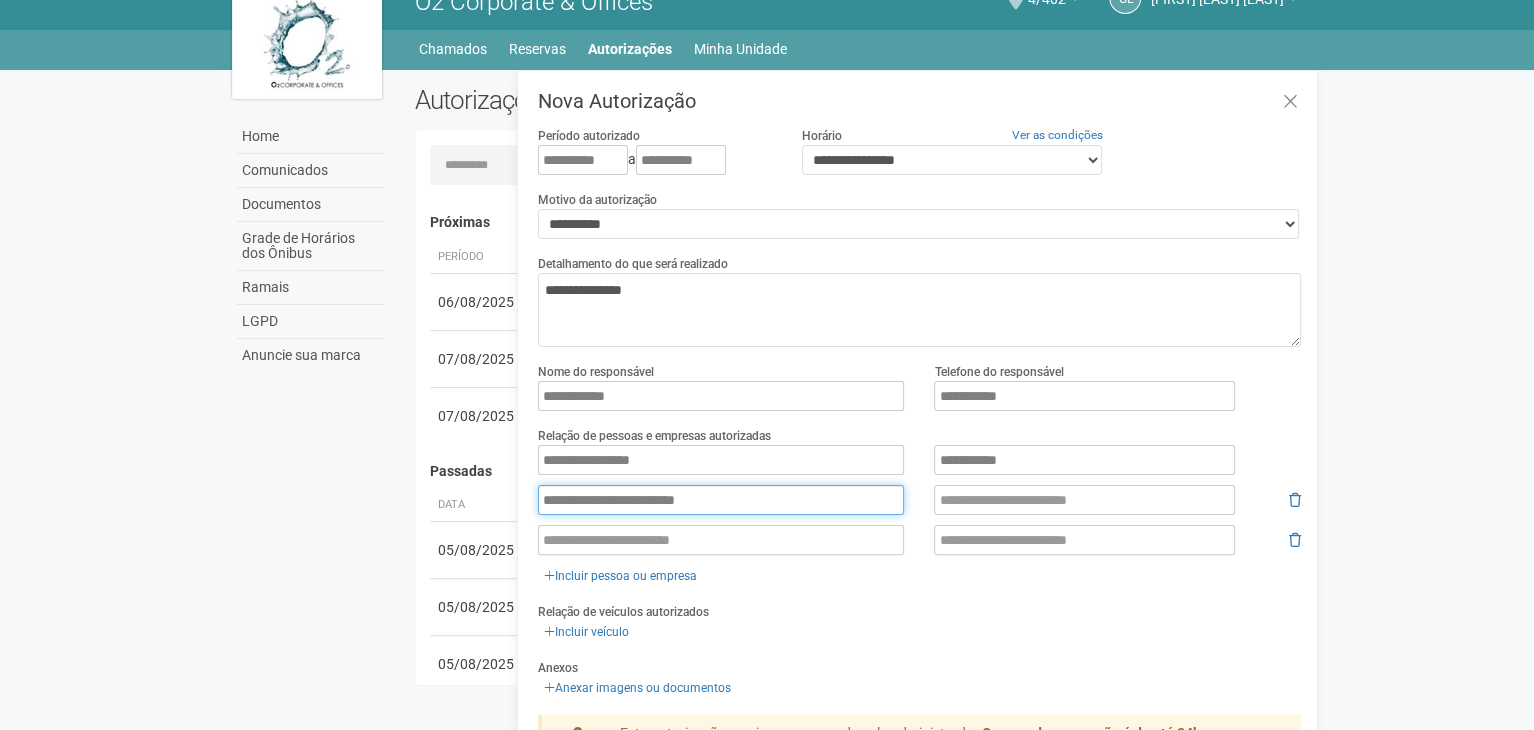 type on "**********" 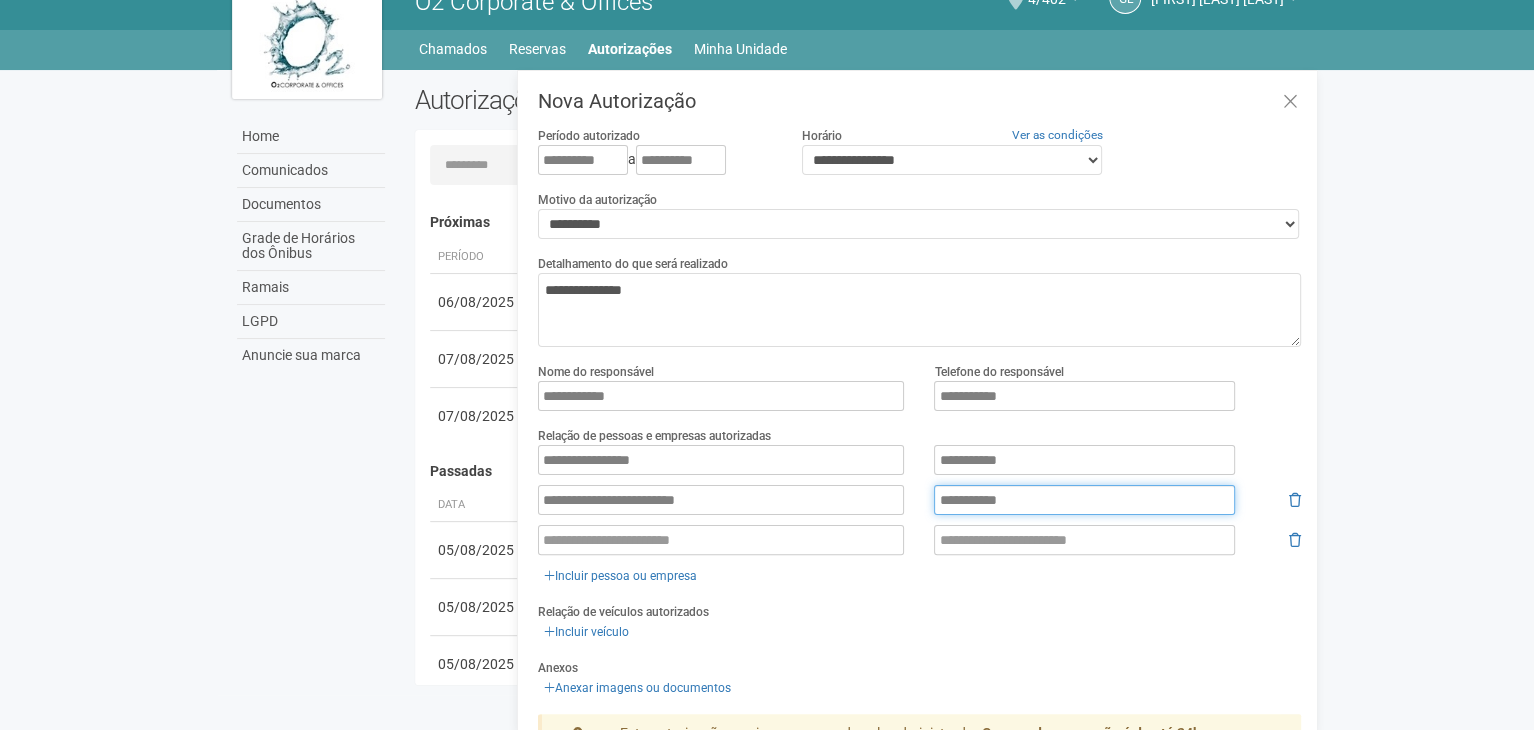 type on "**********" 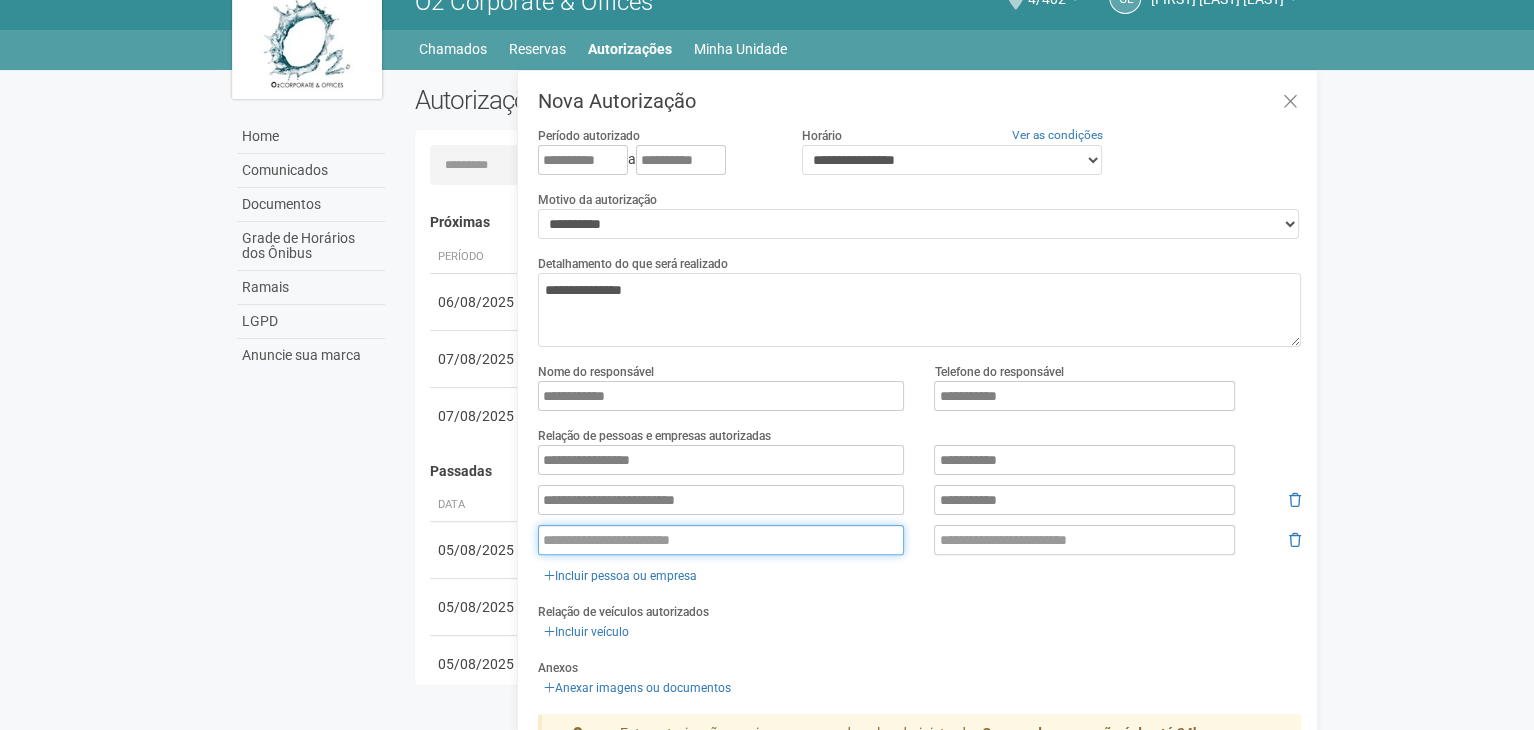 click at bounding box center (721, 540) 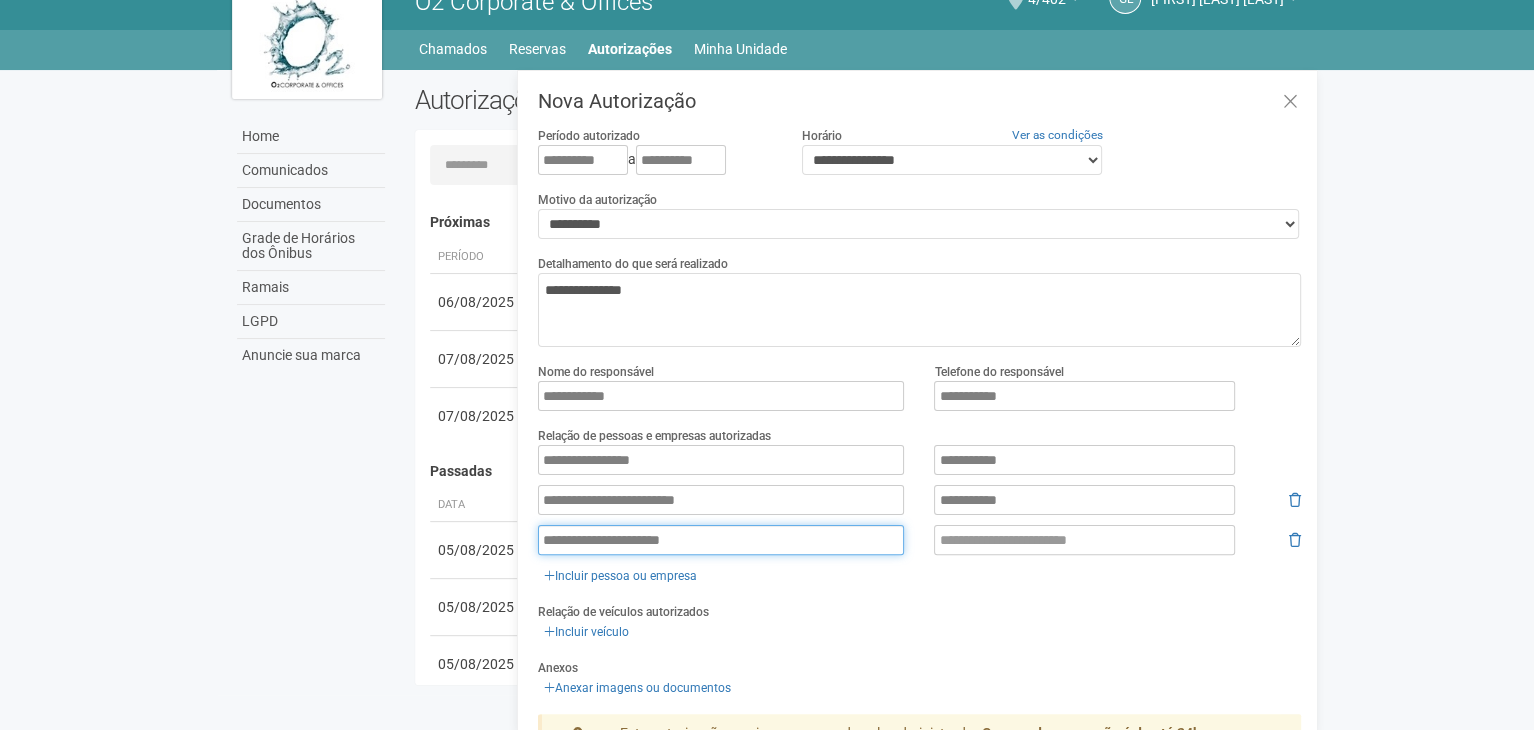 type on "**********" 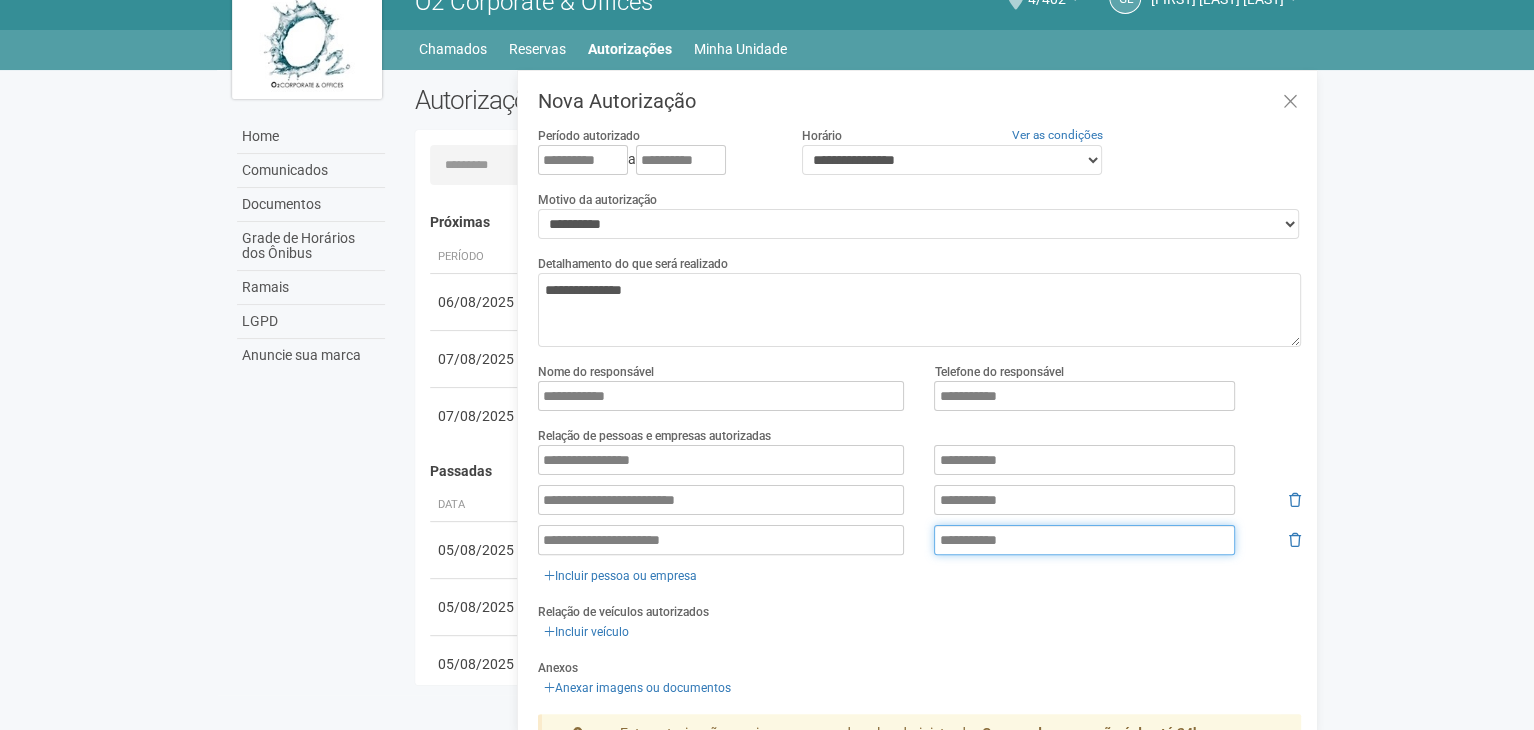 scroll, scrollTop: 136, scrollLeft: 0, axis: vertical 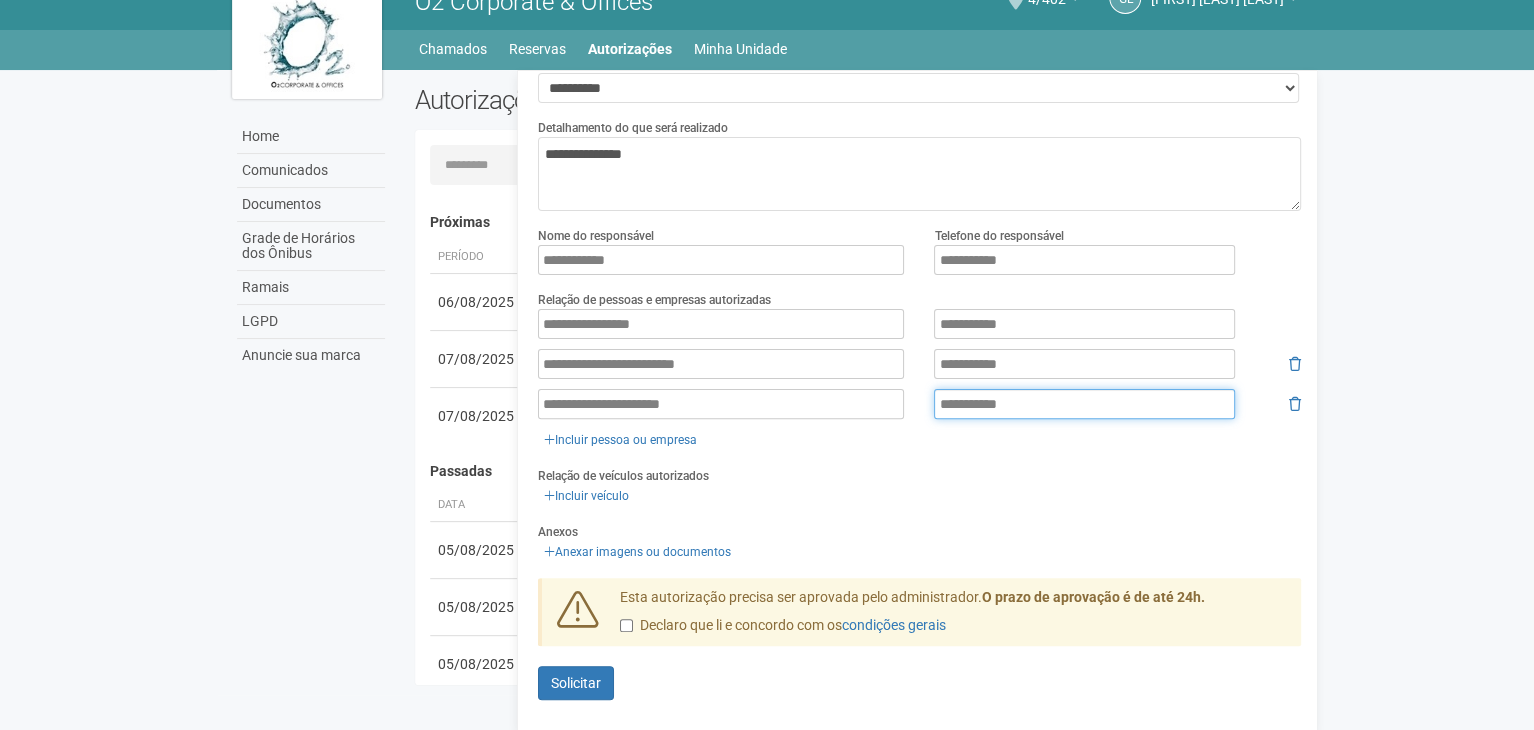 type on "**********" 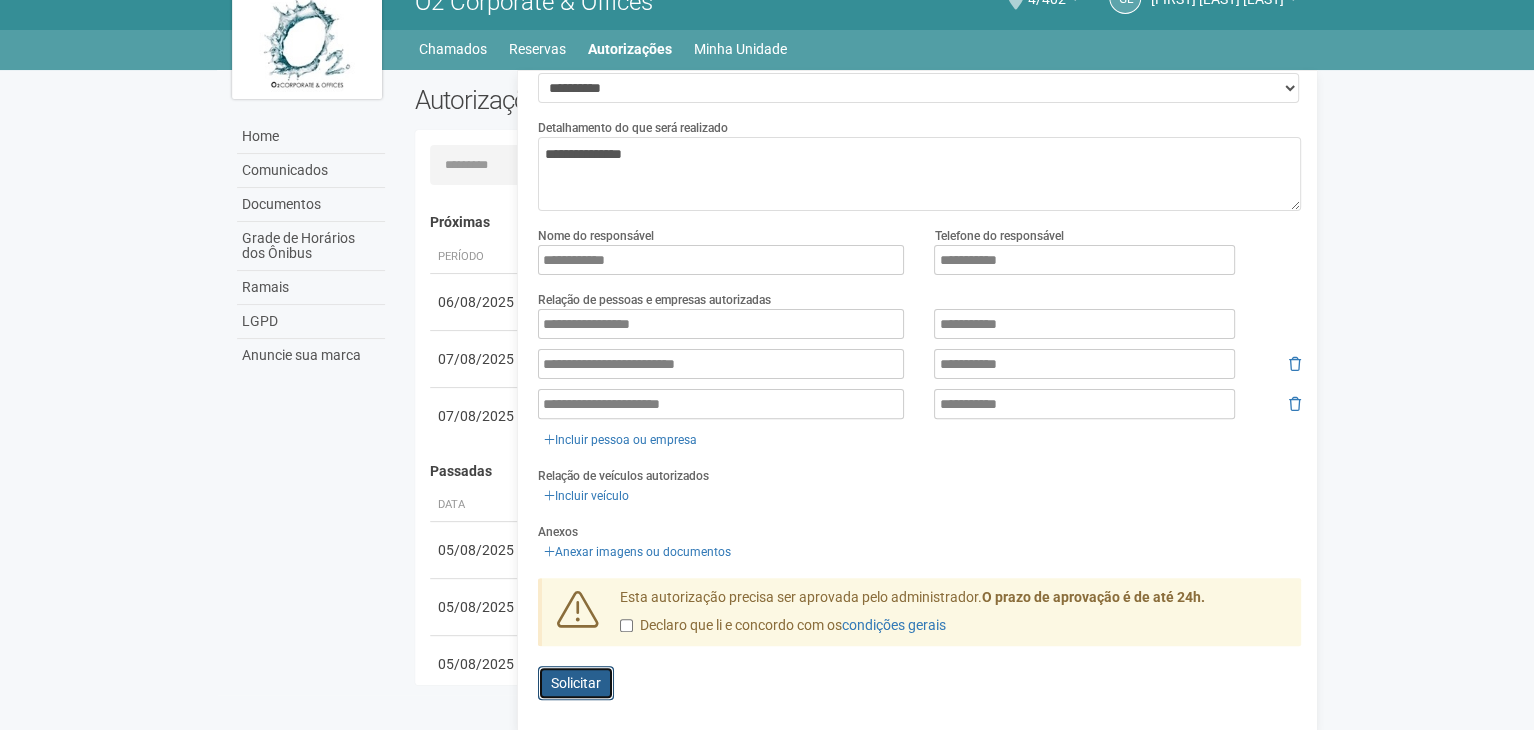 click on "Enviando...
Solicitar" at bounding box center (576, 683) 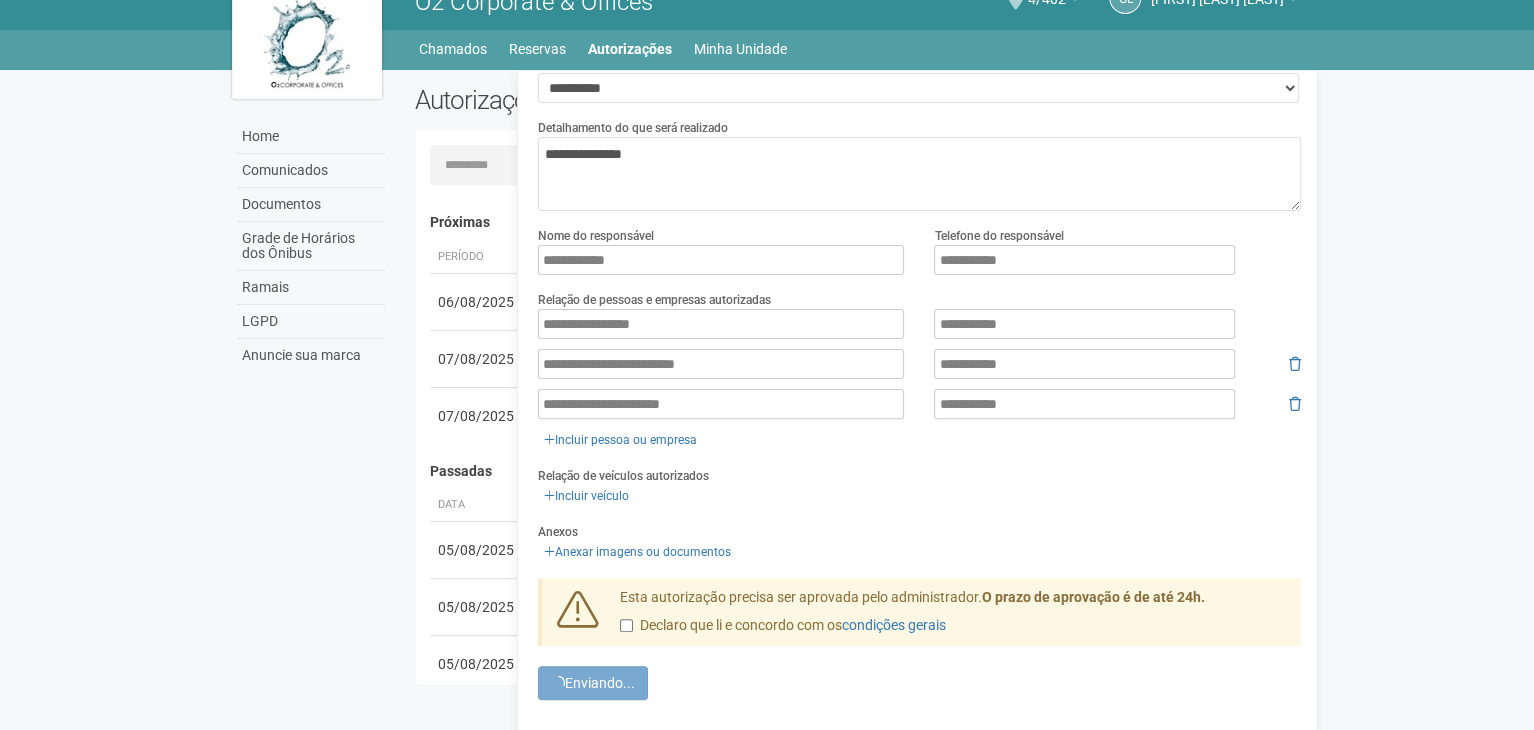 scroll, scrollTop: 0, scrollLeft: 0, axis: both 